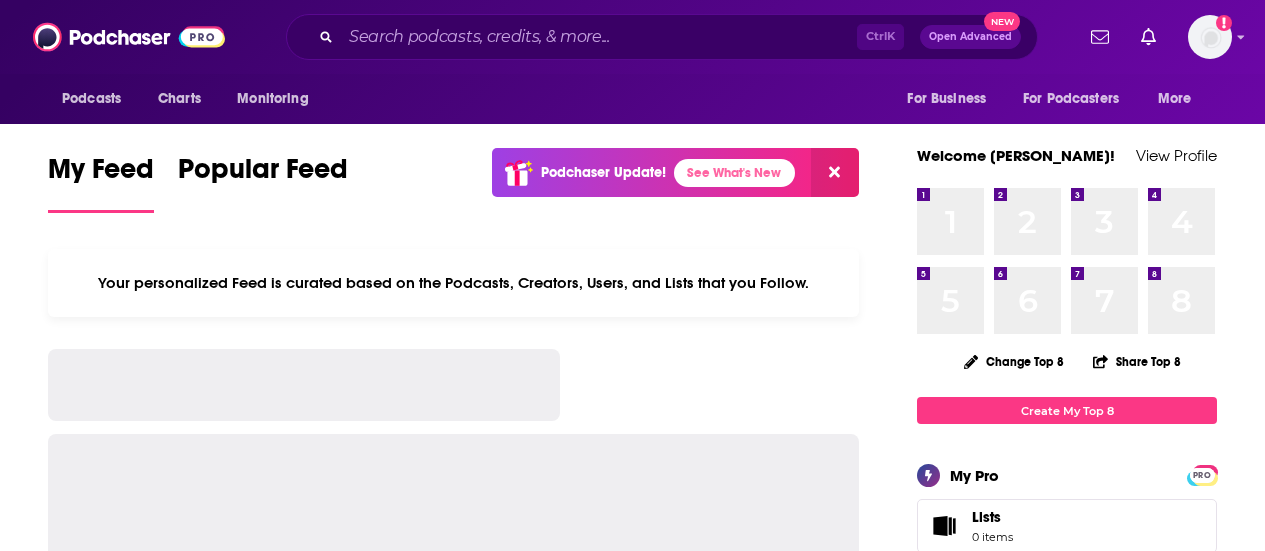 scroll, scrollTop: 0, scrollLeft: 0, axis: both 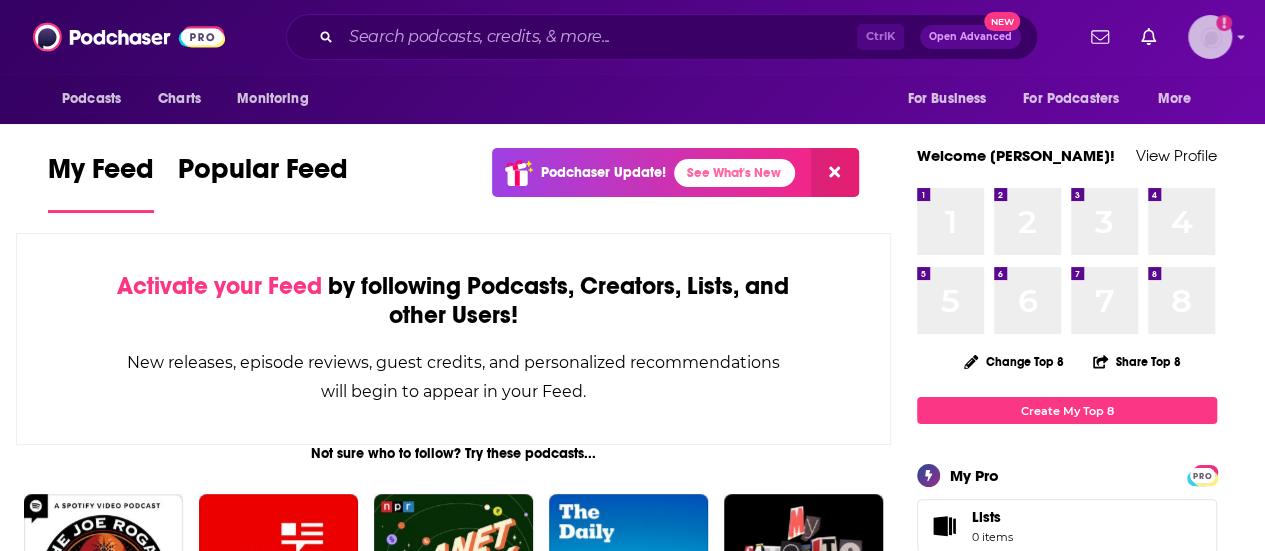 click at bounding box center [1210, 37] 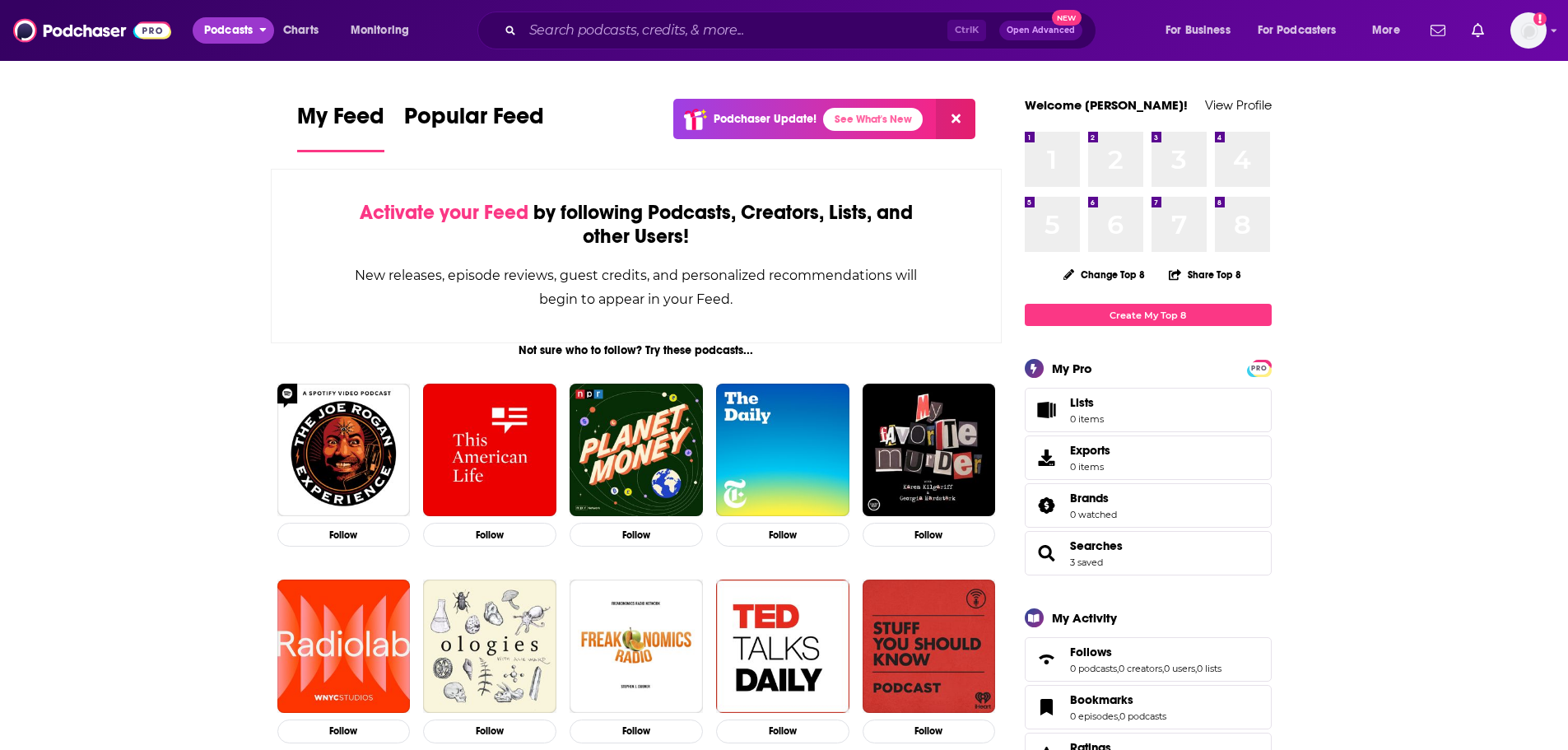 click on "Podcasts" at bounding box center [228, 30] 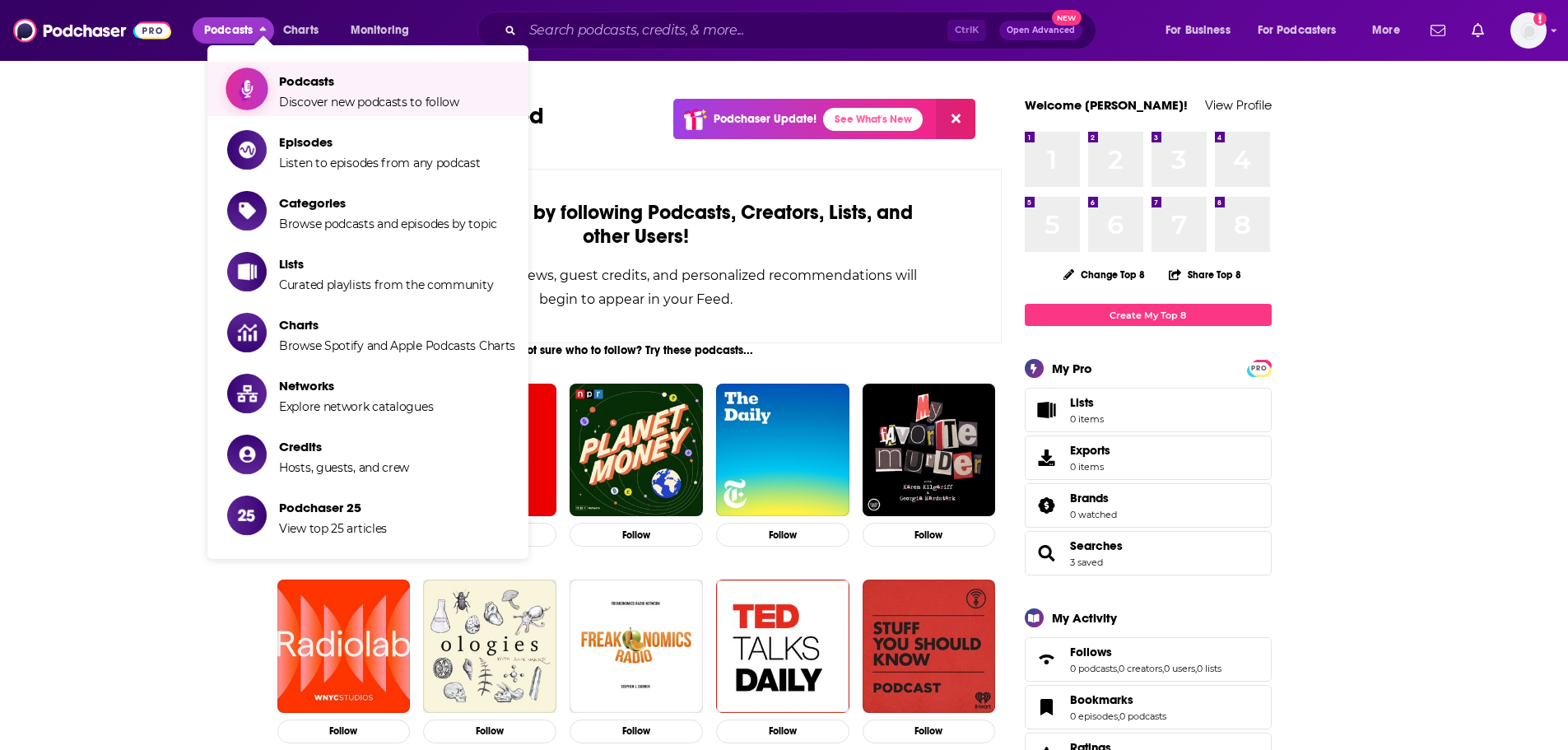 click on "Podcasts Discover new podcasts to follow" at bounding box center (369, 89) 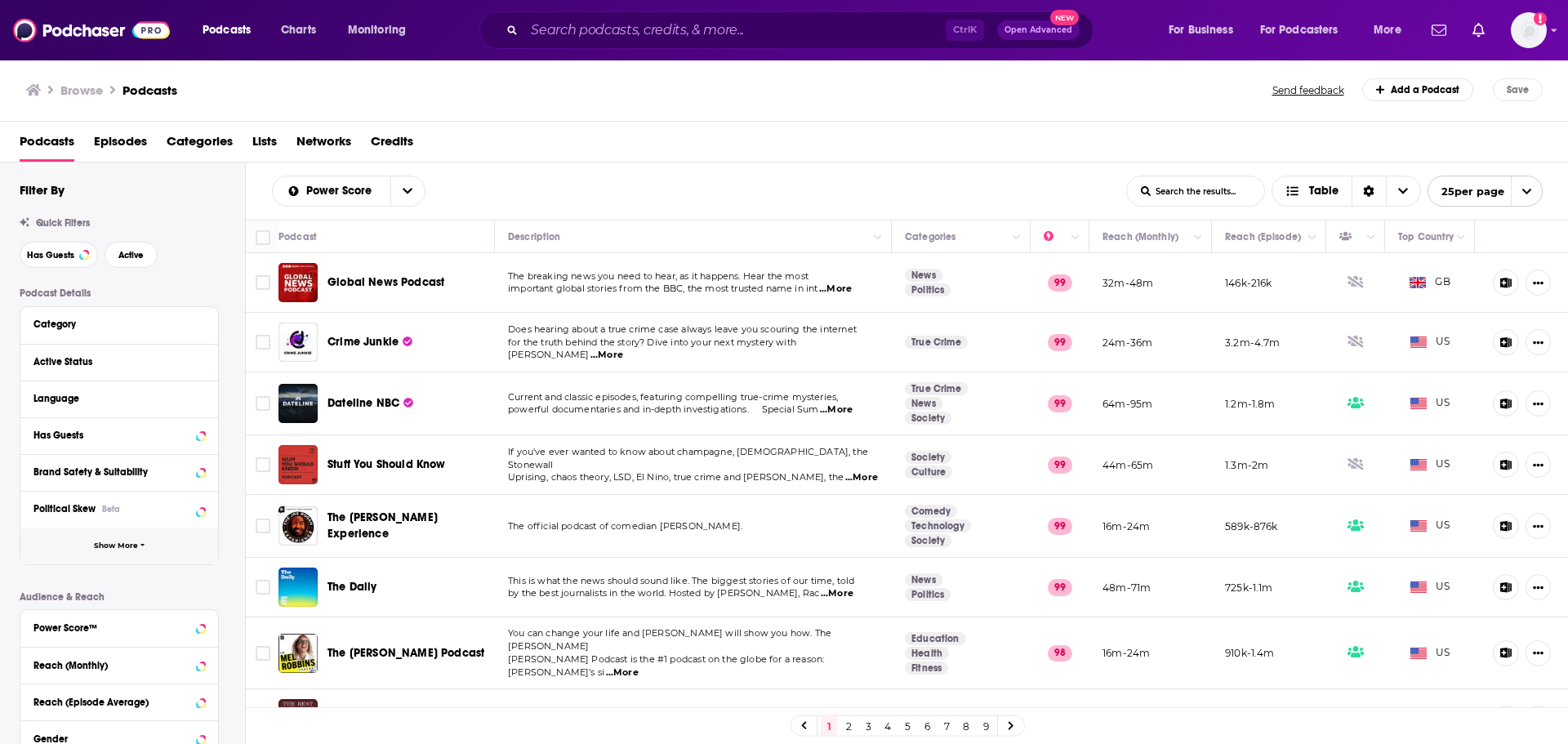 scroll, scrollTop: 82, scrollLeft: 0, axis: vertical 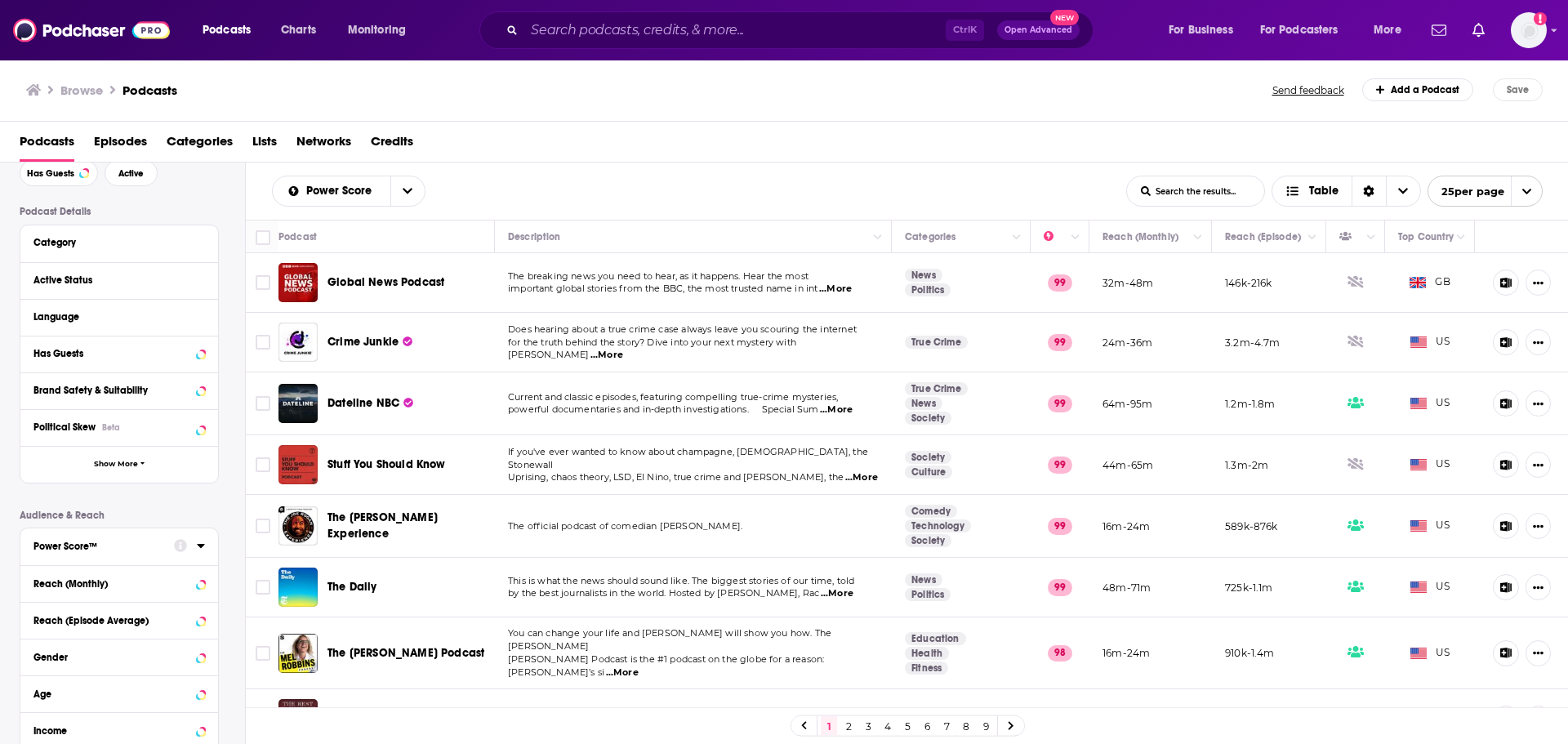 click on "Power Score™" at bounding box center (98, 546) 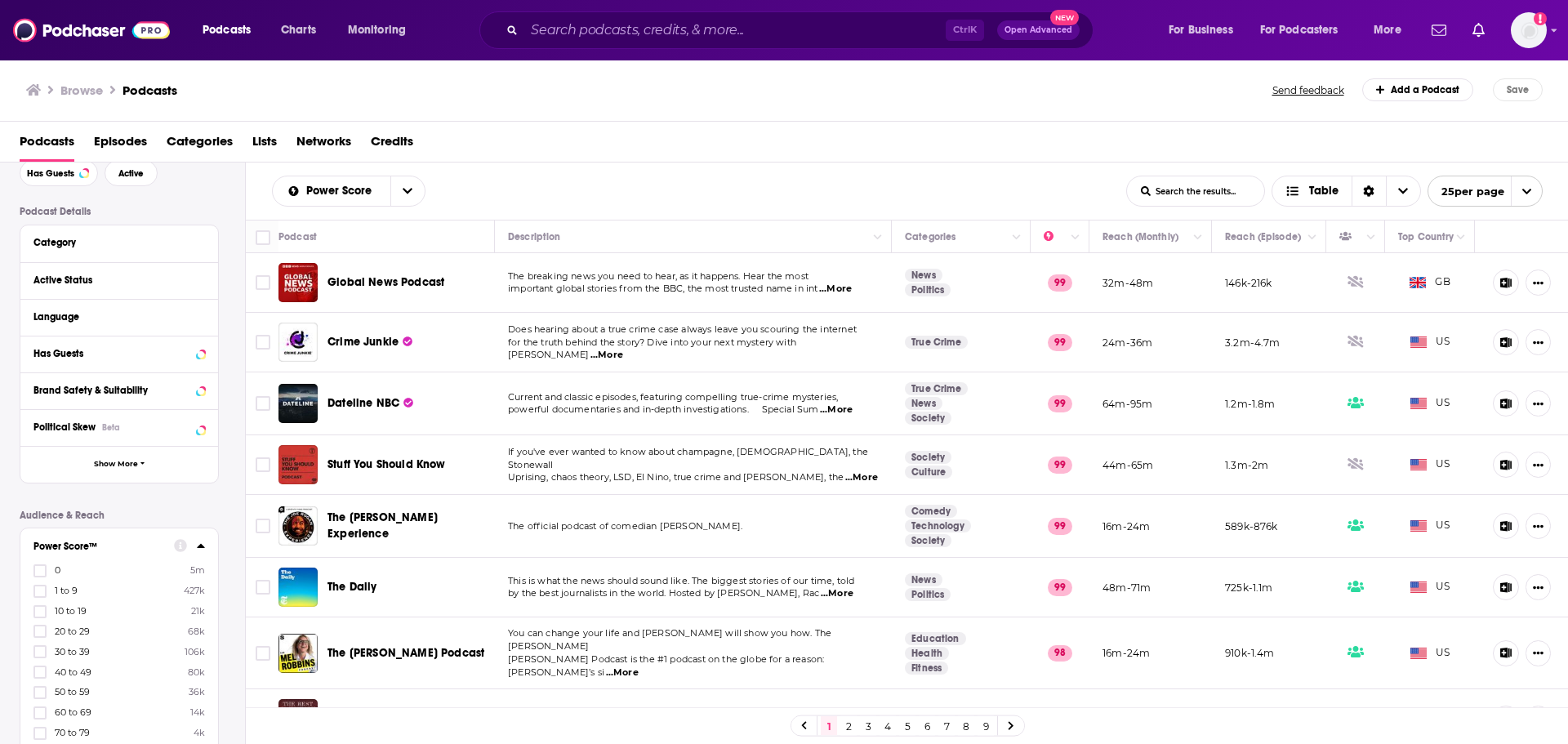 scroll, scrollTop: 245, scrollLeft: 0, axis: vertical 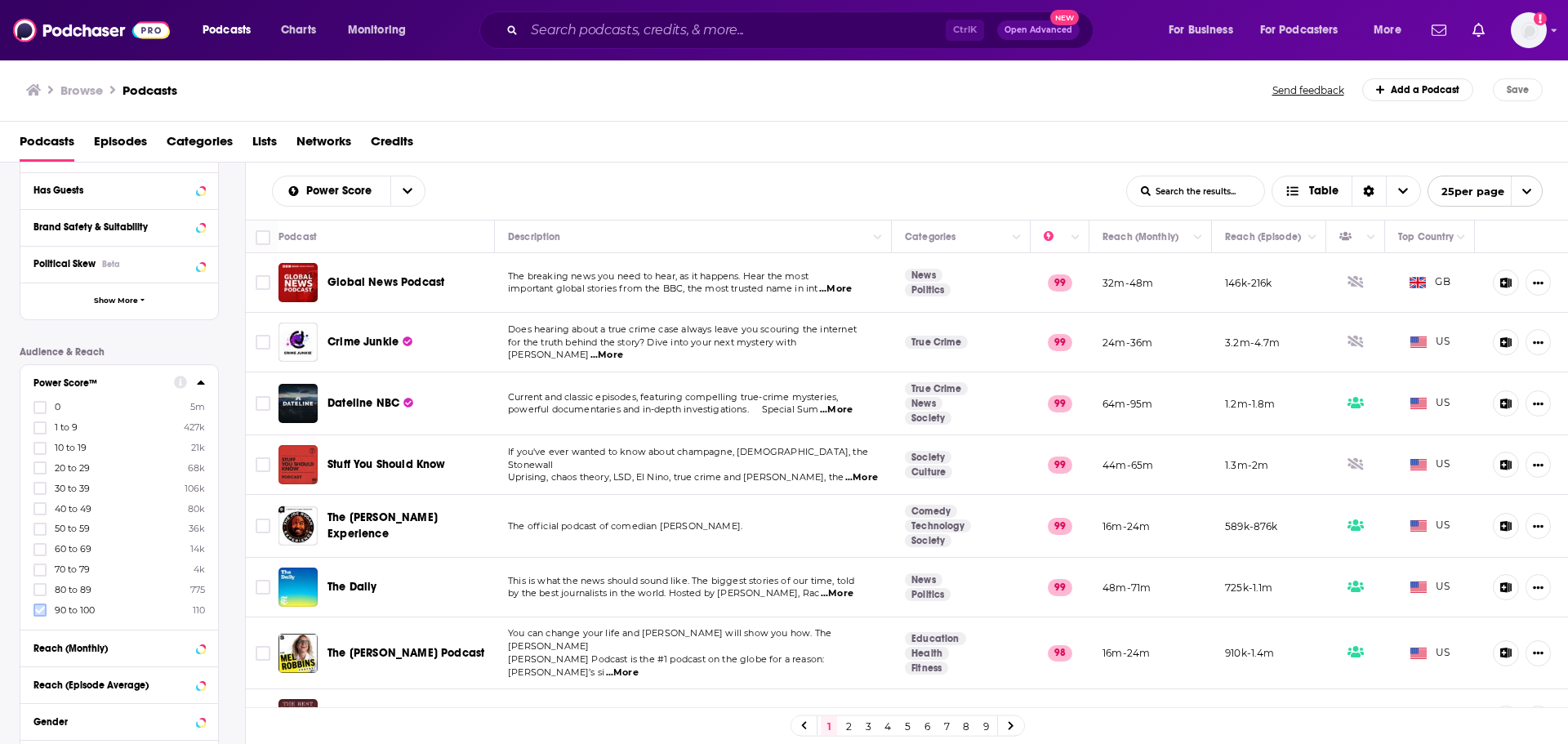 click 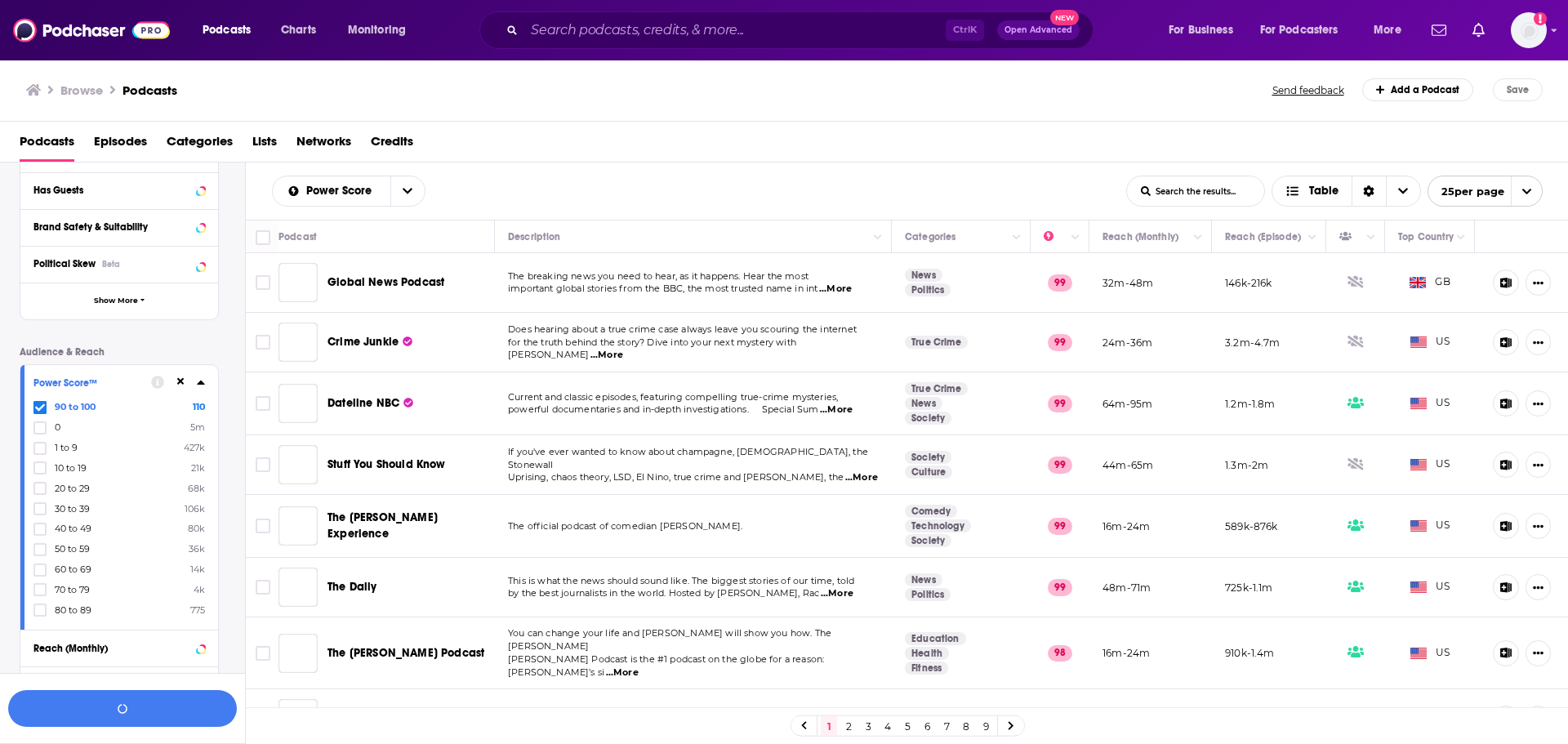 scroll, scrollTop: 286, scrollLeft: 0, axis: vertical 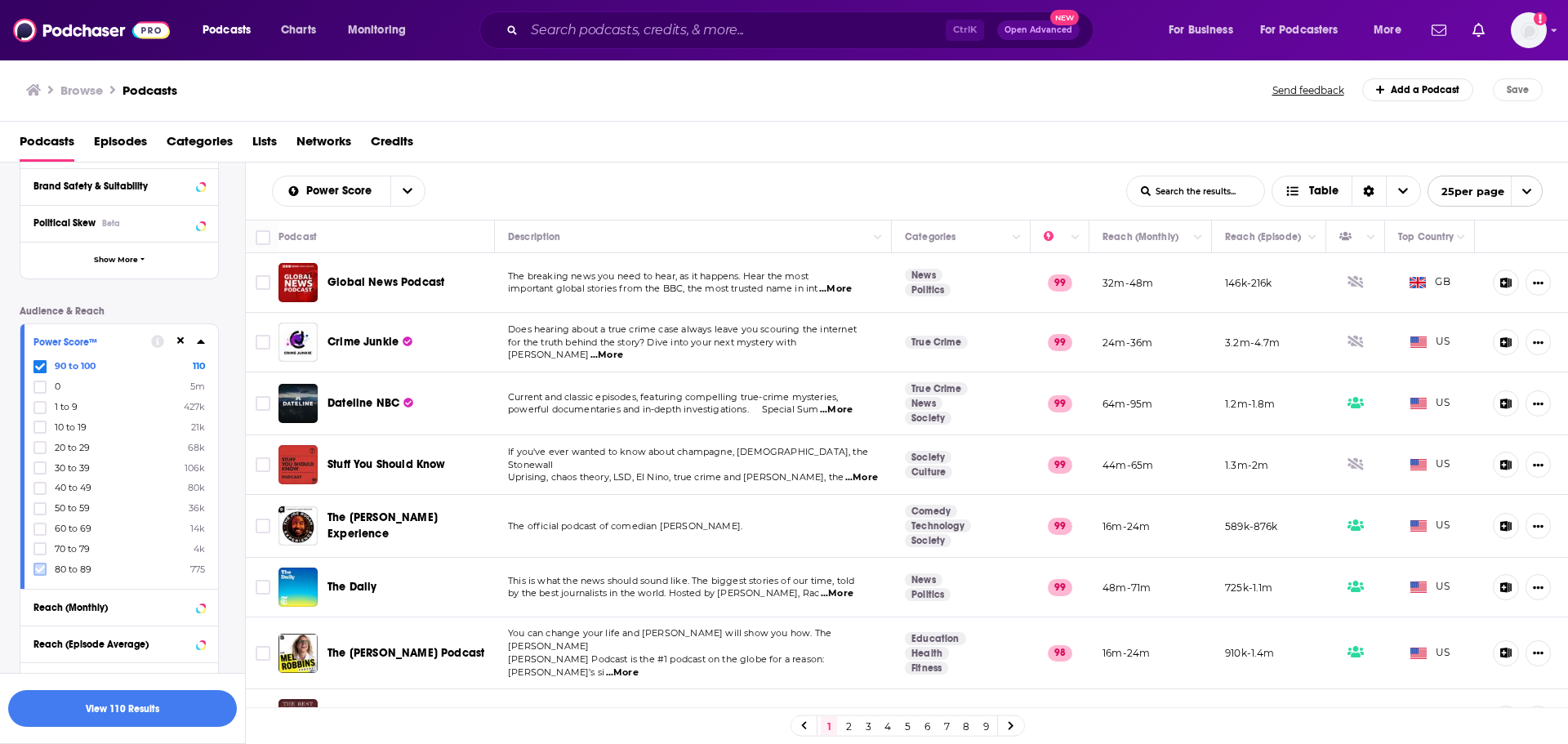click 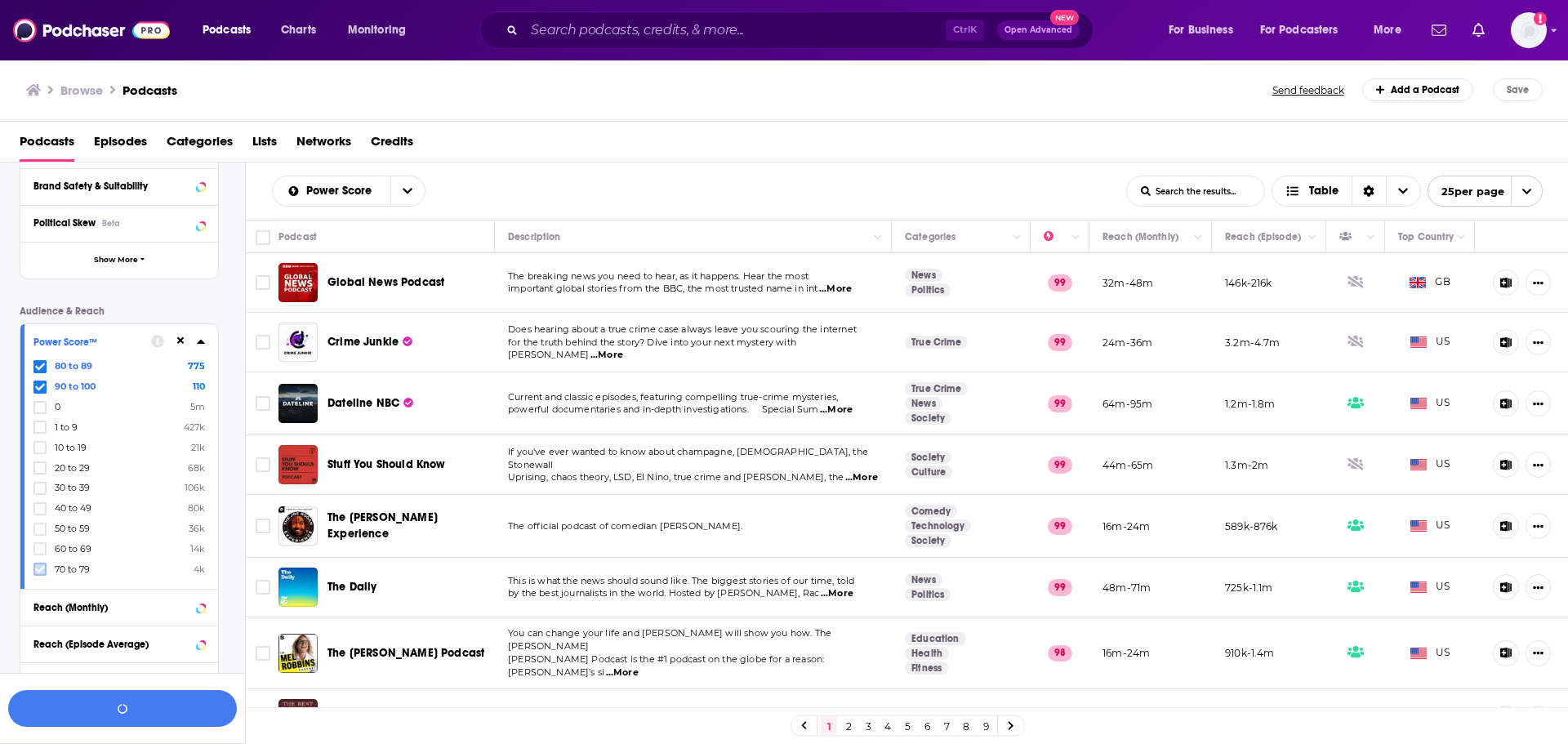 click at bounding box center [40, 569] 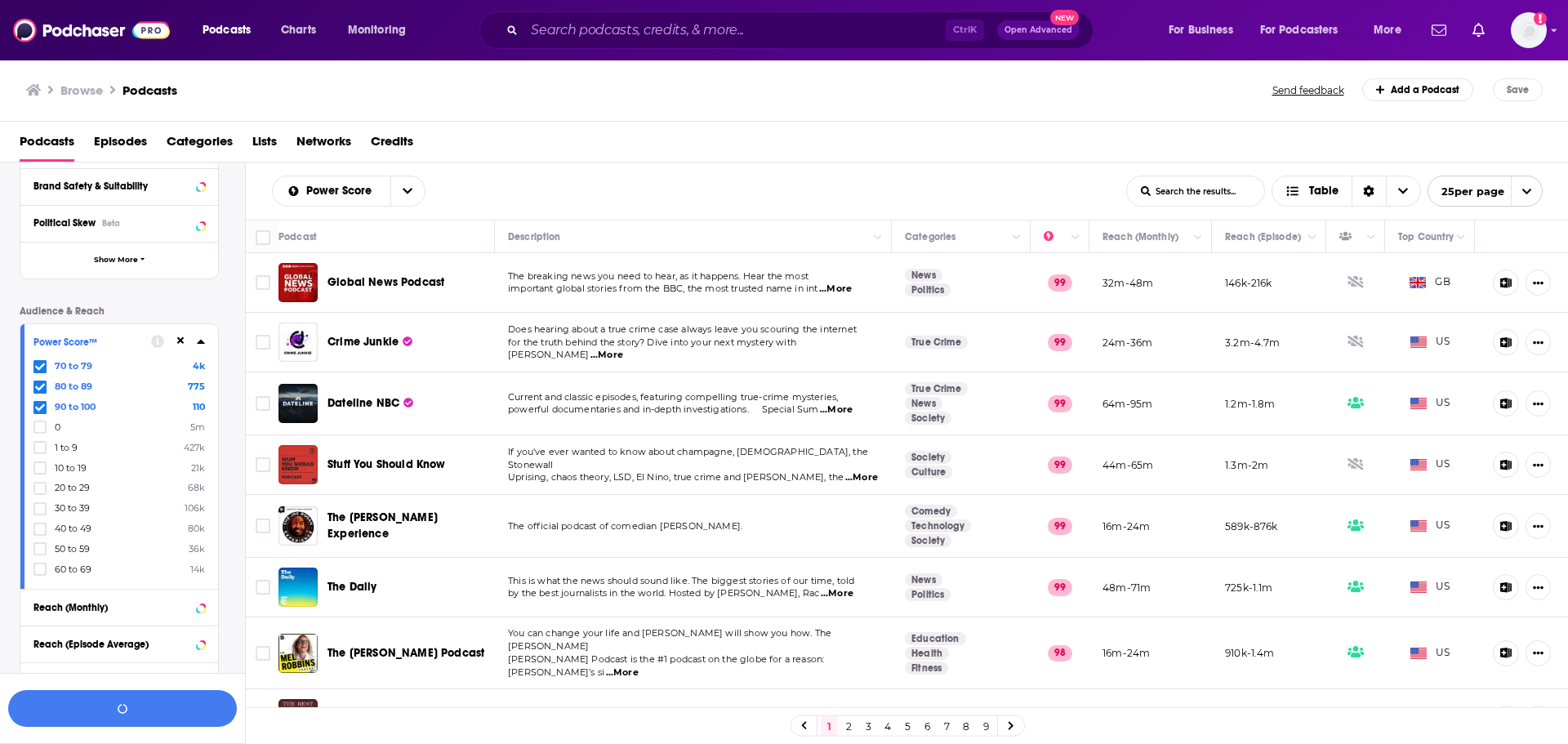 click on "Podcast Details Category Active Status Language Has Guests Brand Safety & Suitability Political Skew Beta Show More Audience & Reach Power Score™ 70 to 79 4k 80 to 89 775 90 to 100 110 0 5m 1 to 9 427k 10 to 19 21k 20 to 29 68k 30 to 39 106k 40 to 49 80k 50 to 59 36k 60 to 69 14k Reach (Monthly) Reach (Episode Average) Gender Age Income Show More" at bounding box center [132, 406] 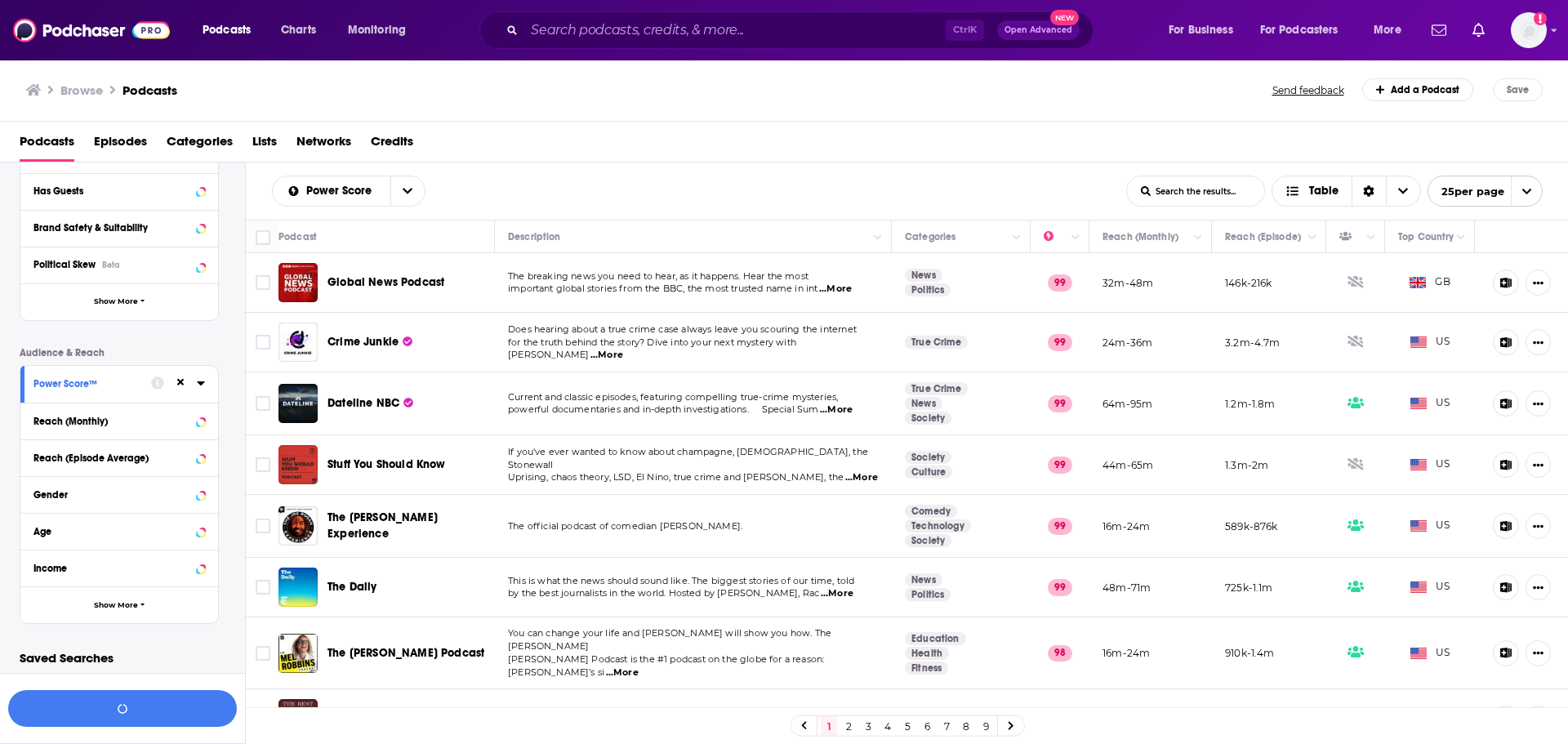 scroll, scrollTop: 244, scrollLeft: 0, axis: vertical 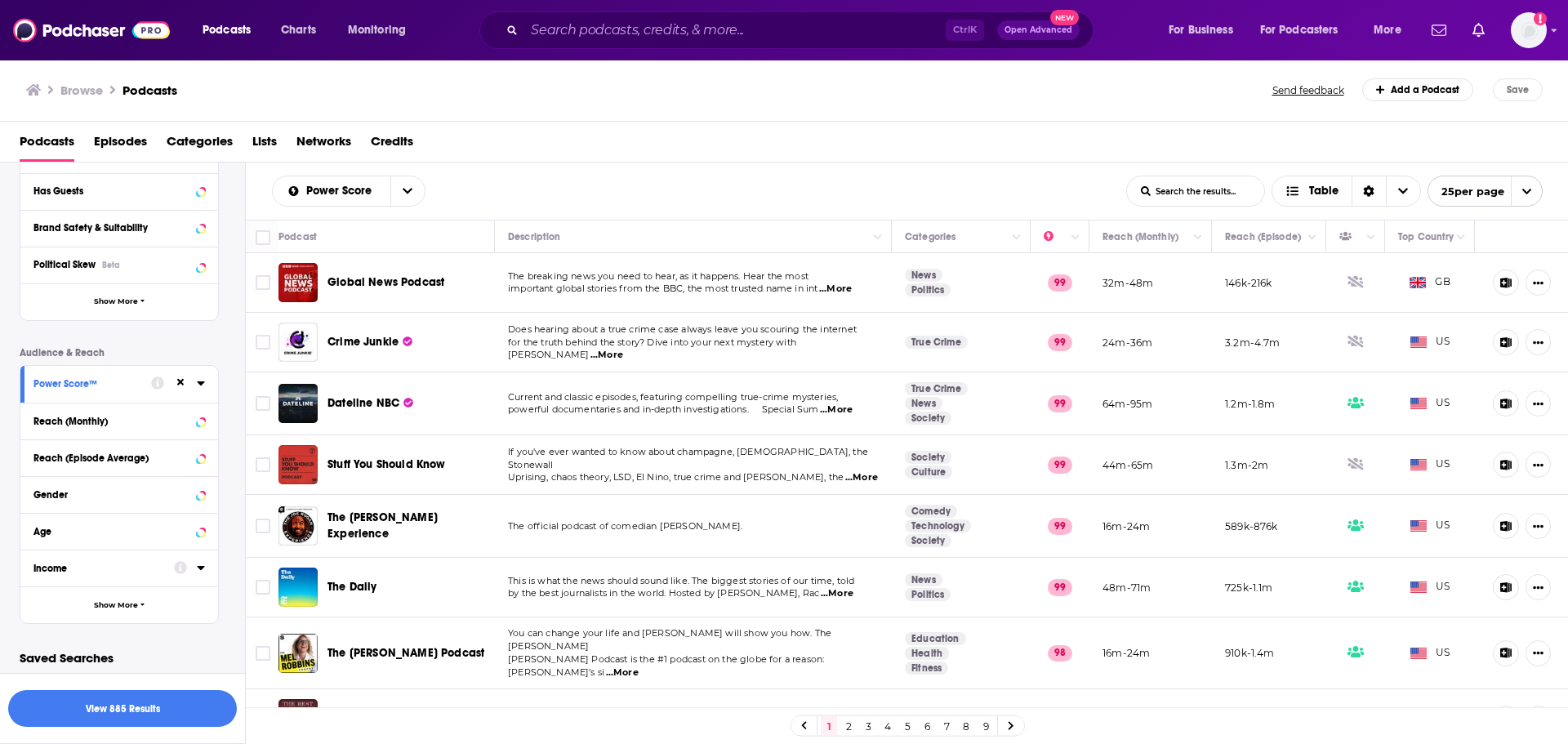 click 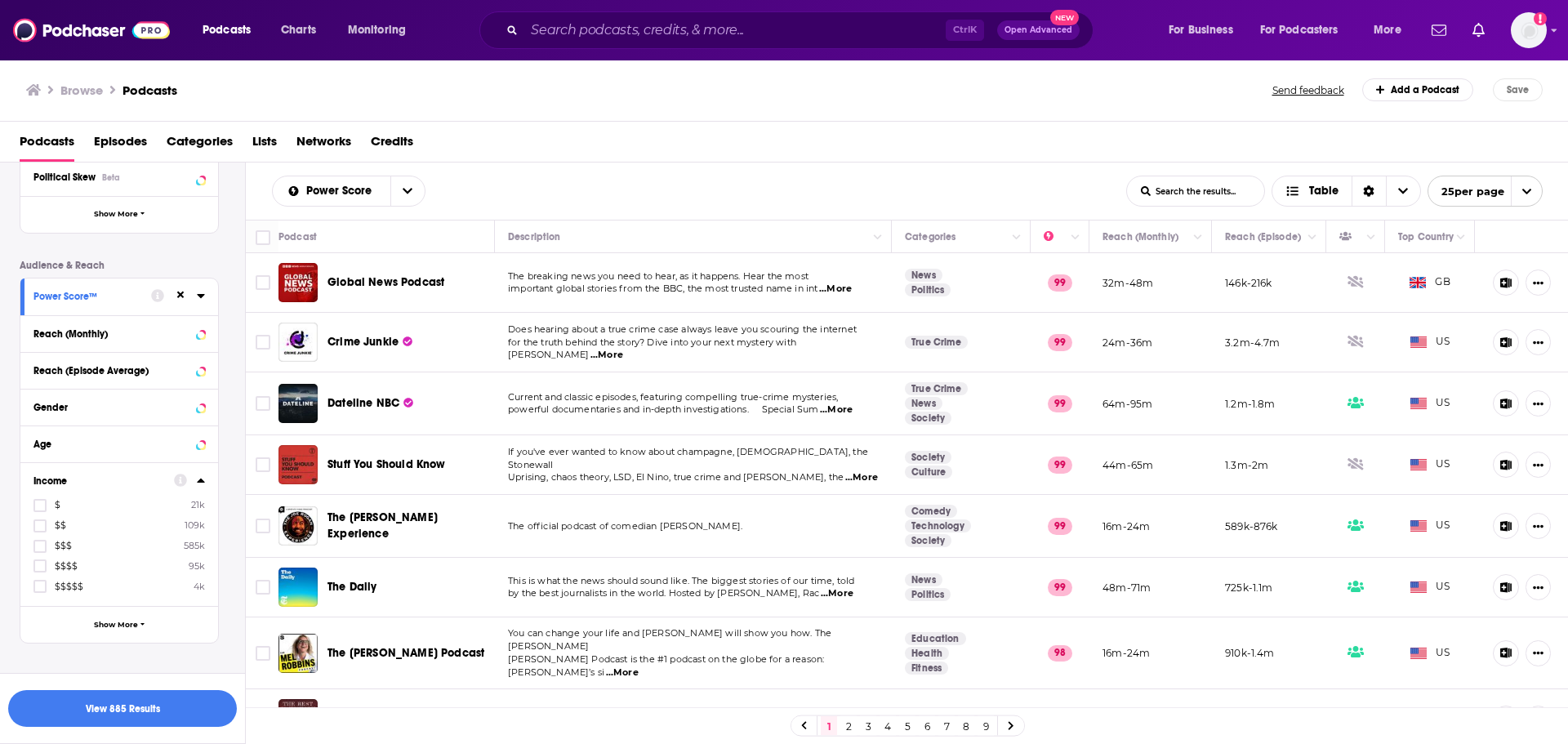 scroll, scrollTop: 351, scrollLeft: 0, axis: vertical 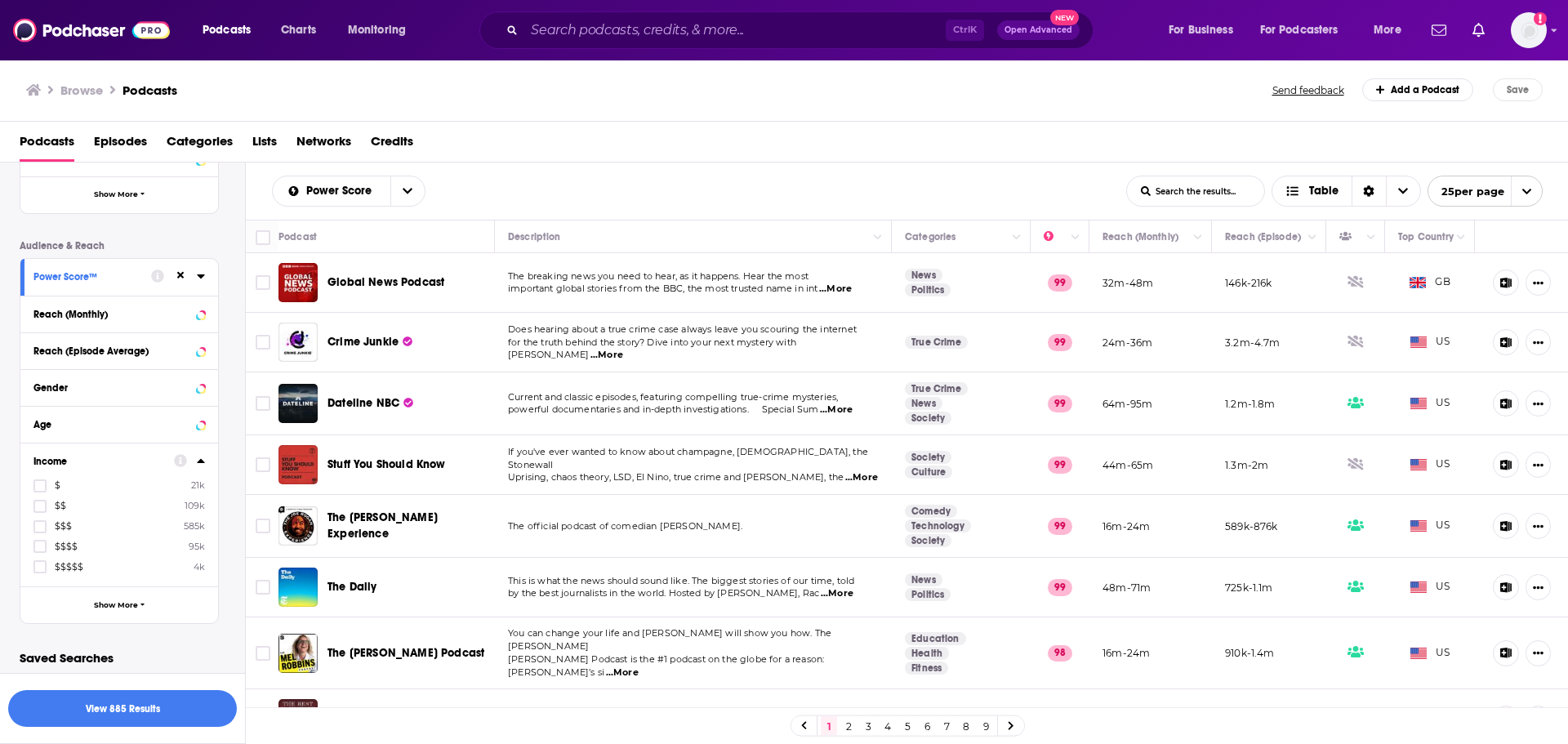 click on "Income $ 21k $$ 109k $$$ 585k $$$$ 95k $$$$$ 4k" at bounding box center (119, 515) 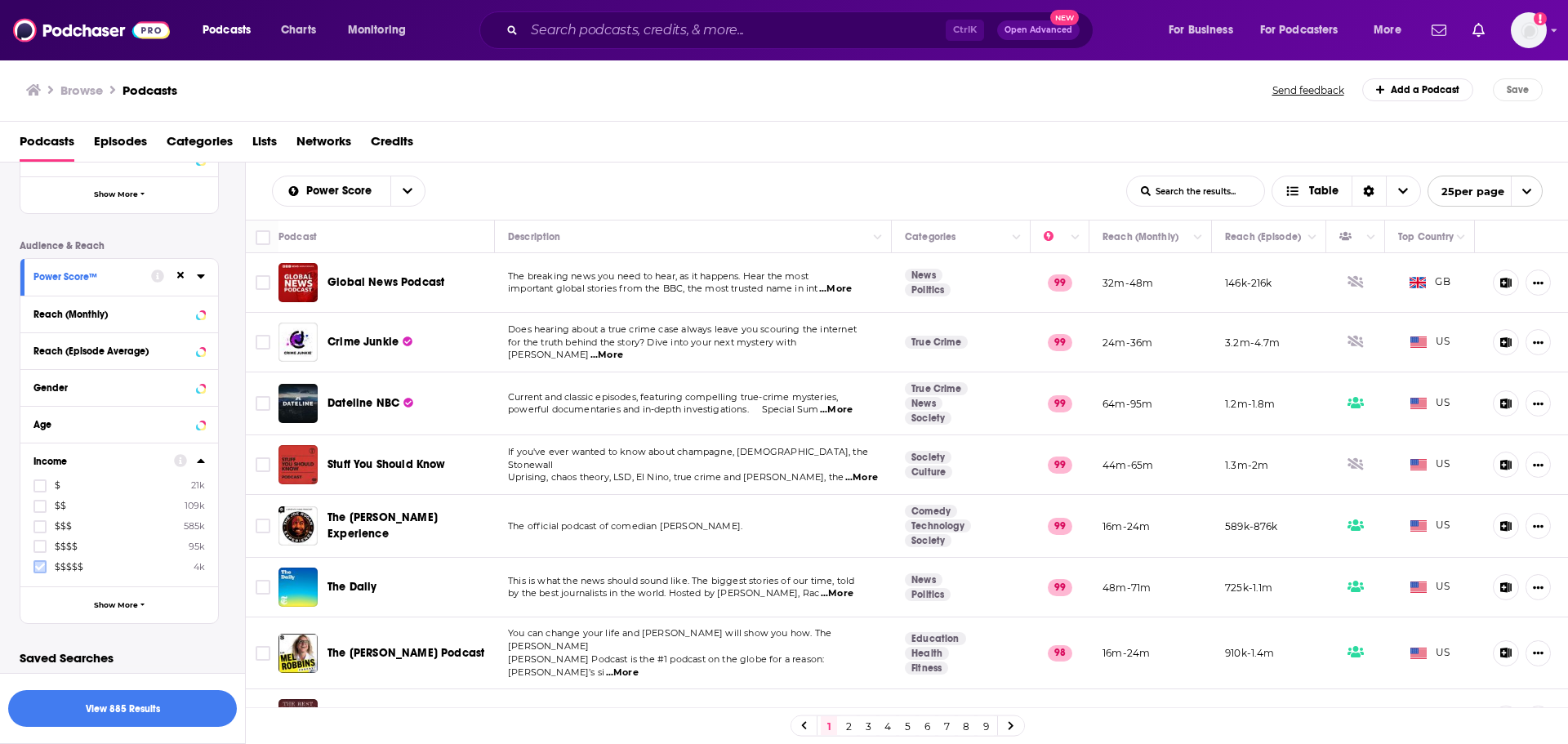 click 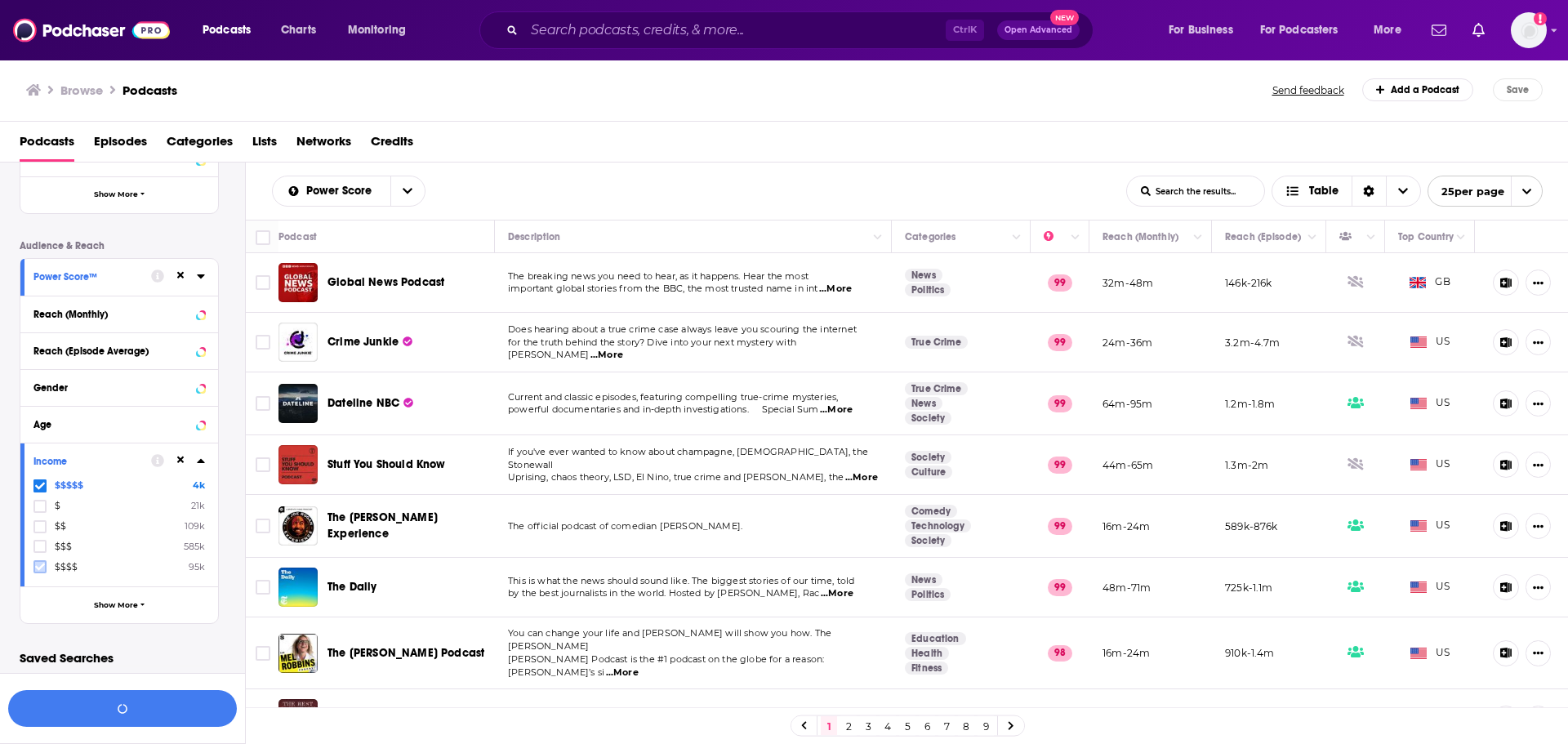 click 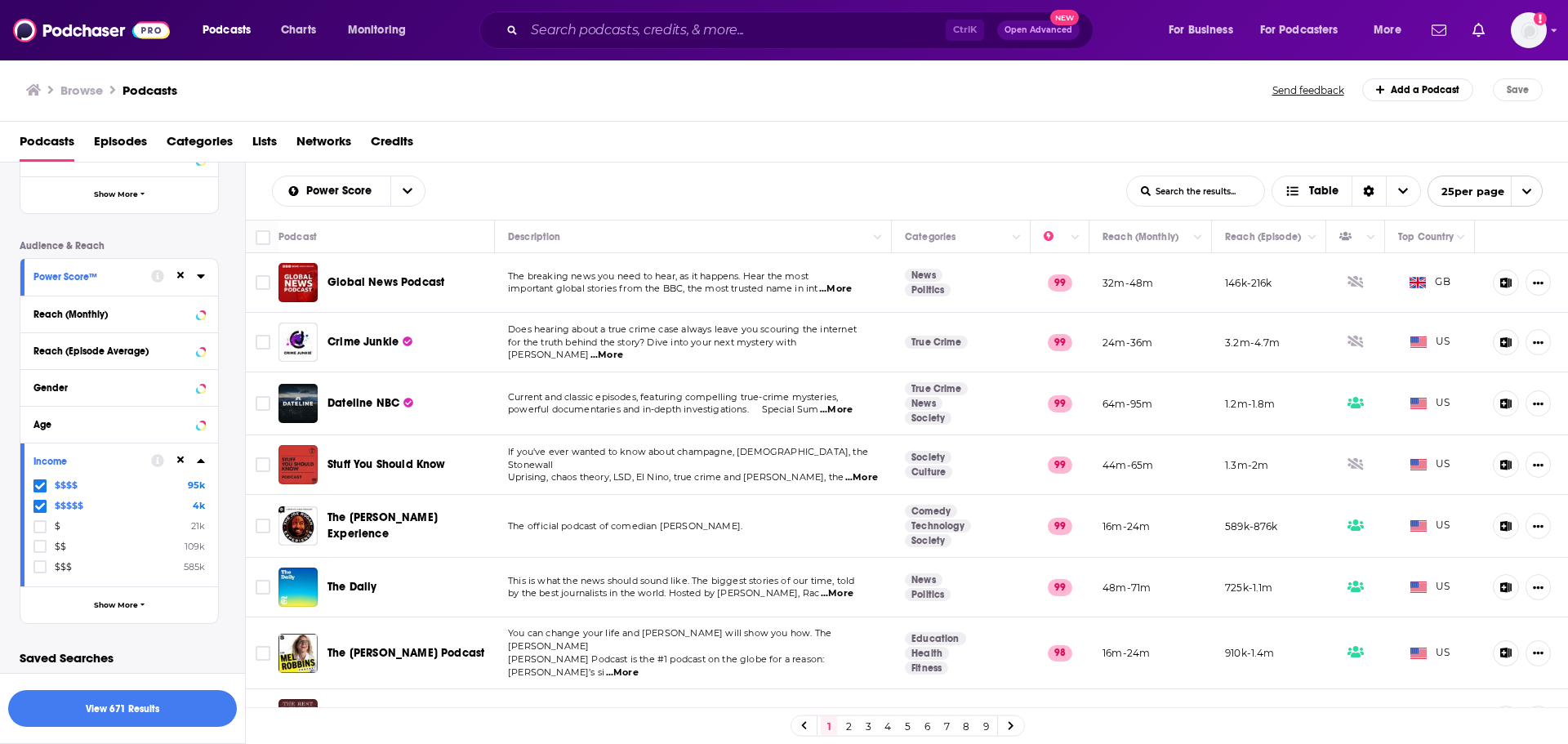 click 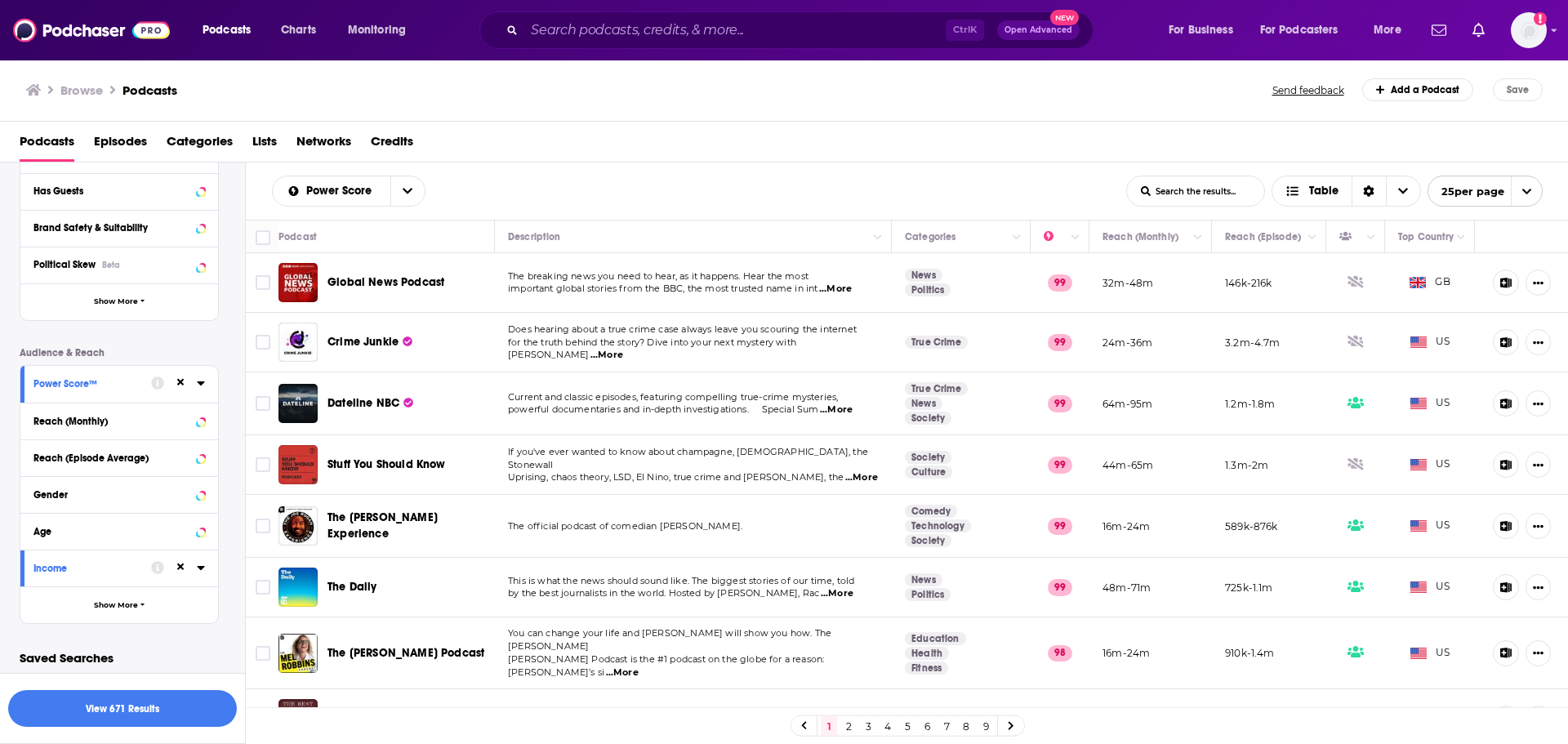 click 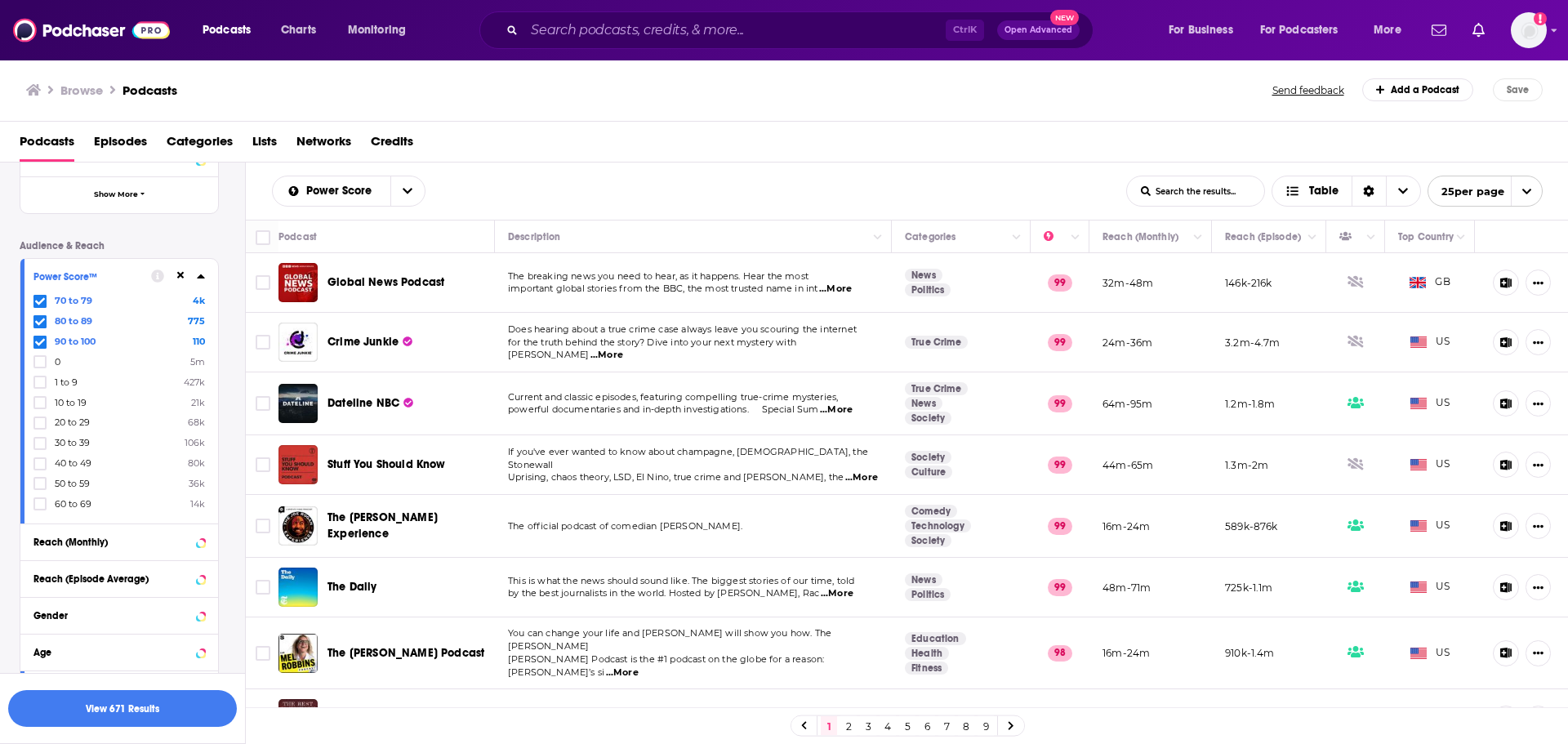 click 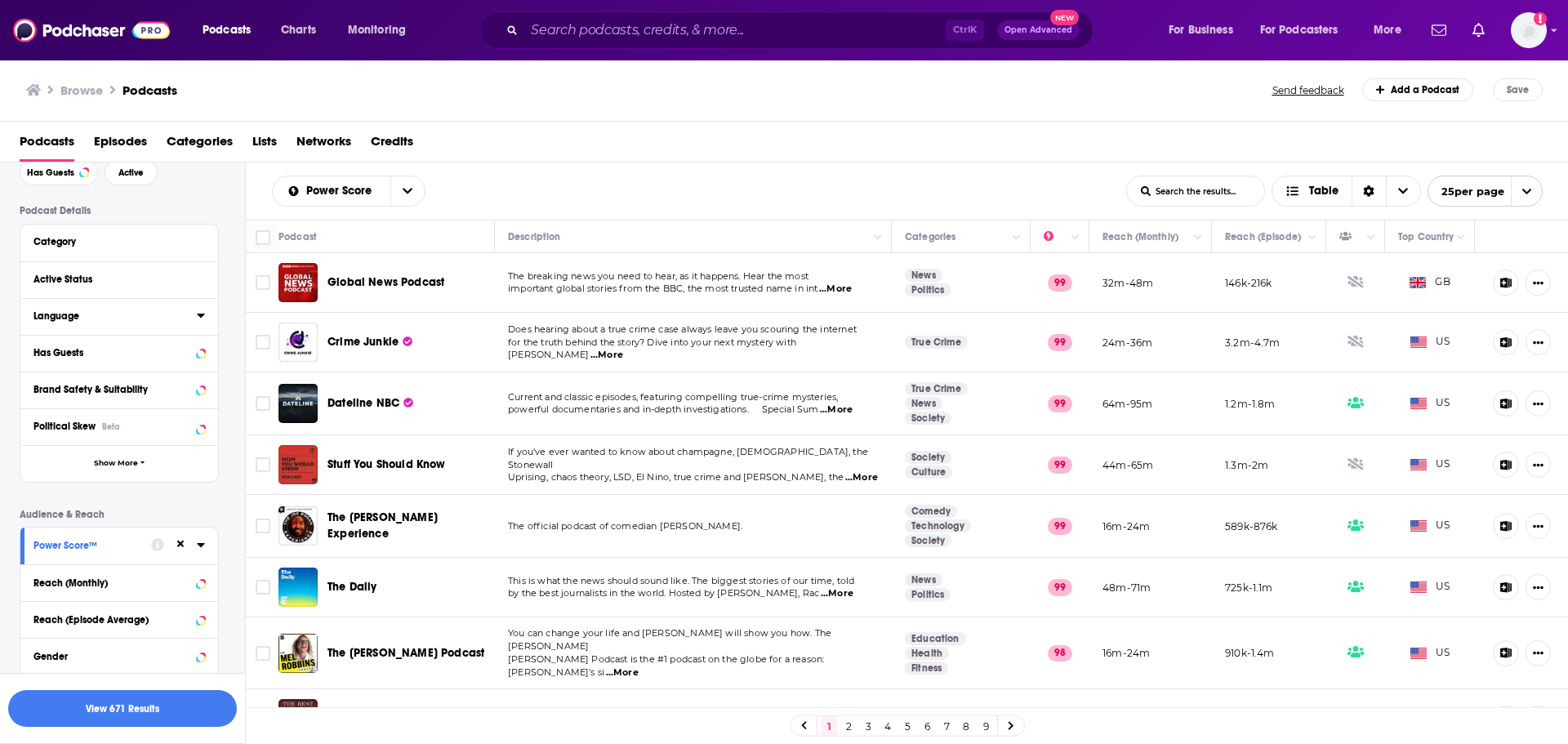 scroll, scrollTop: 81, scrollLeft: 0, axis: vertical 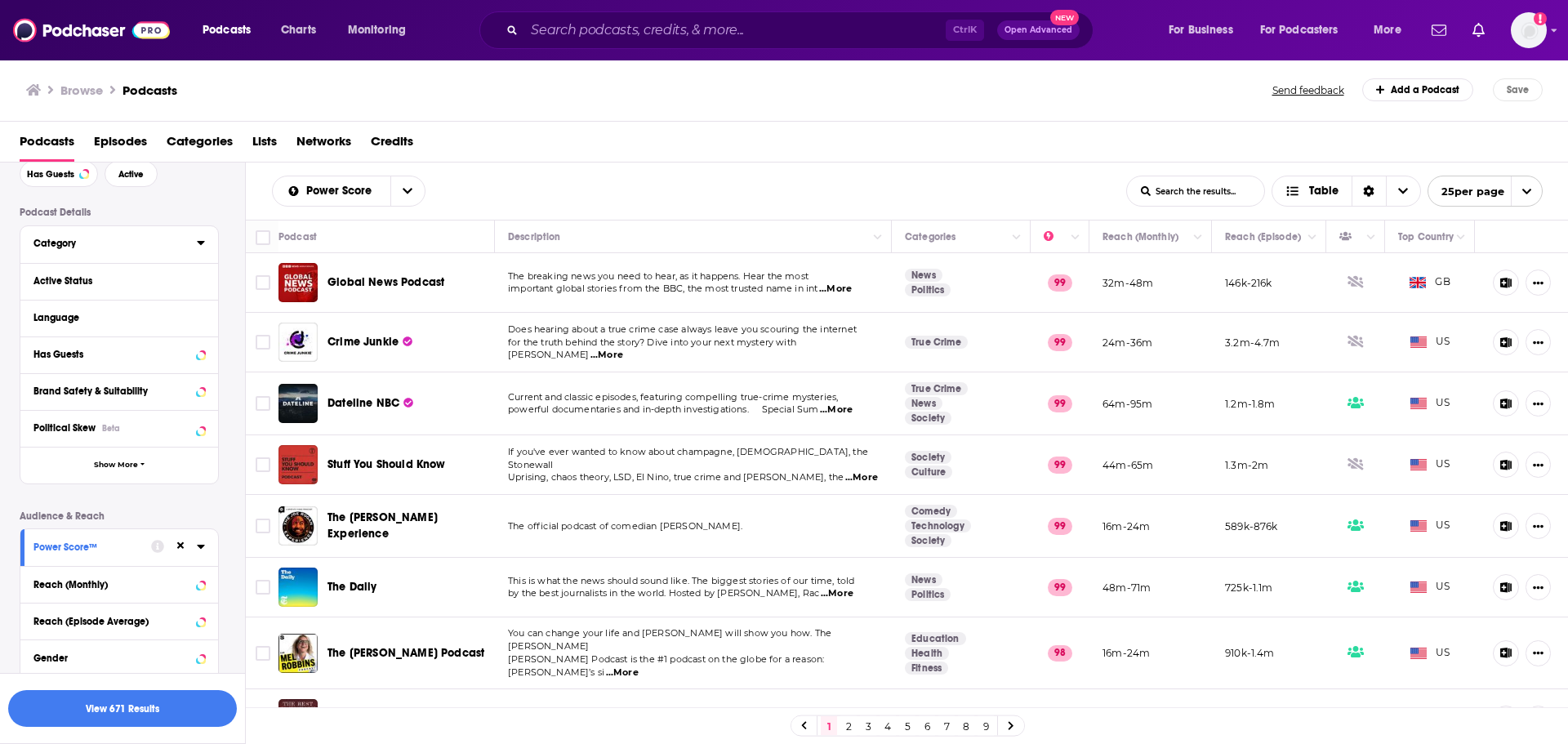 click 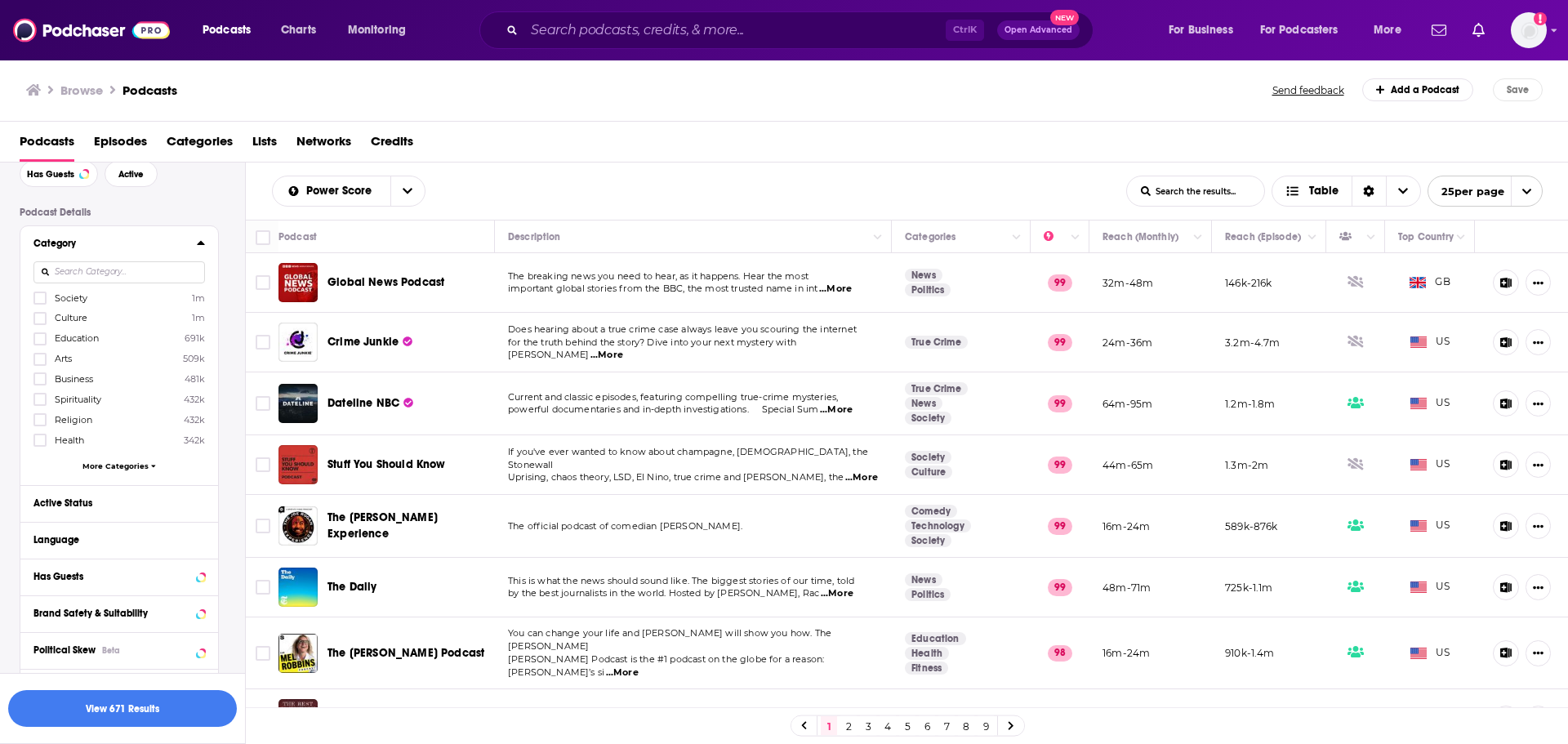 click 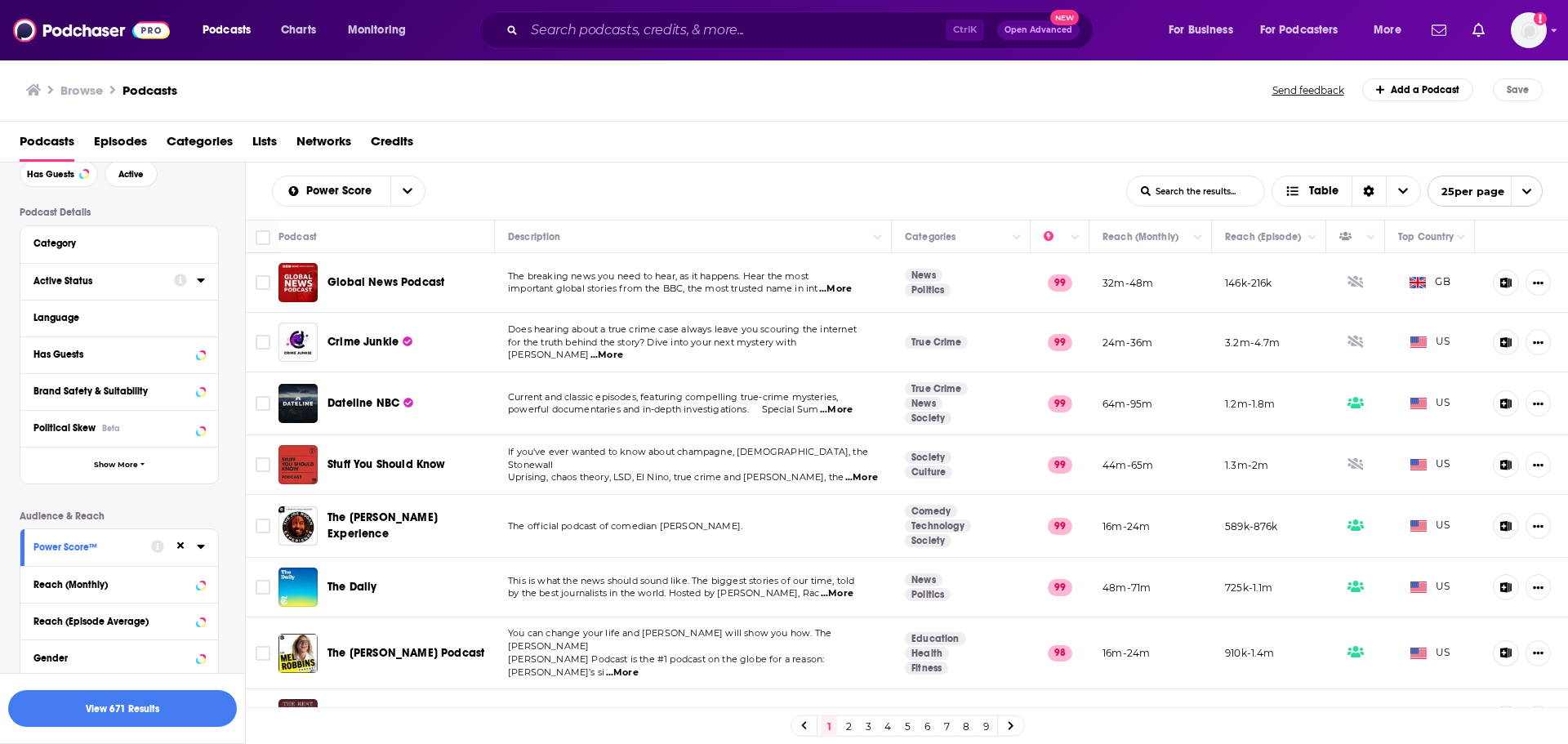 click 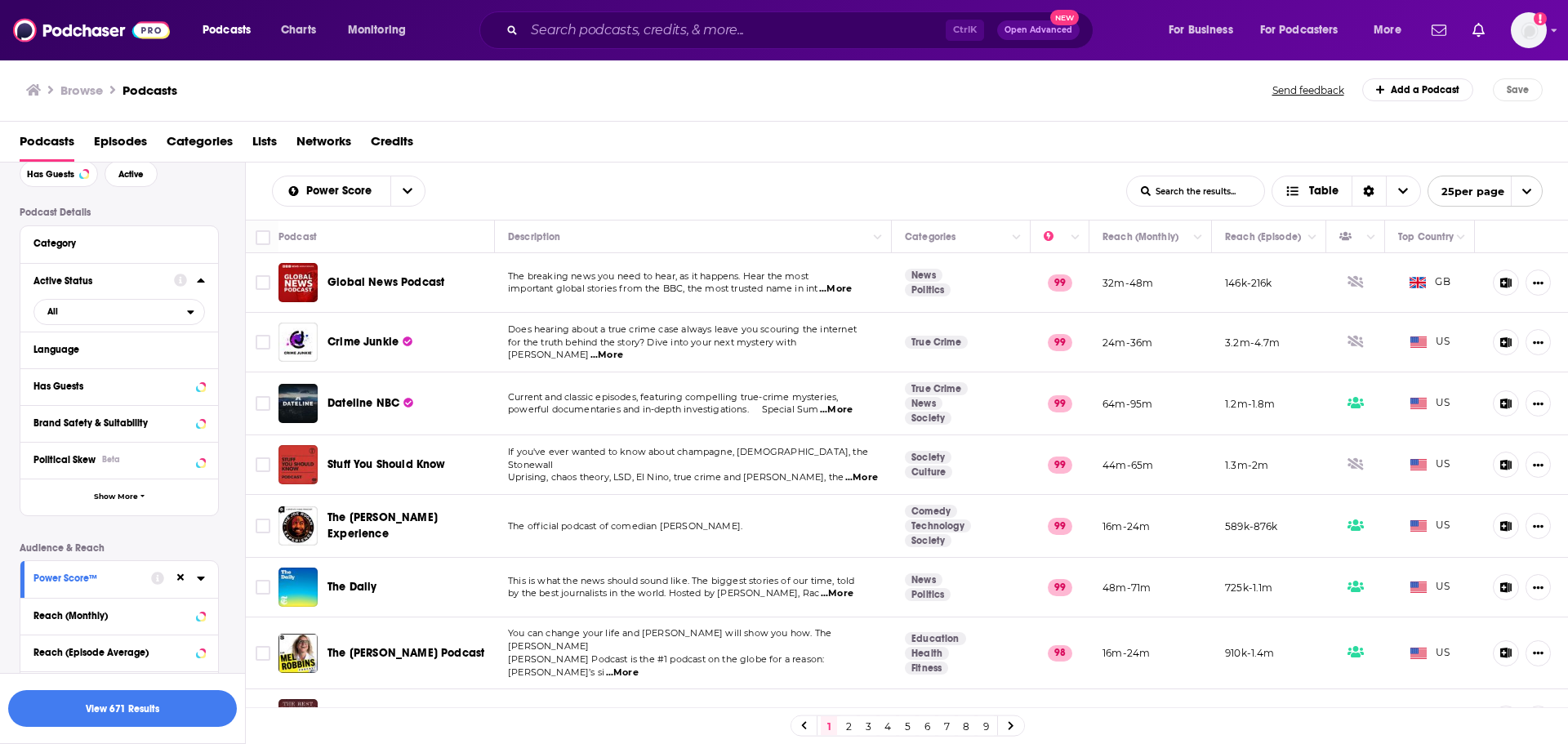 click 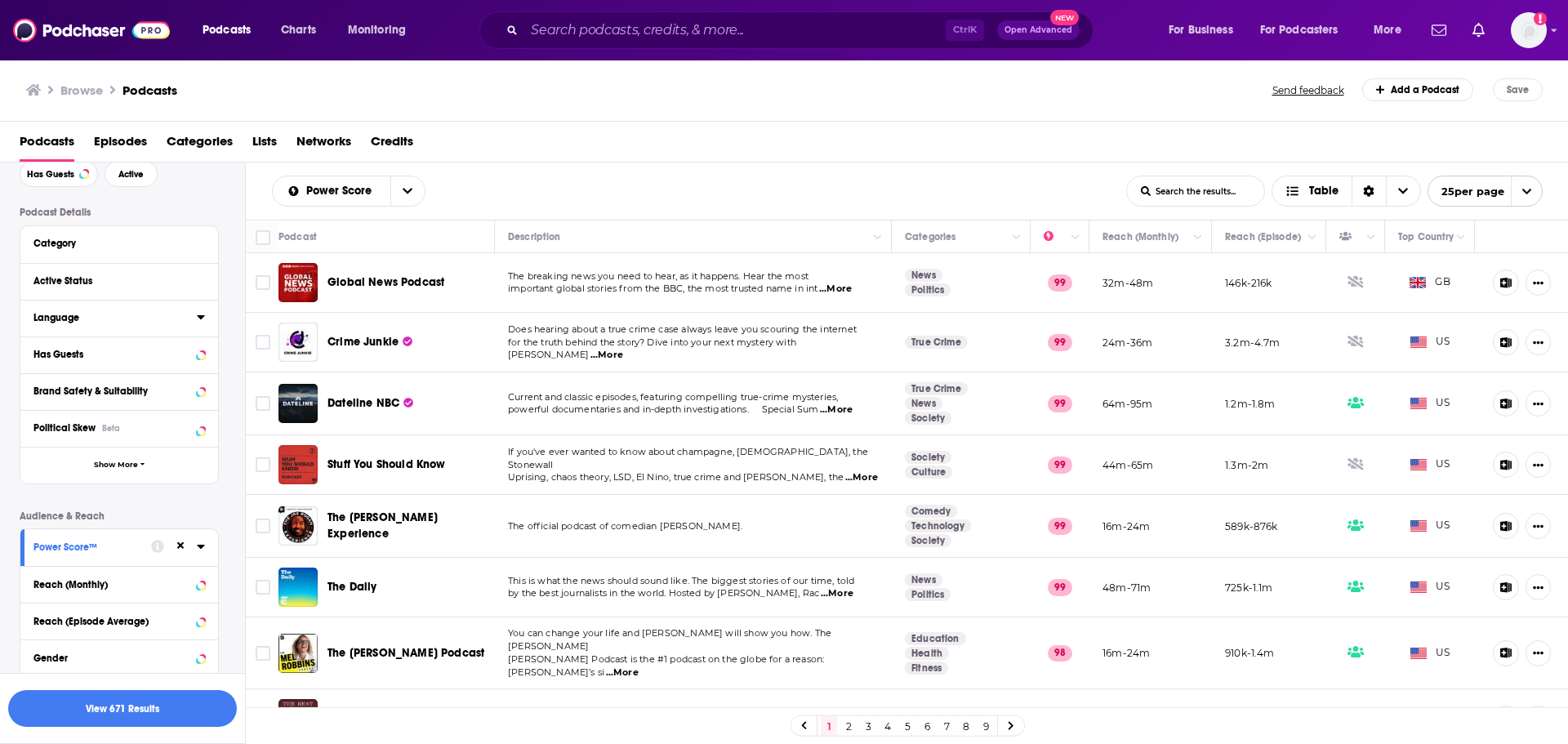 click 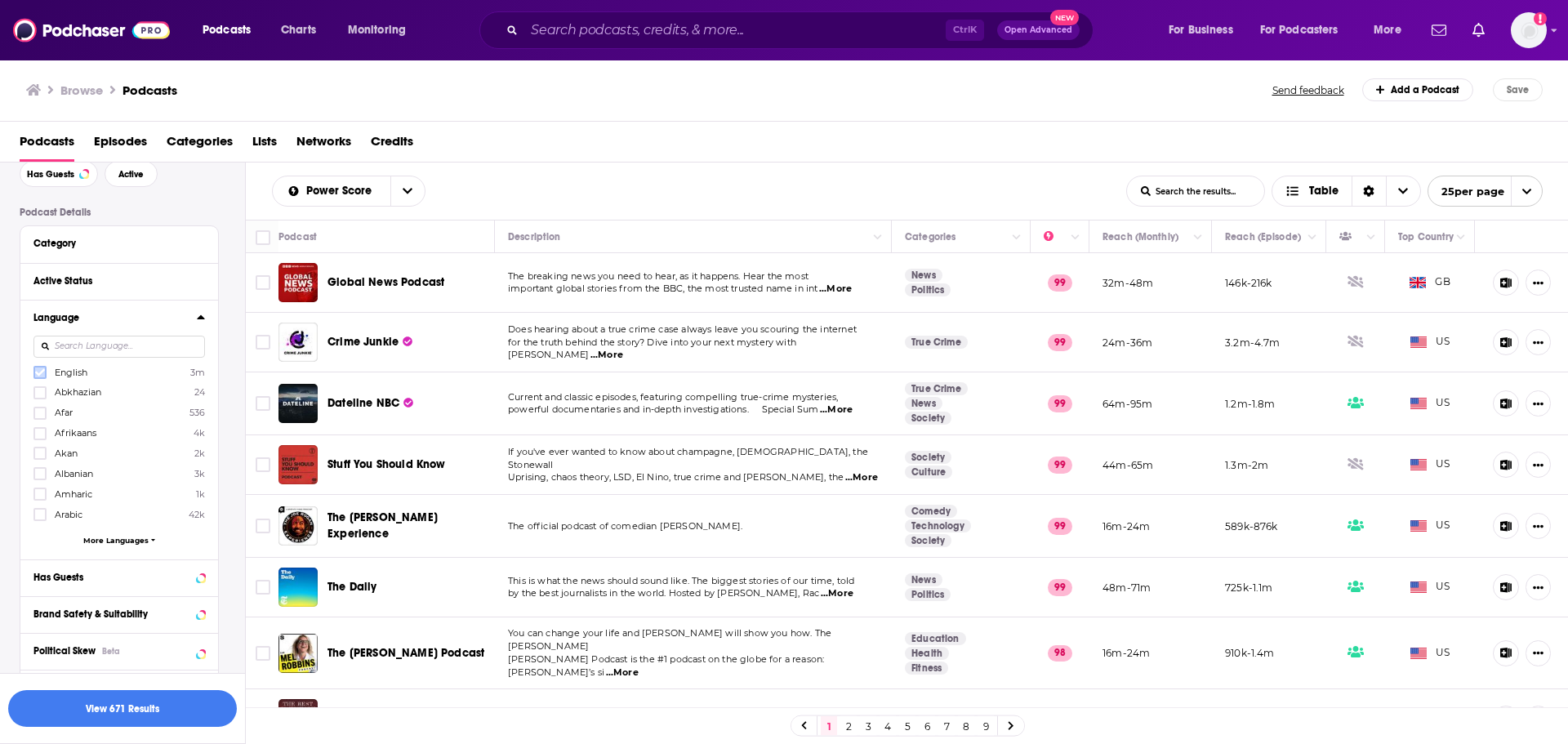 click at bounding box center [40, 372] 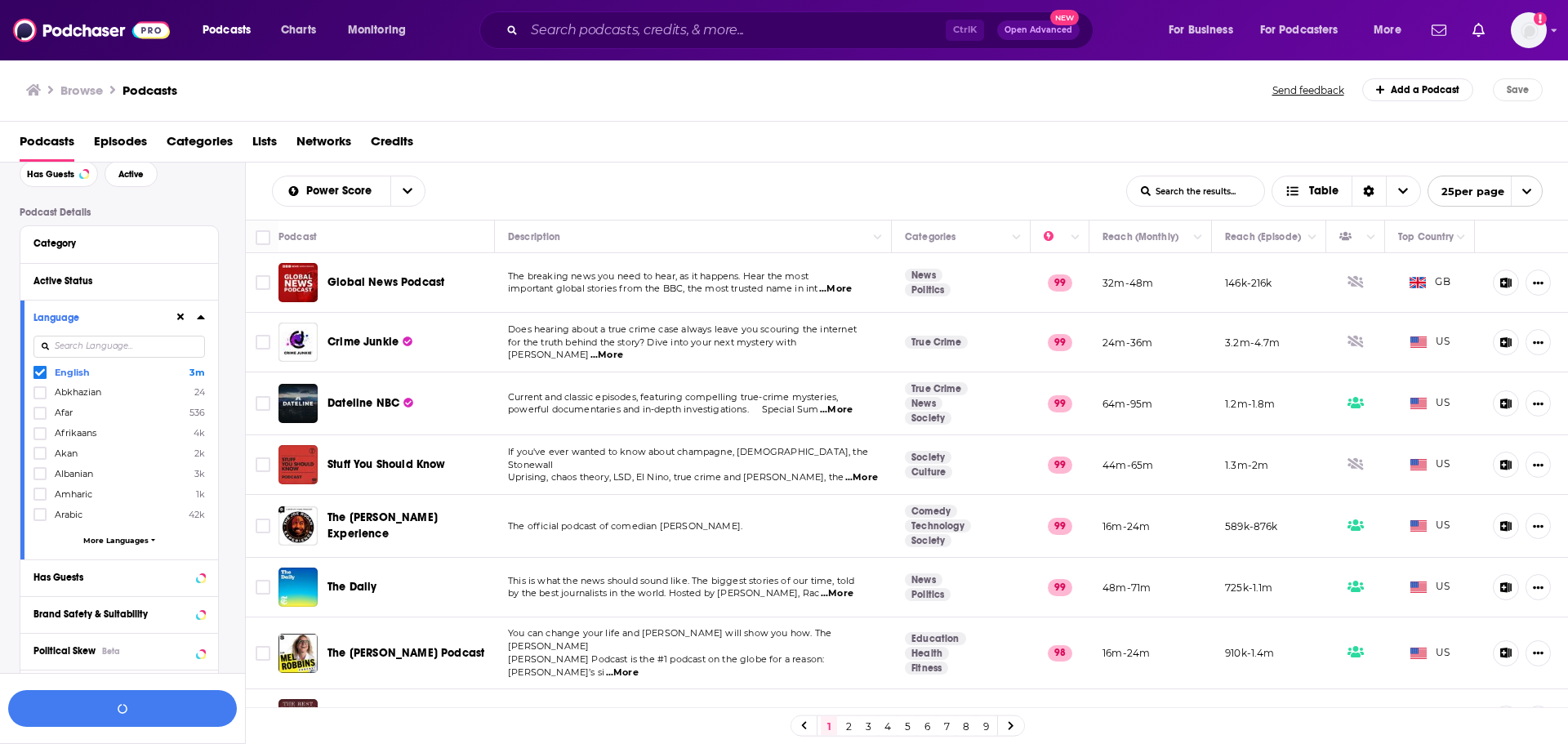 click 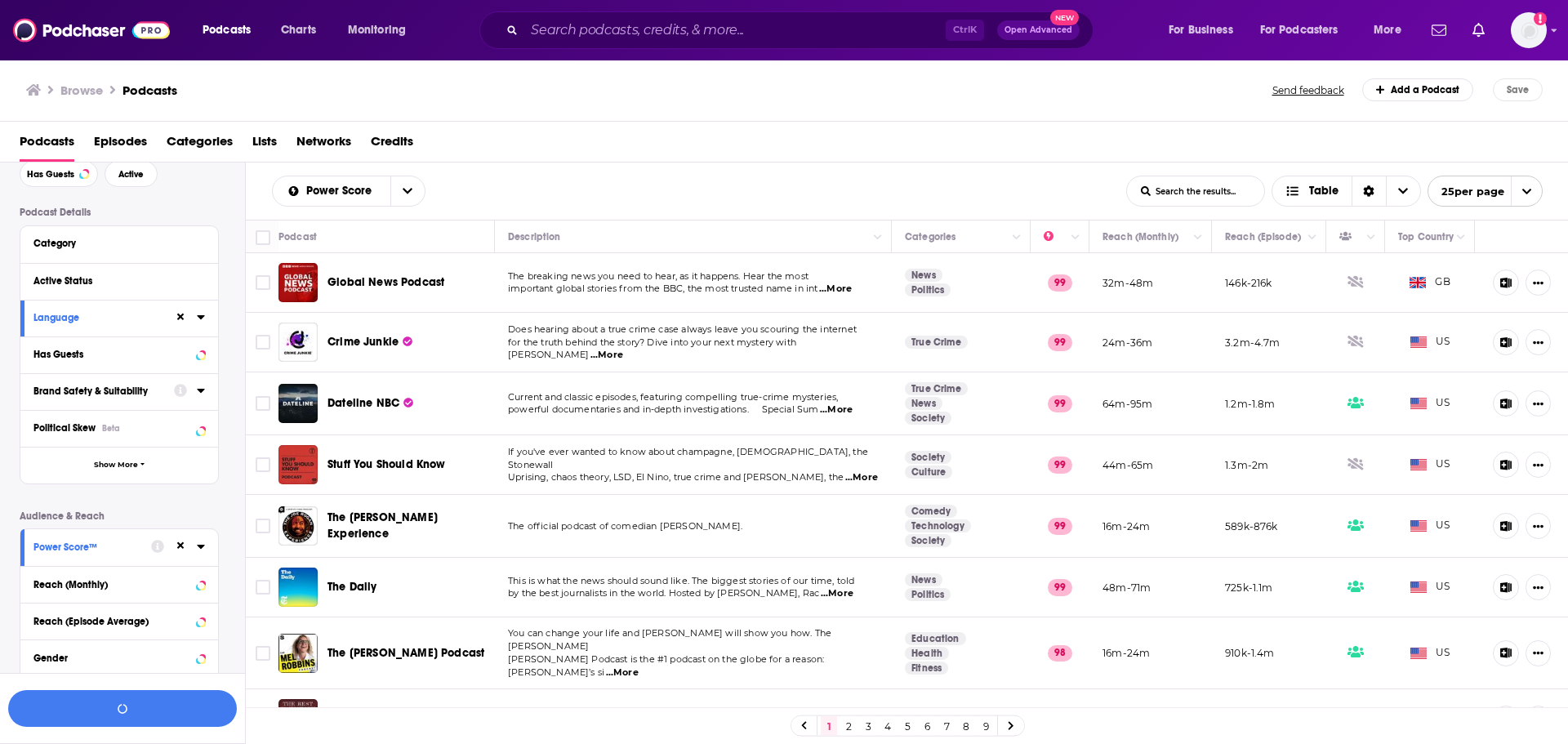 click 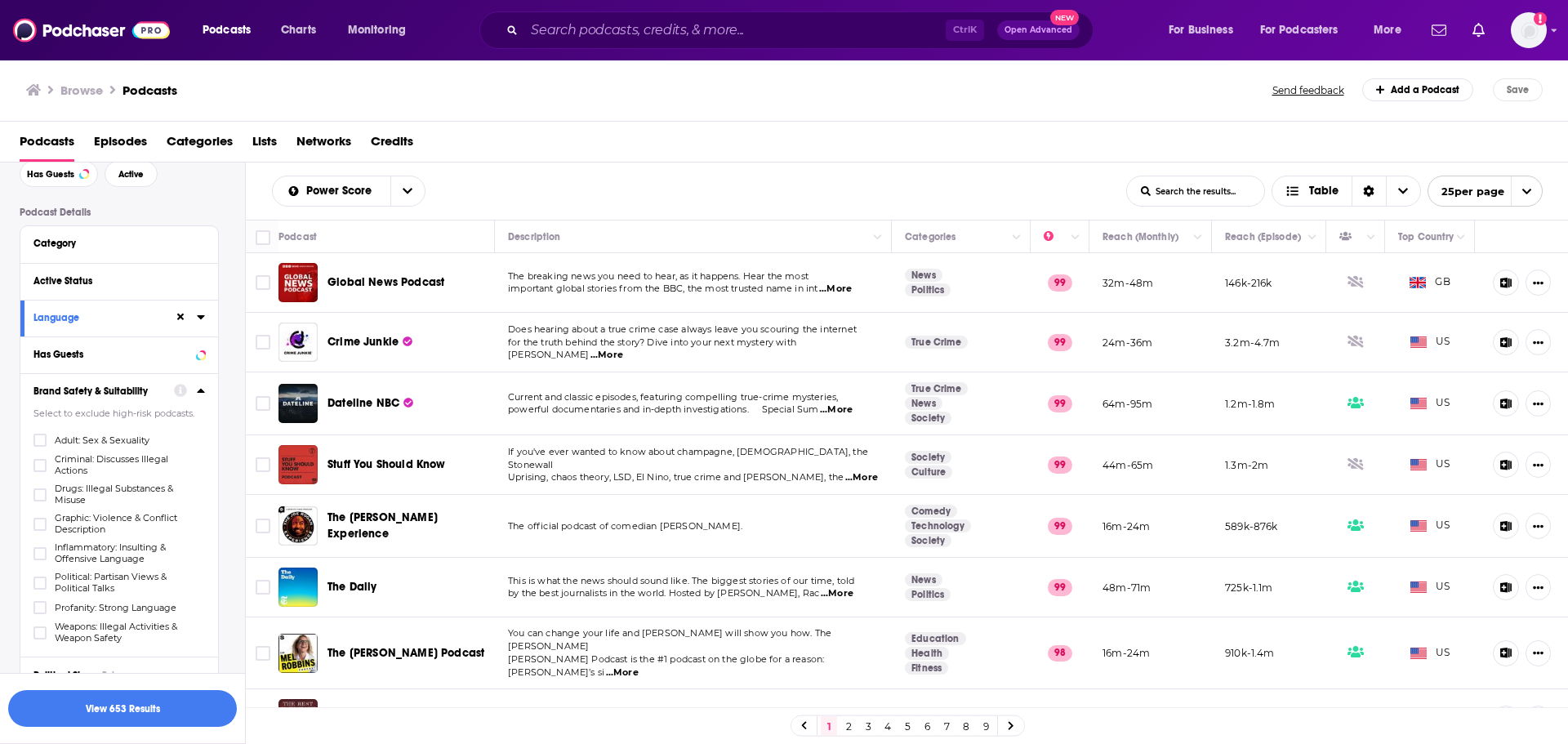 scroll, scrollTop: 163, scrollLeft: 0, axis: vertical 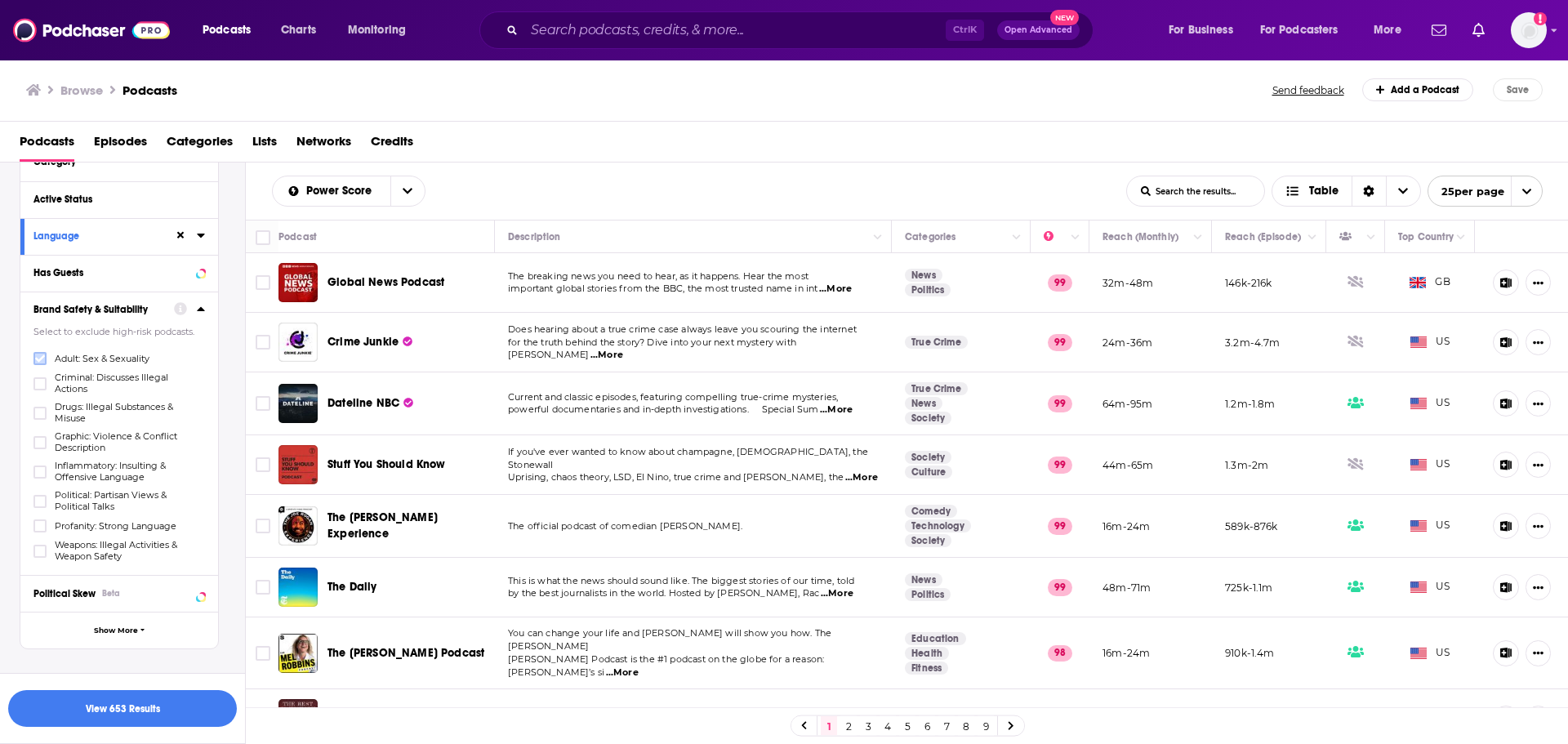 click 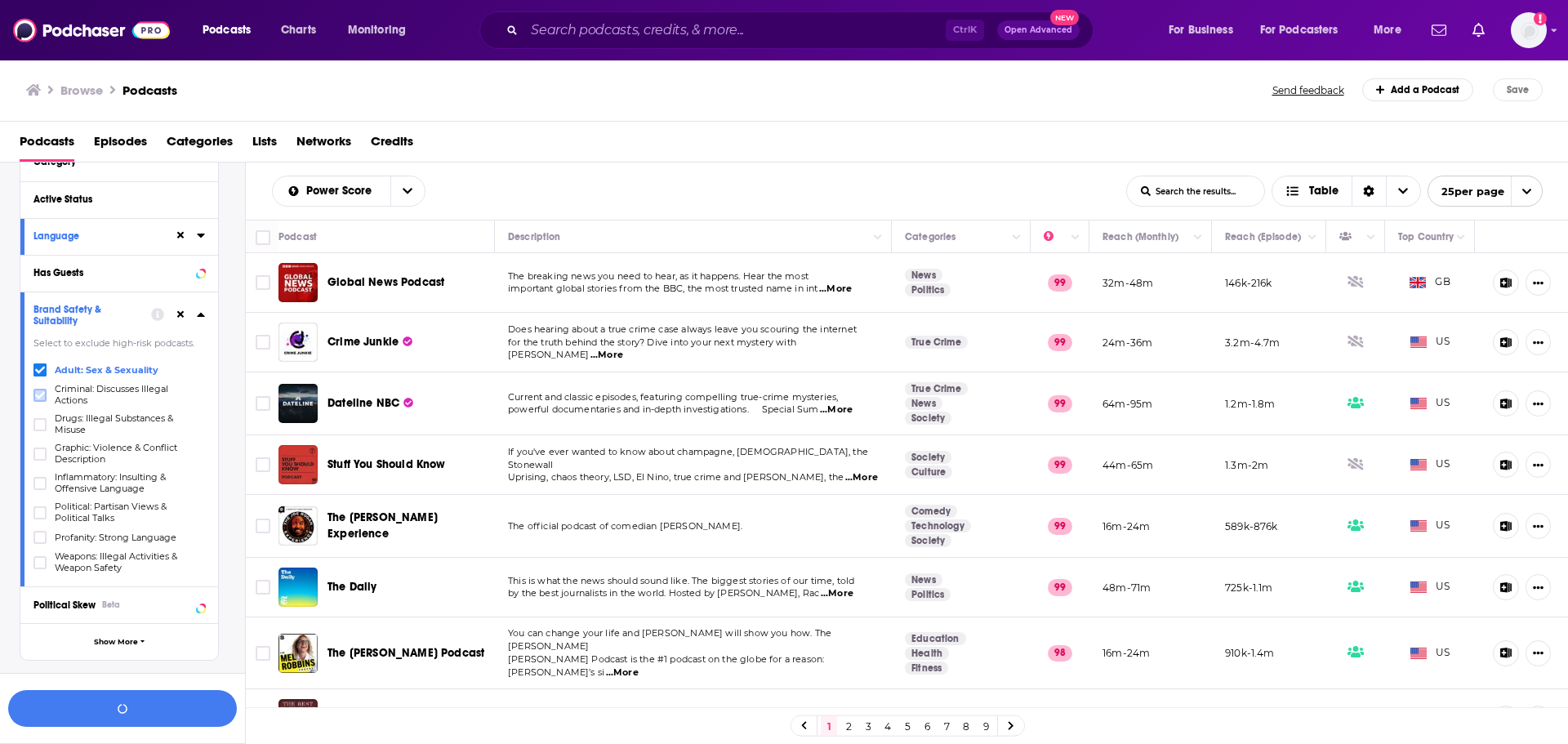 click 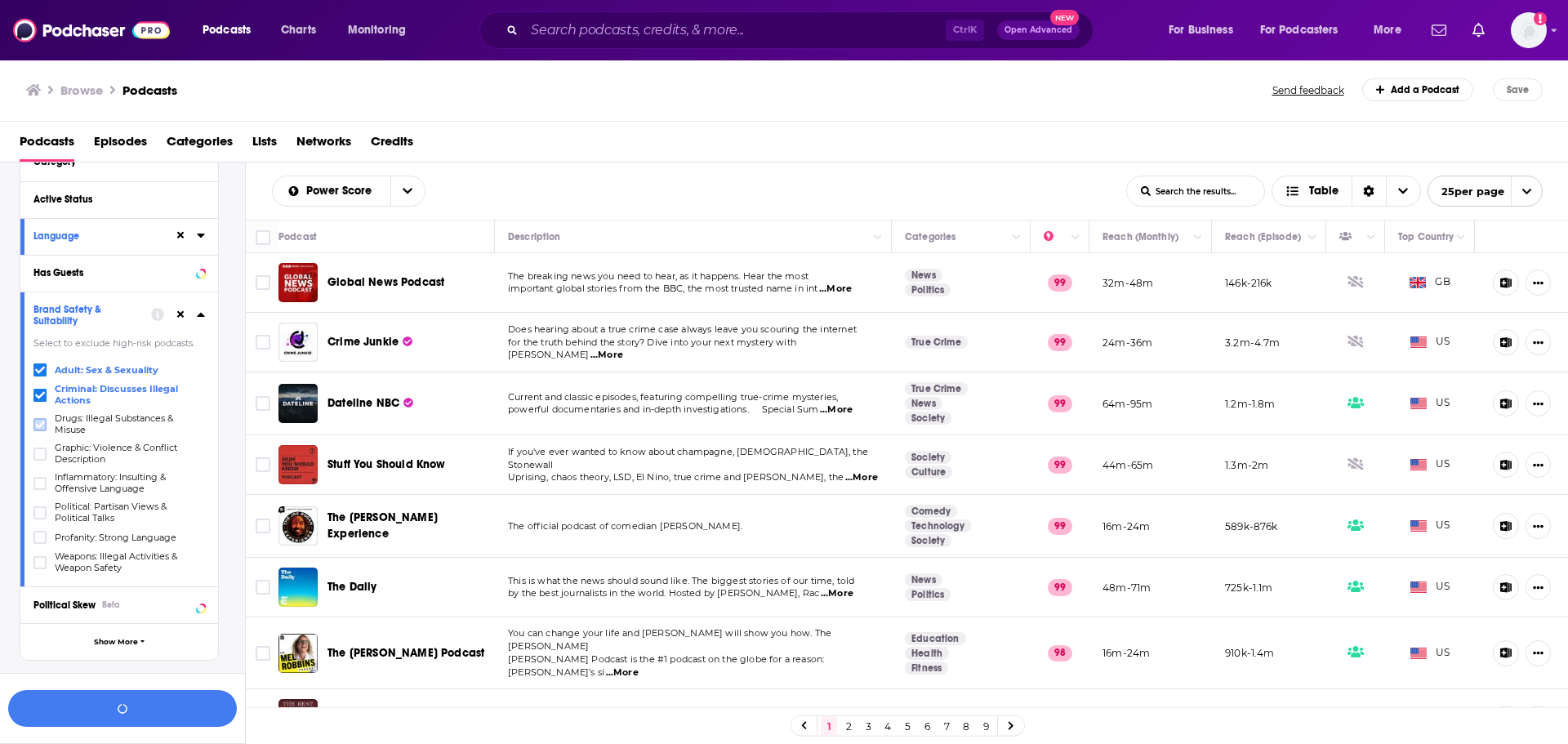 click 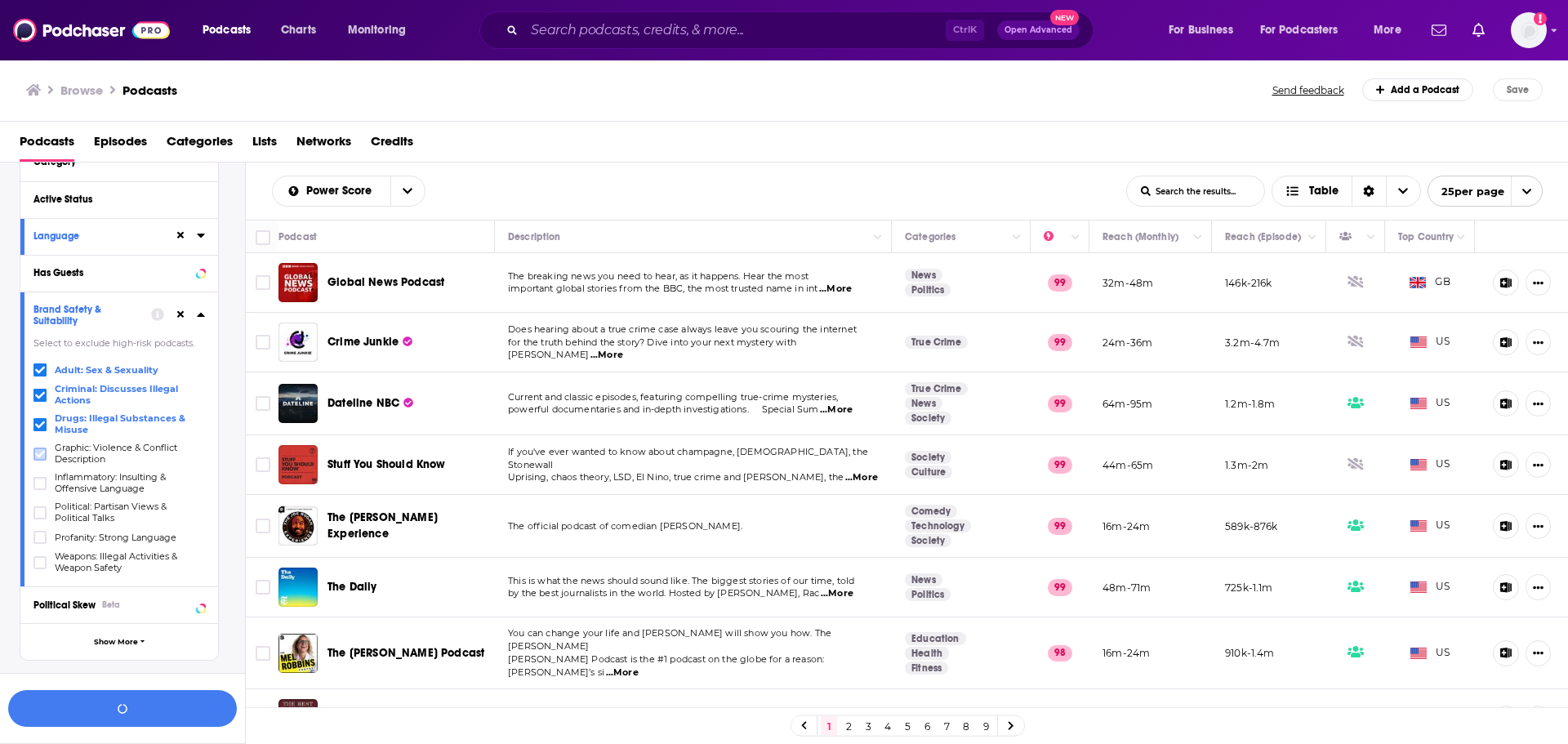 click 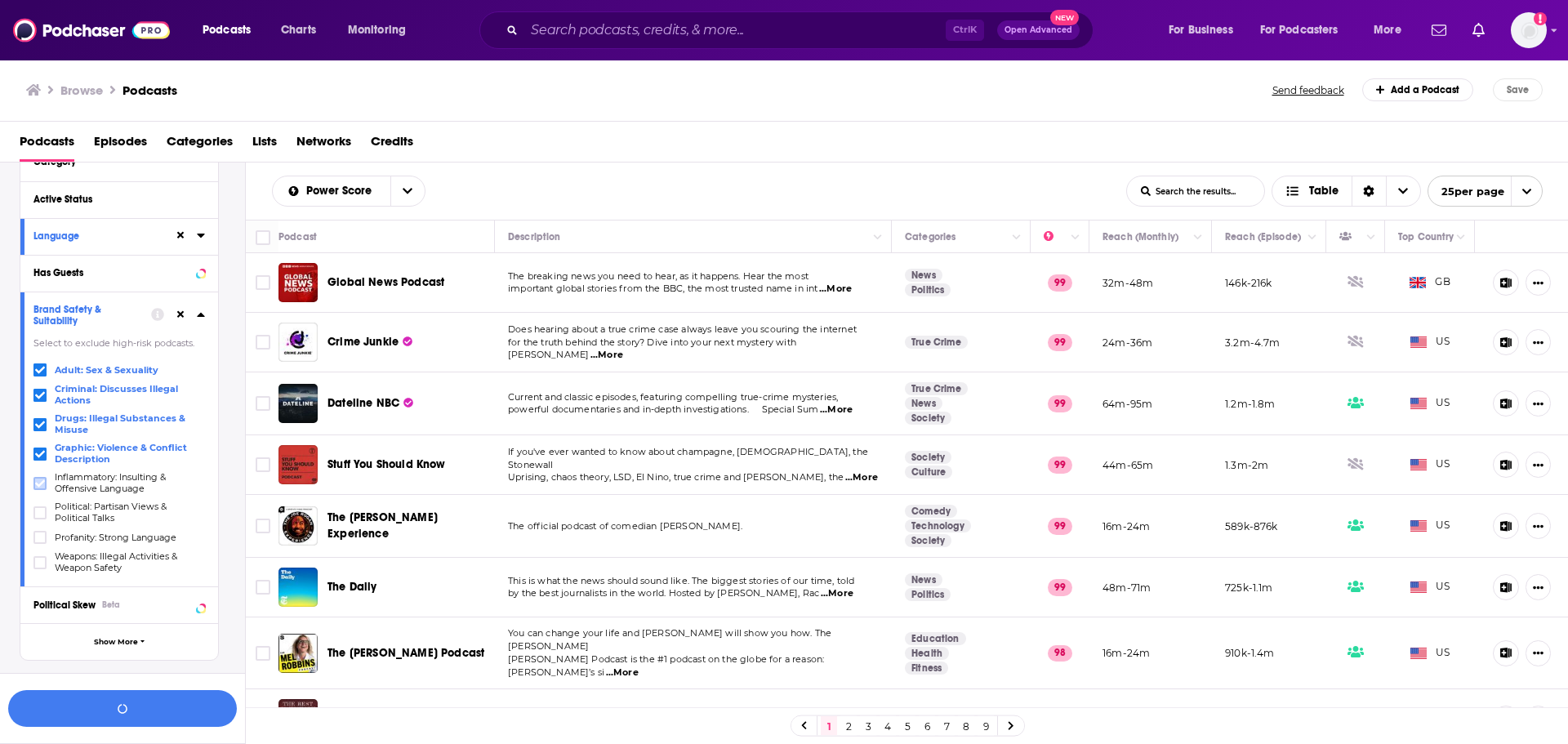 click at bounding box center (40, 483) 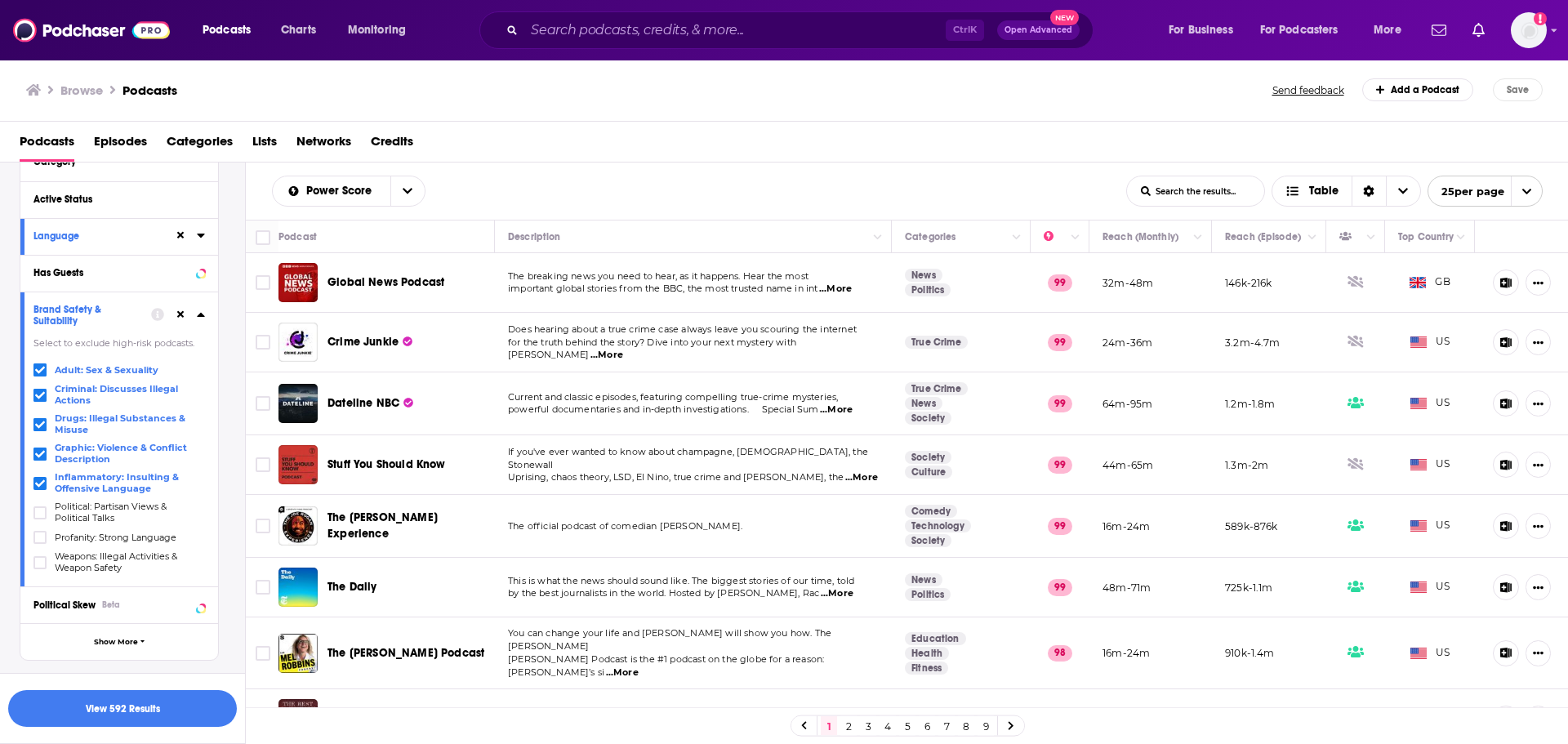 scroll, scrollTop: 244, scrollLeft: 0, axis: vertical 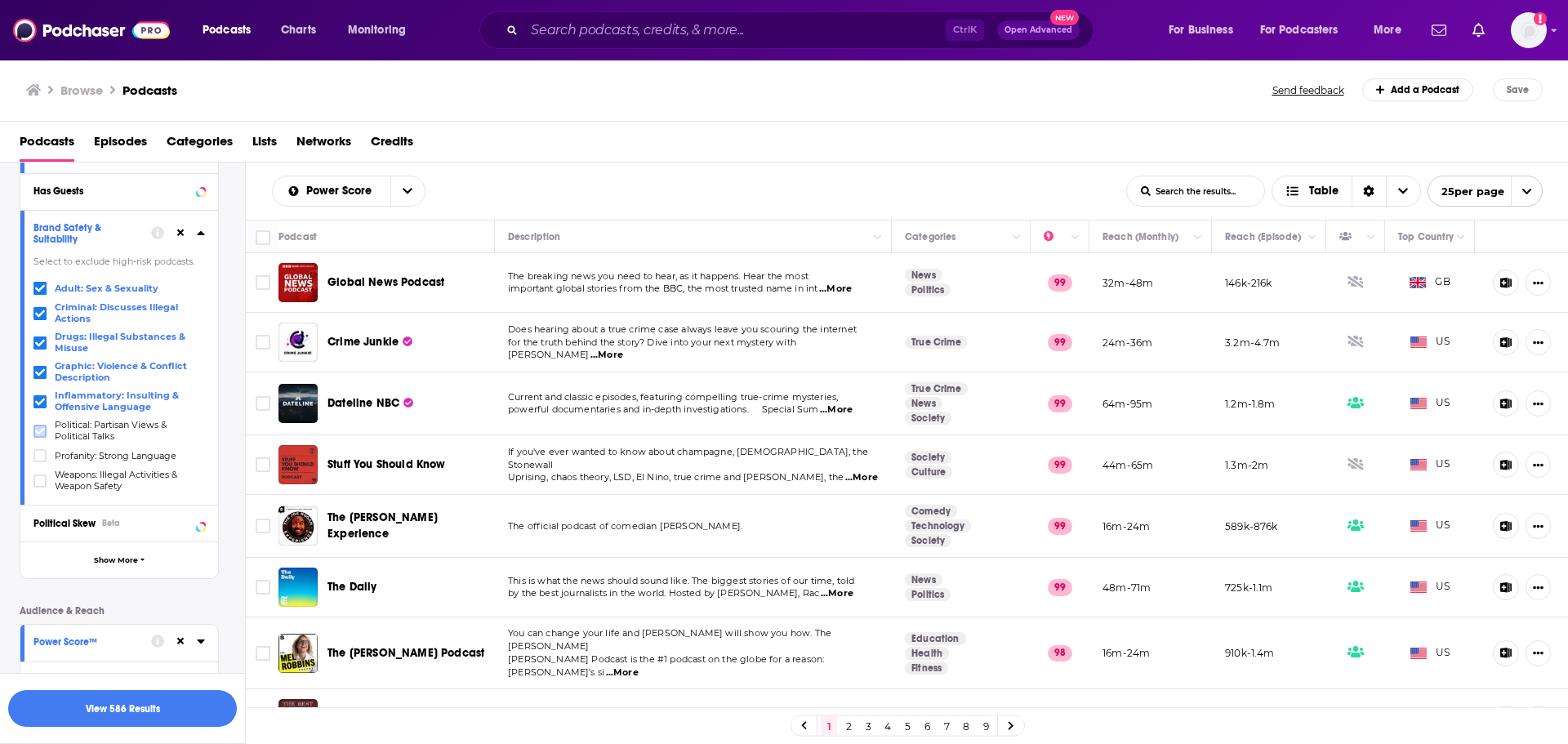click 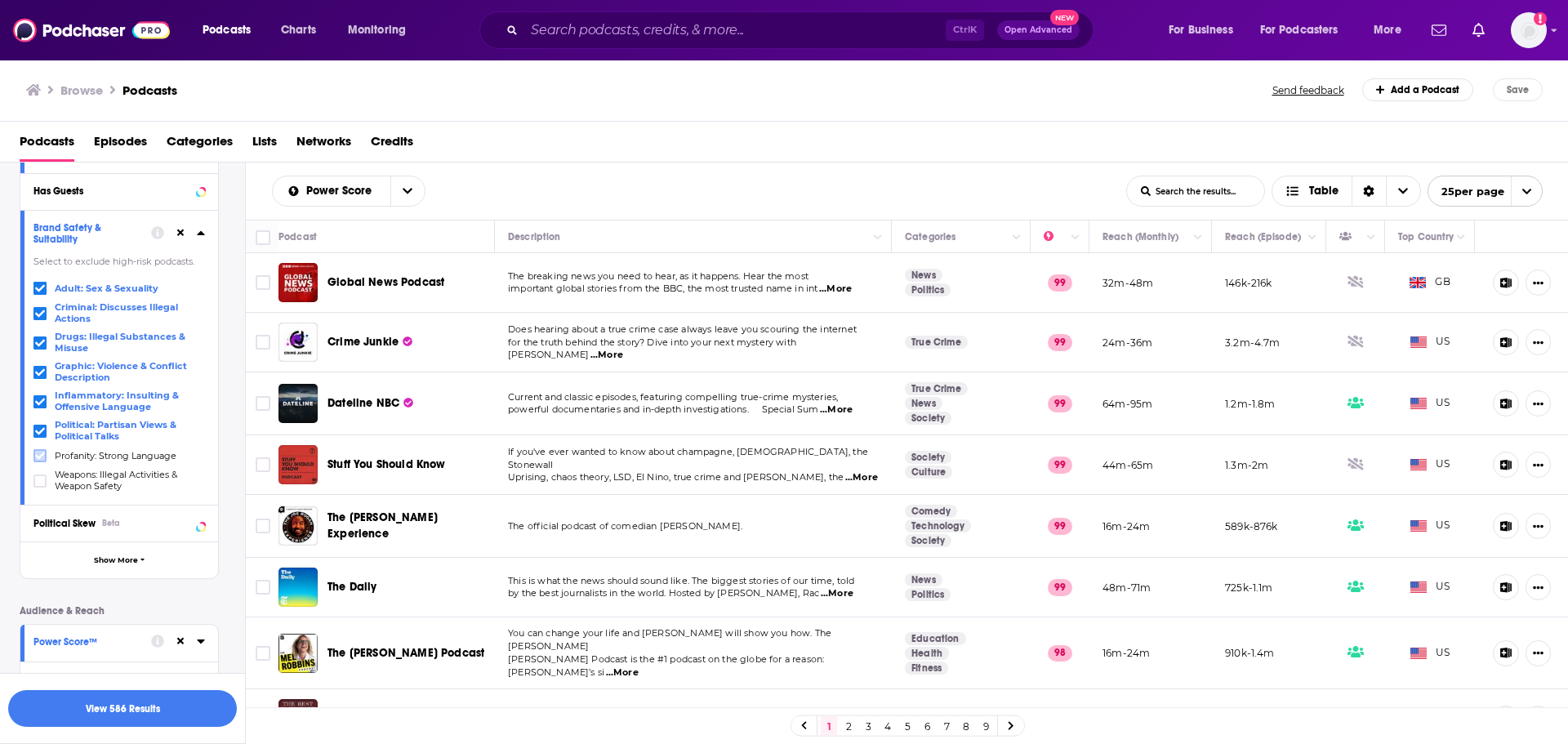 click 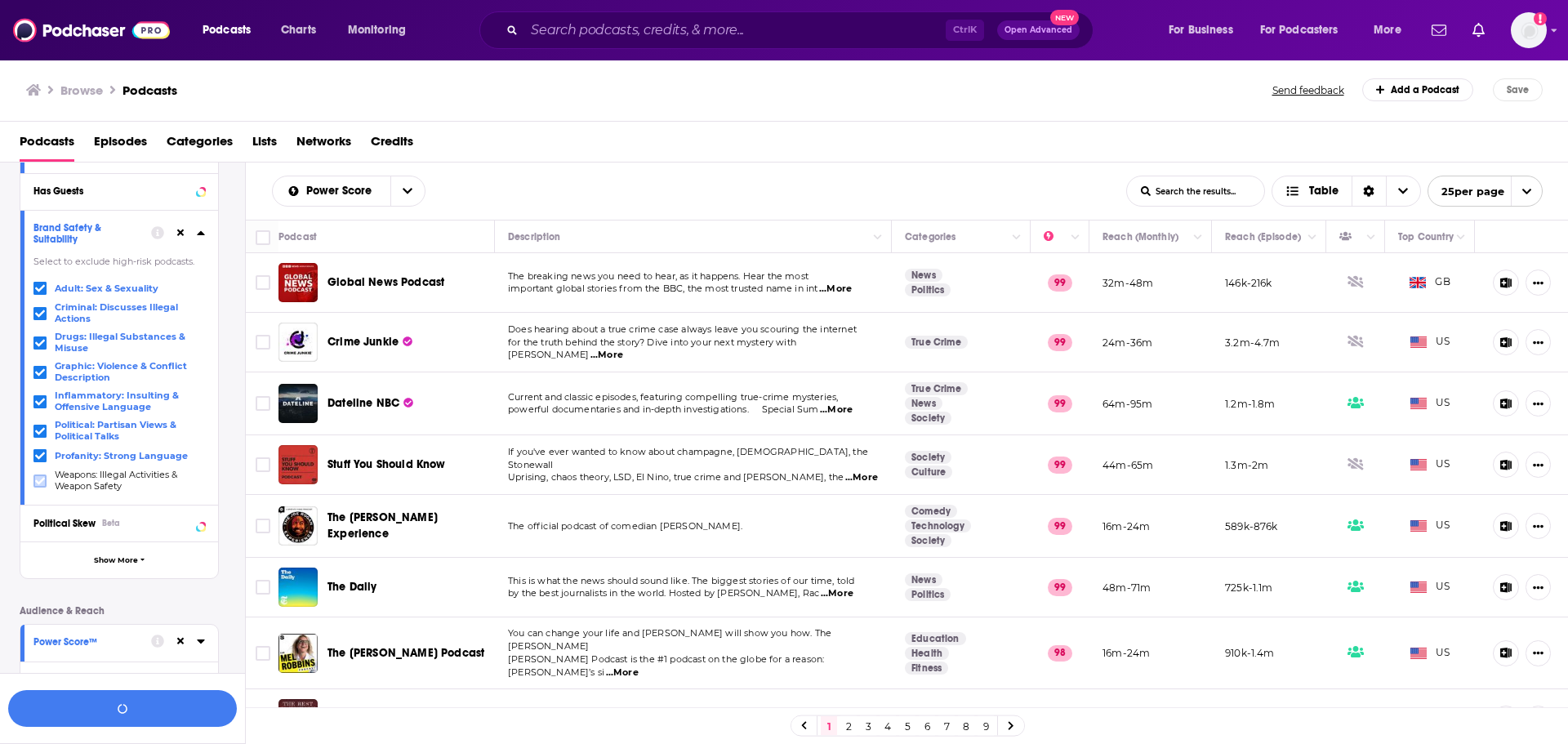 click 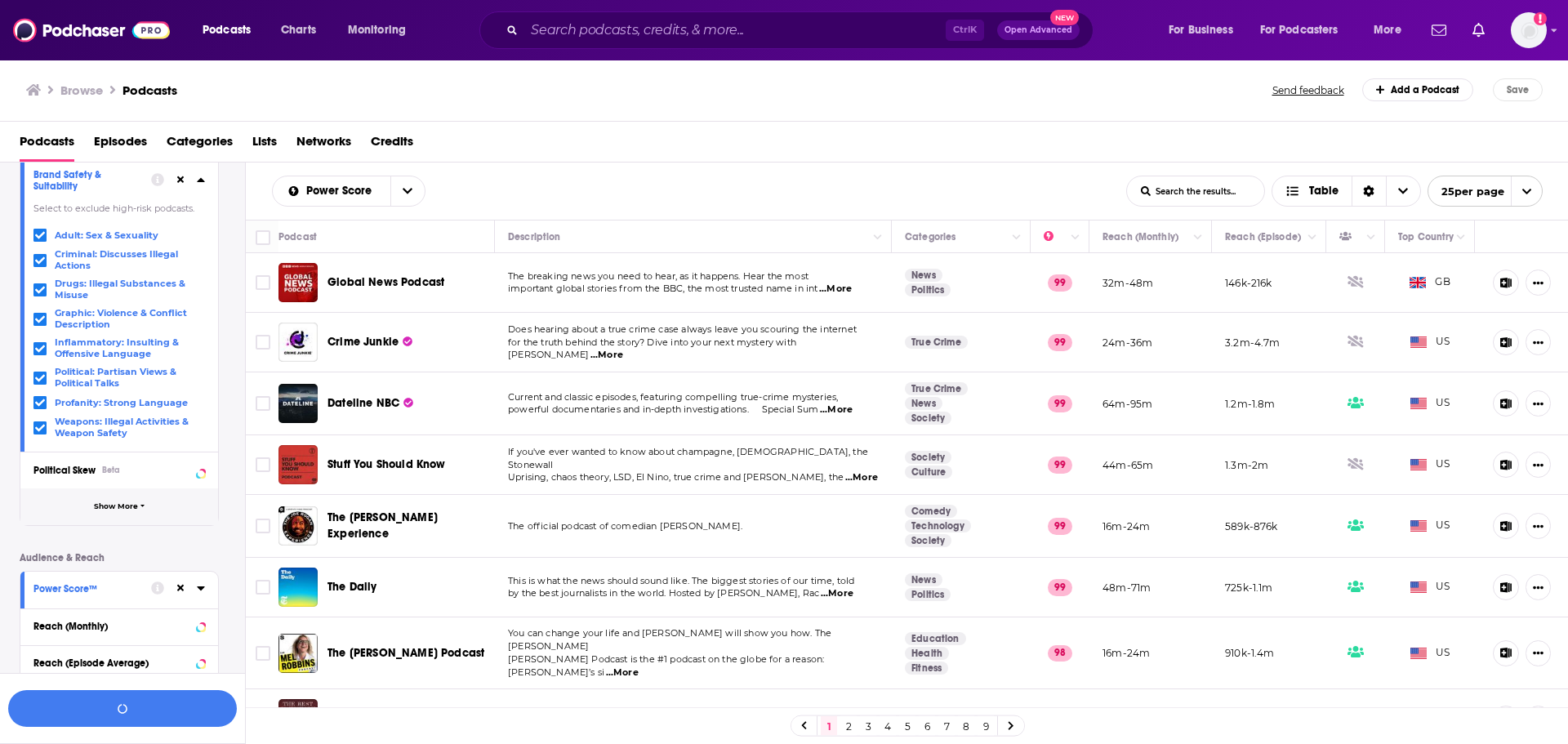 scroll, scrollTop: 326, scrollLeft: 0, axis: vertical 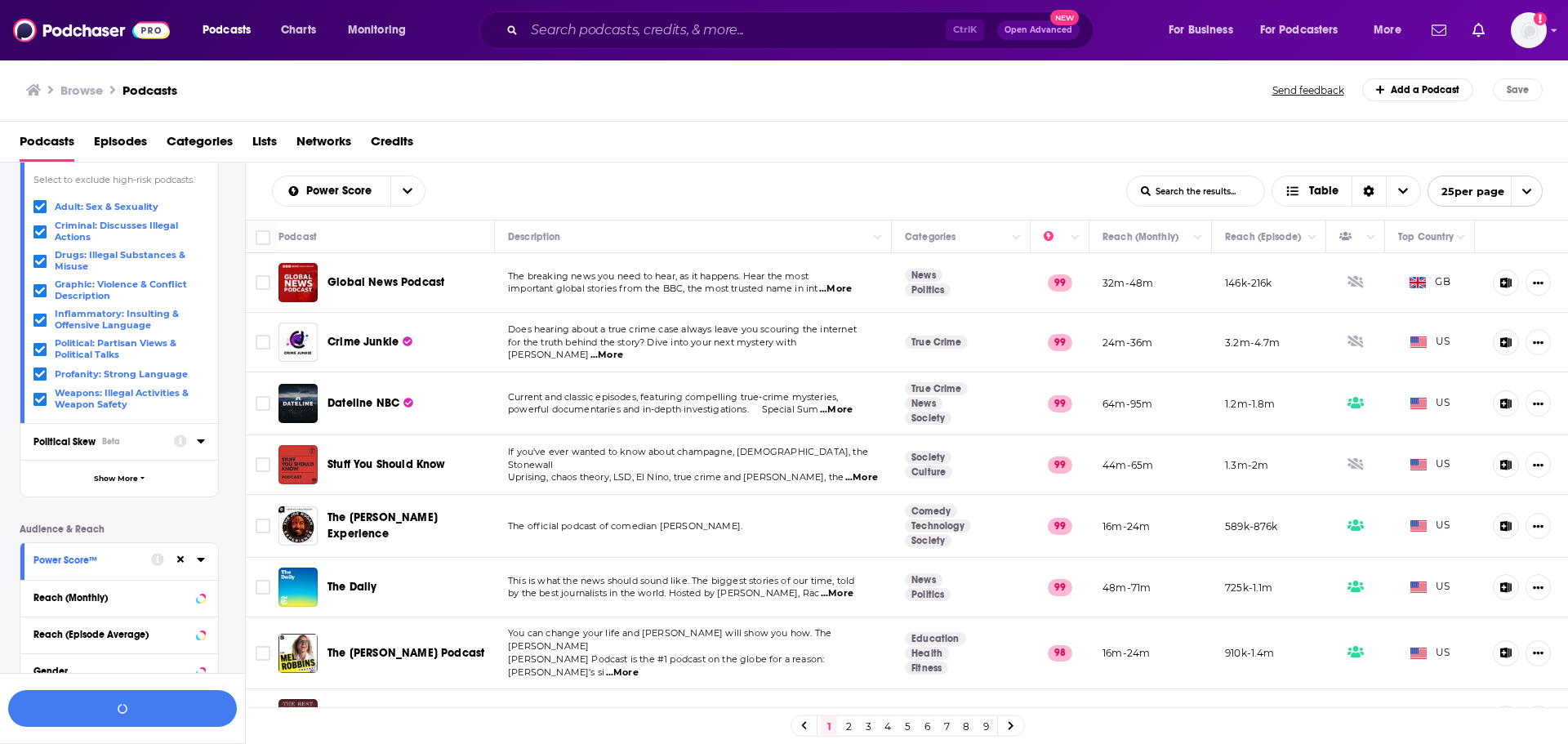 click 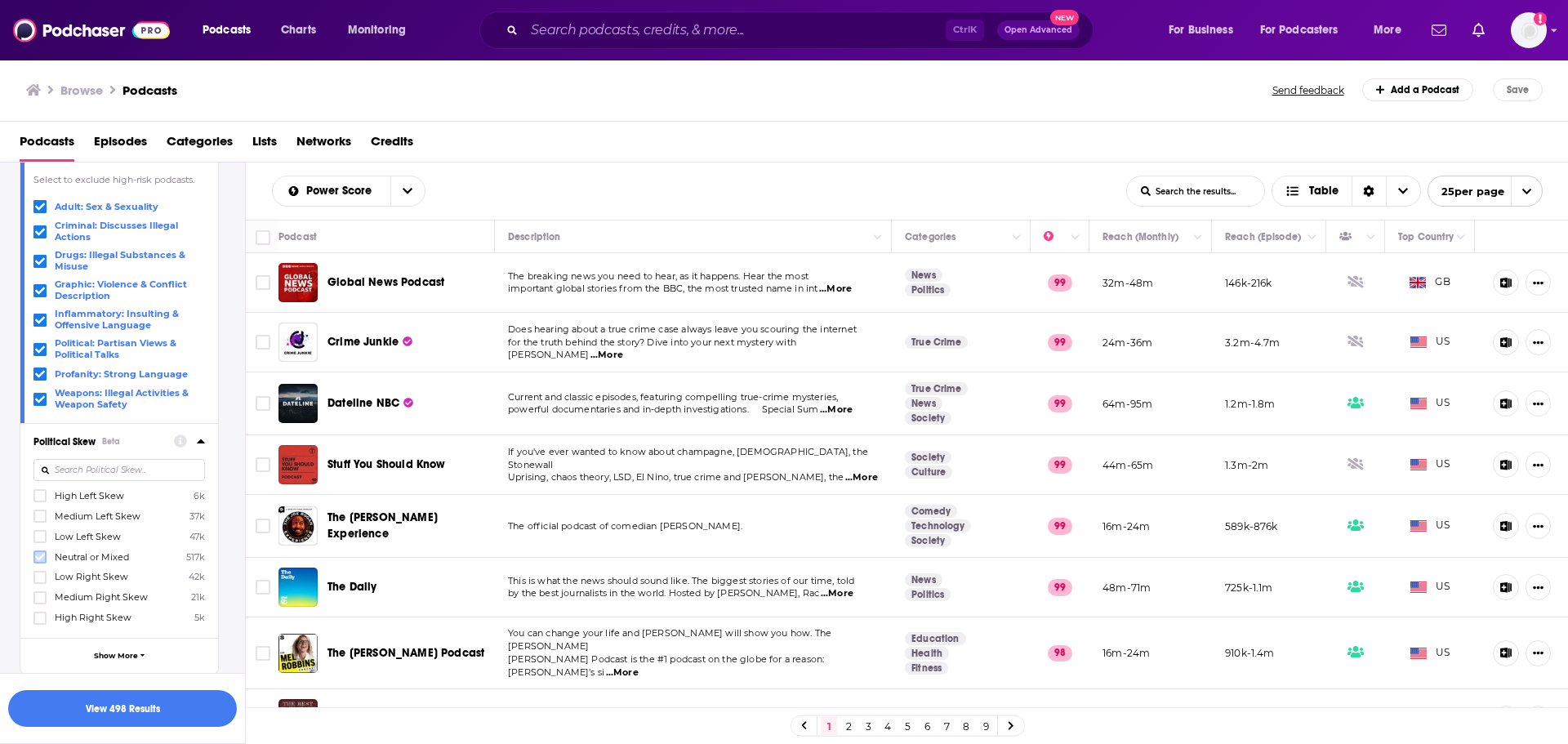 click at bounding box center [40, 557] 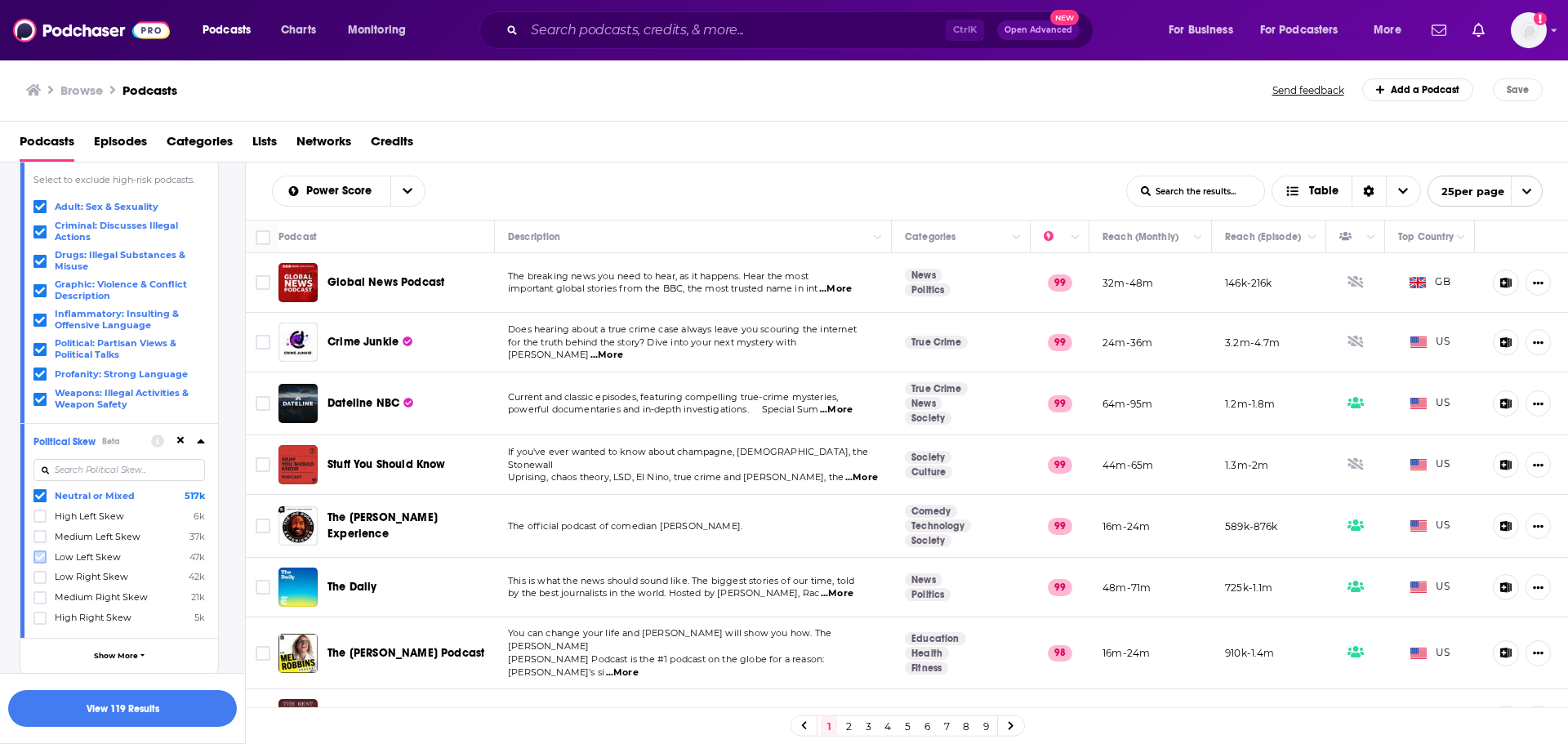 click 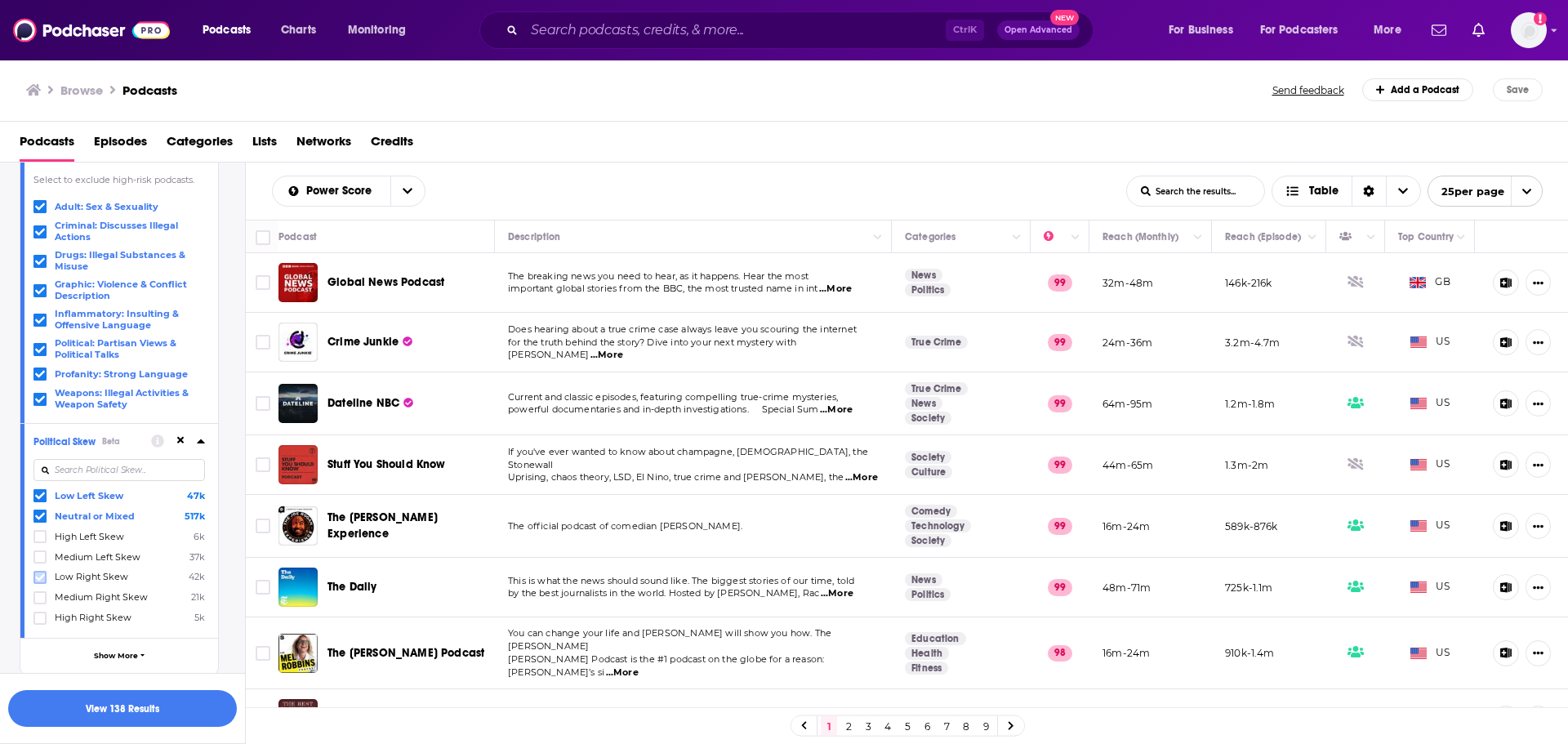 click 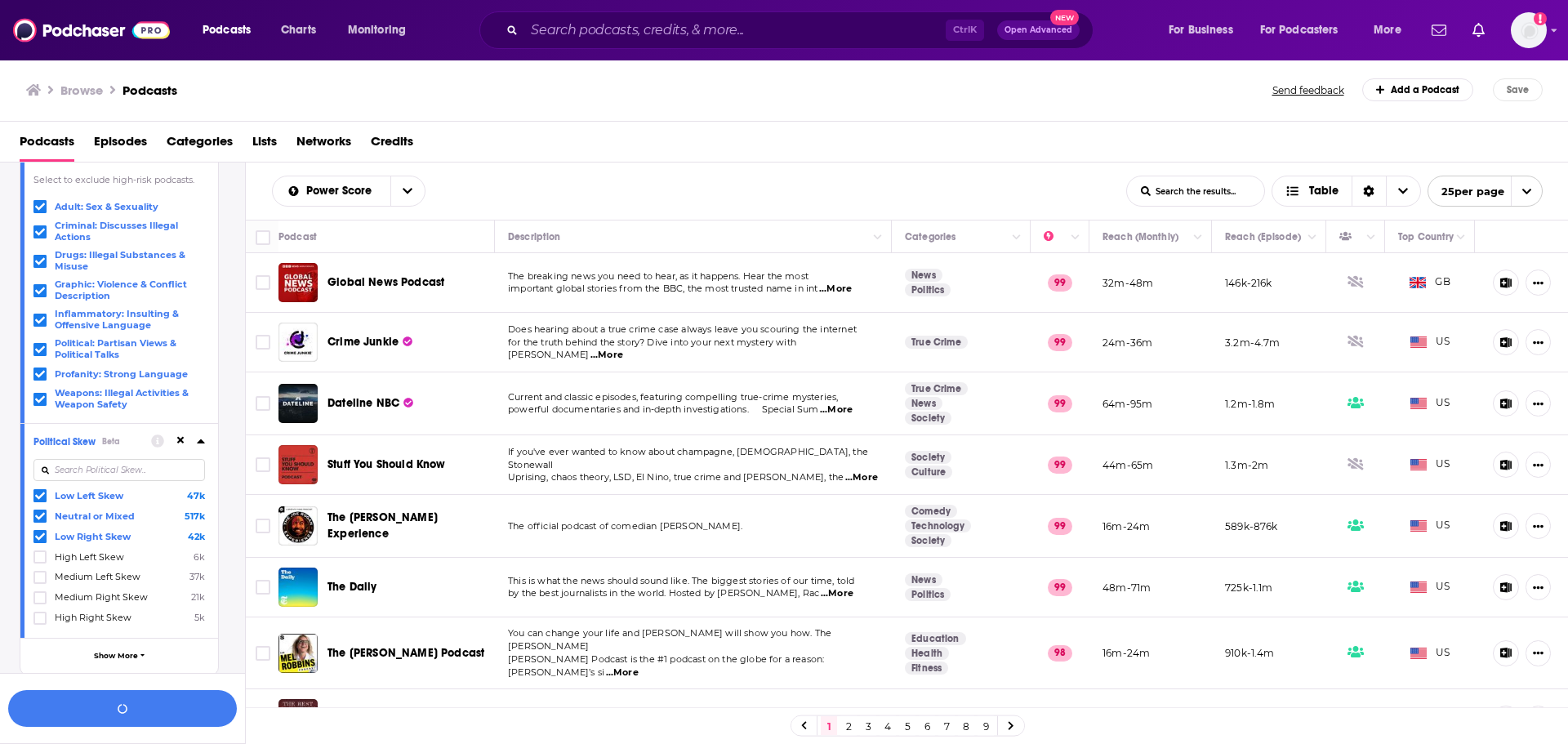 click 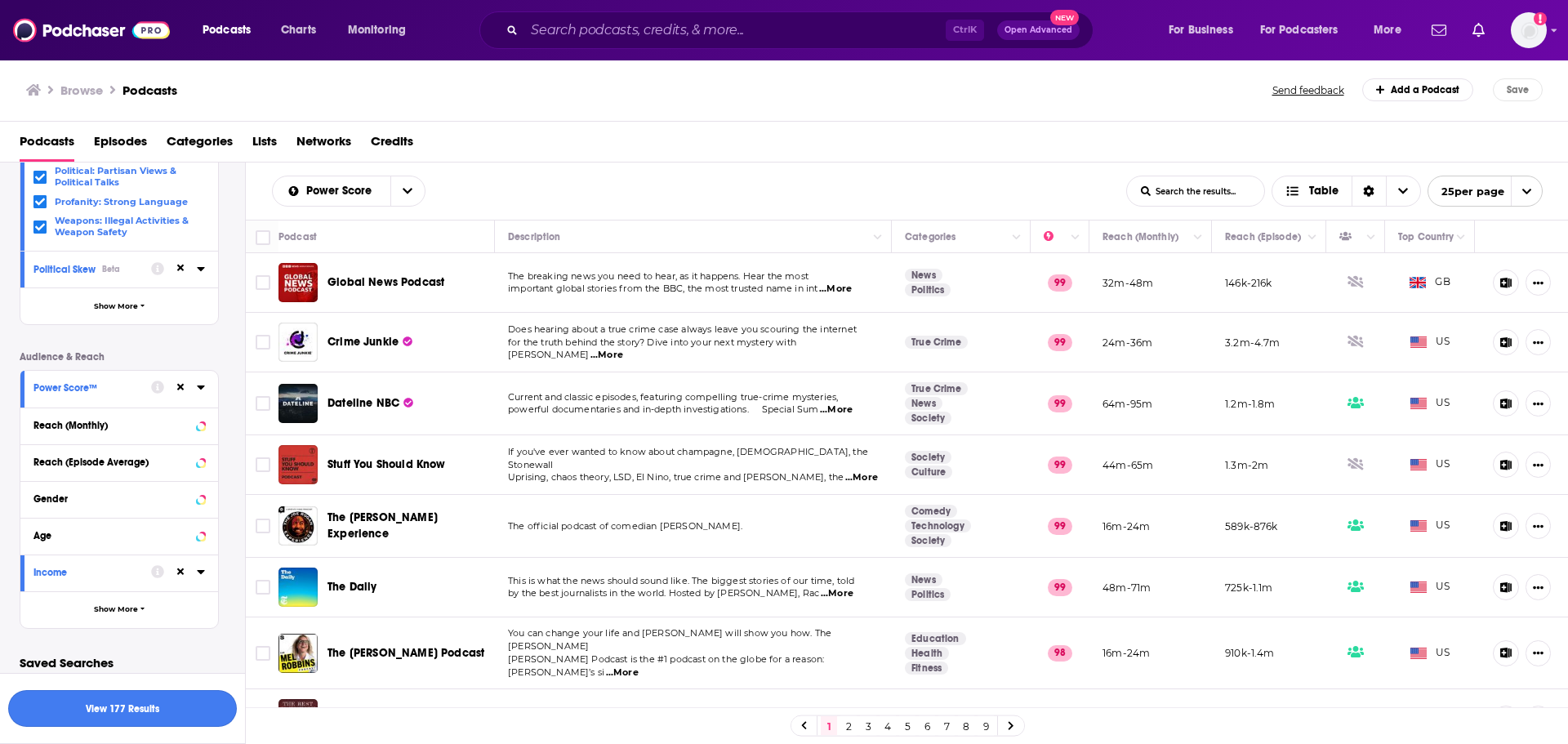 scroll, scrollTop: 502, scrollLeft: 0, axis: vertical 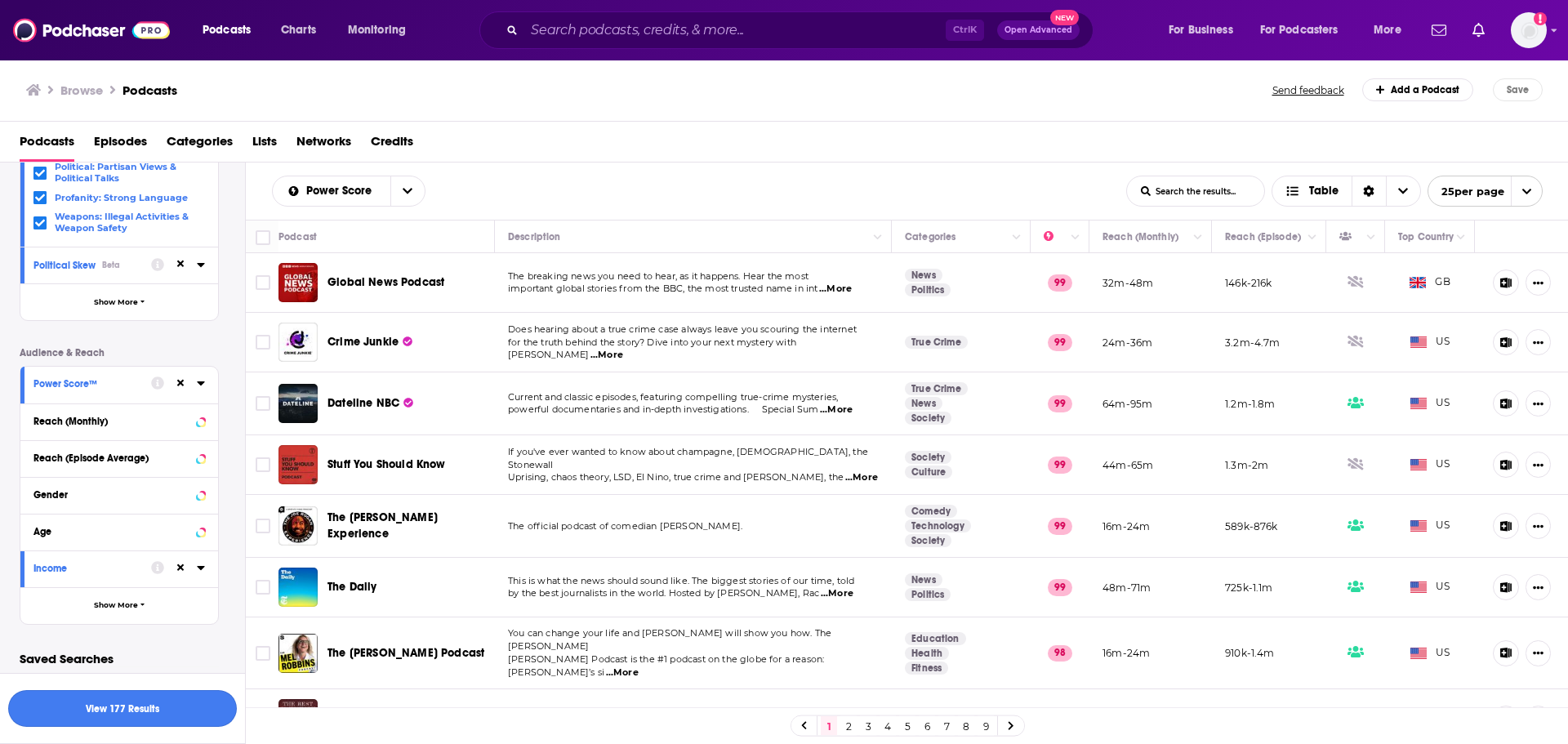 click on "View 177 Results" at bounding box center [122, 708] 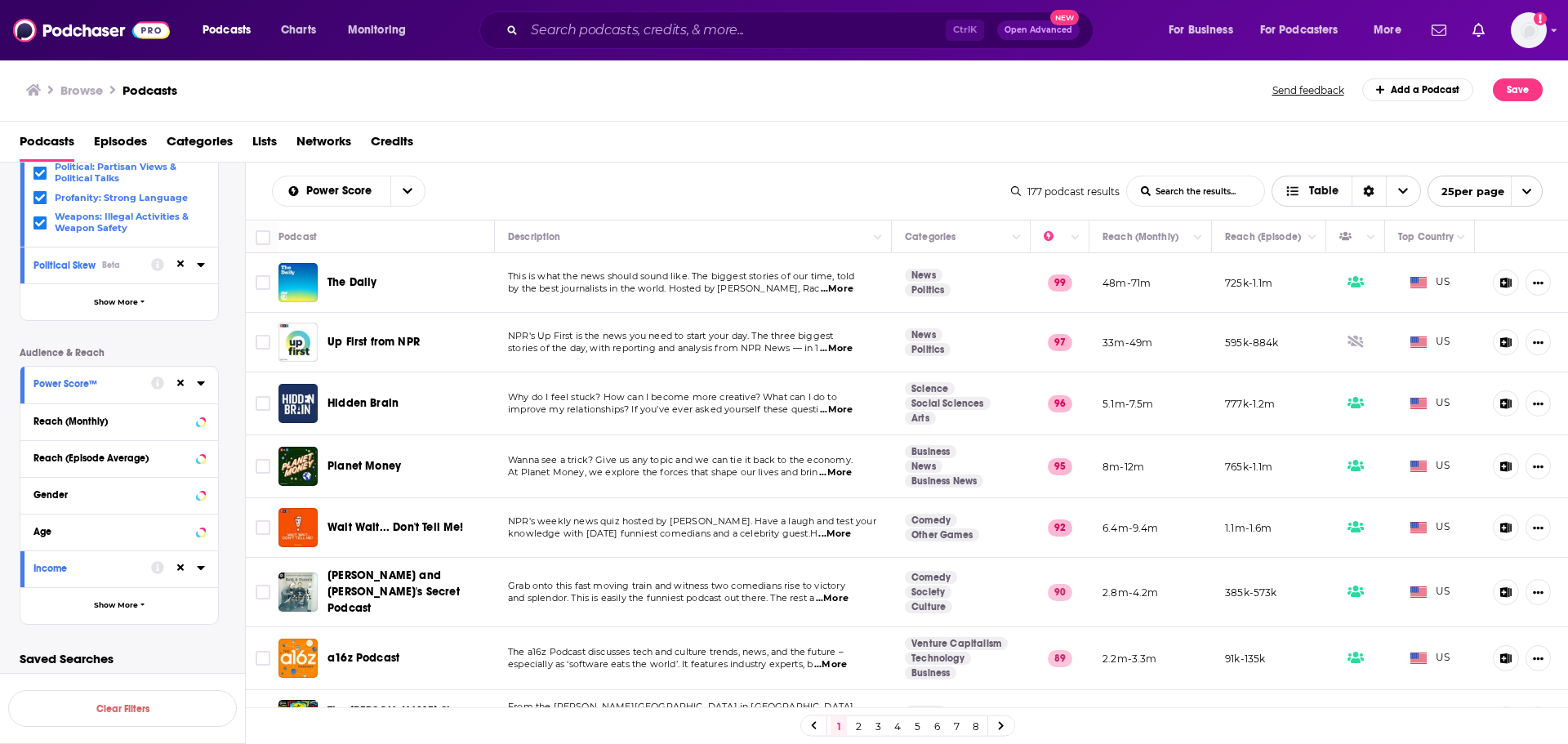 click 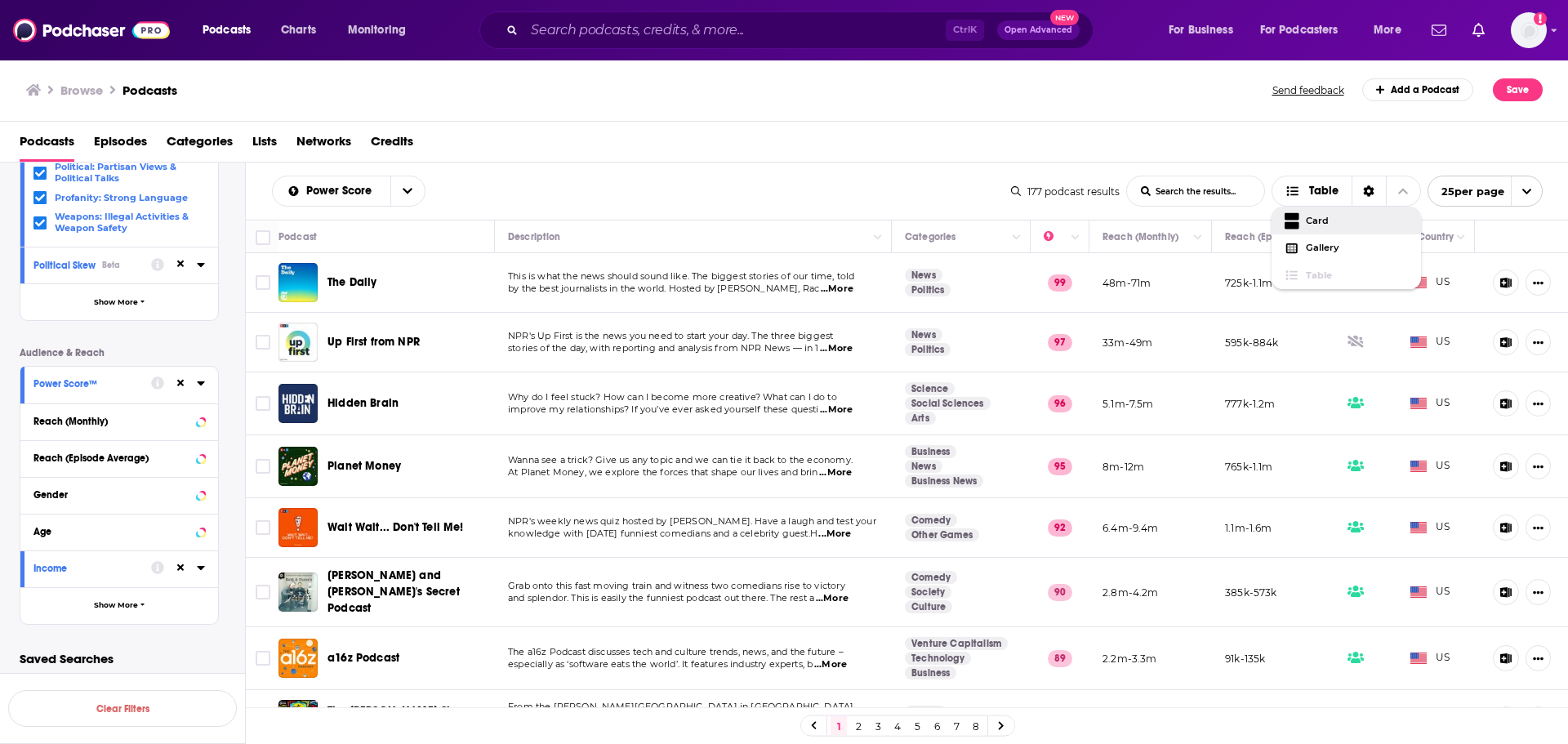 click 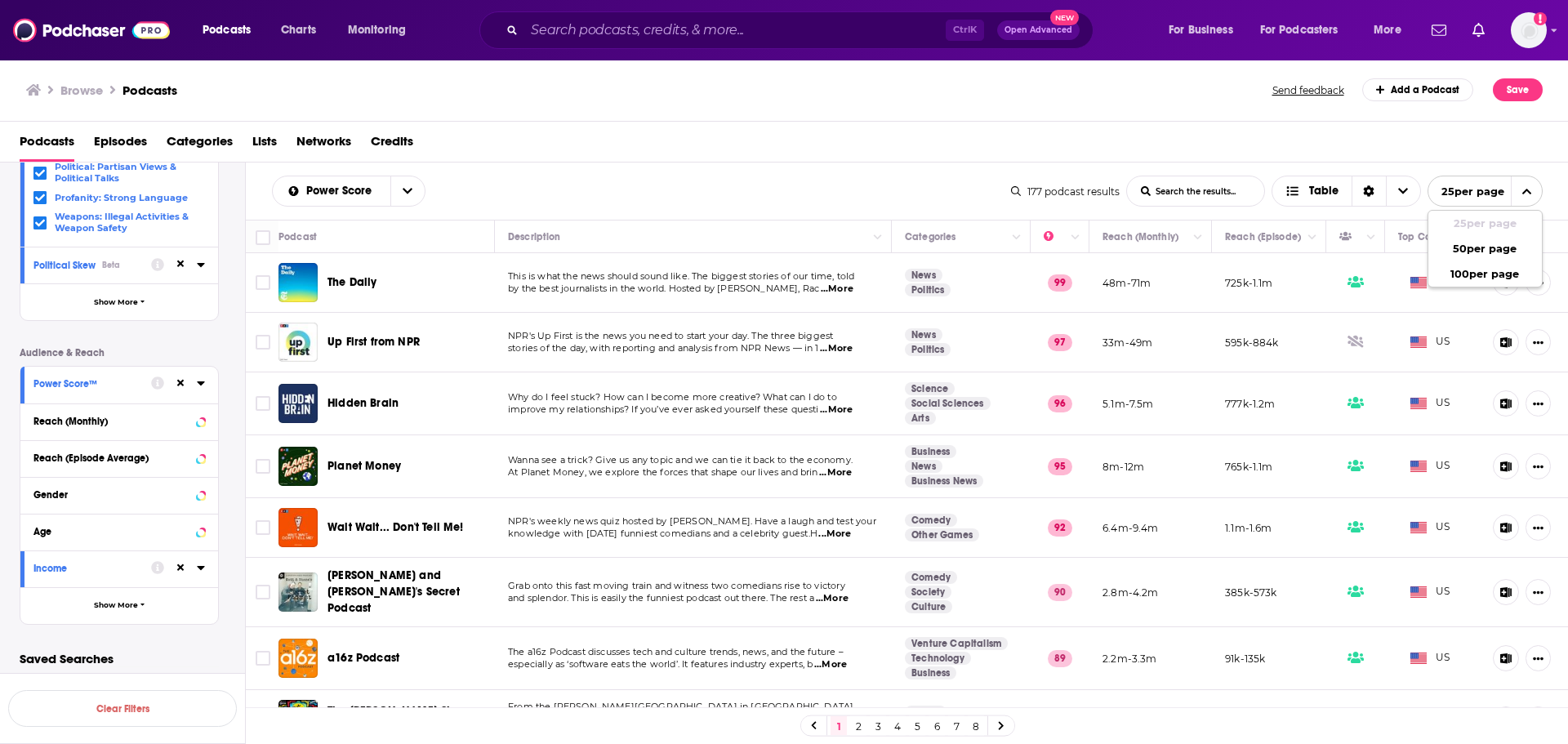 click 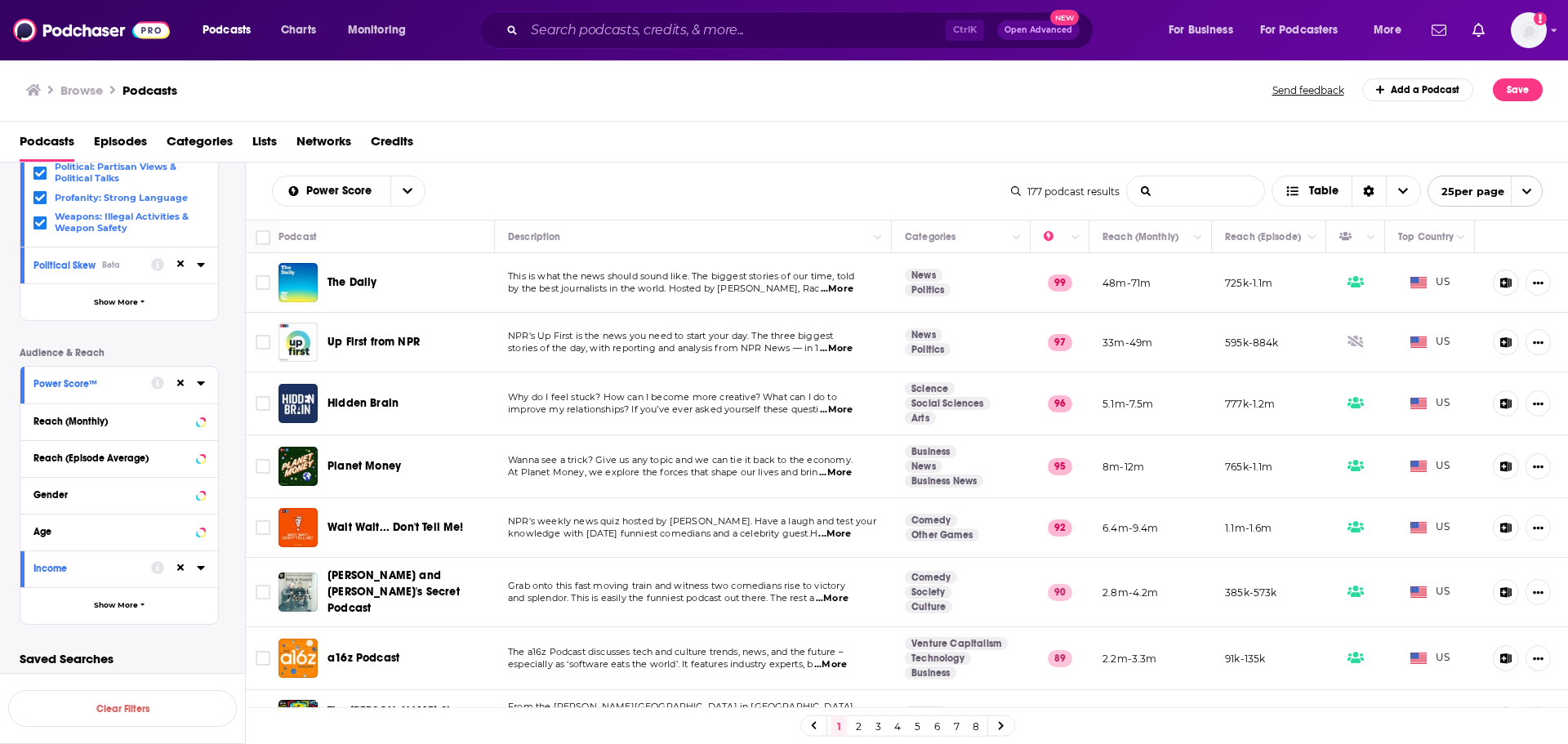 click on "List Search Input" at bounding box center (1196, 191) 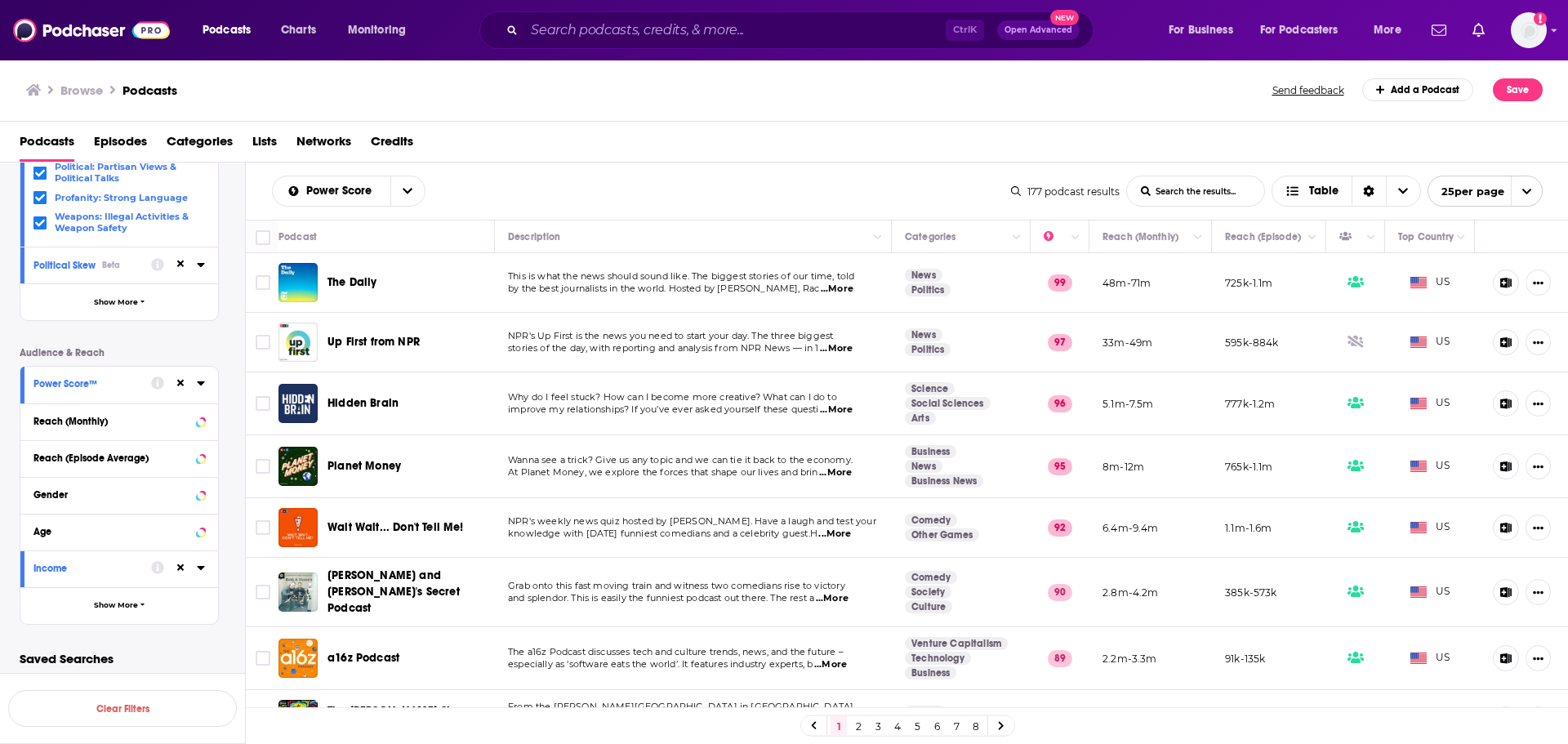click at bounding box center [1521, 237] 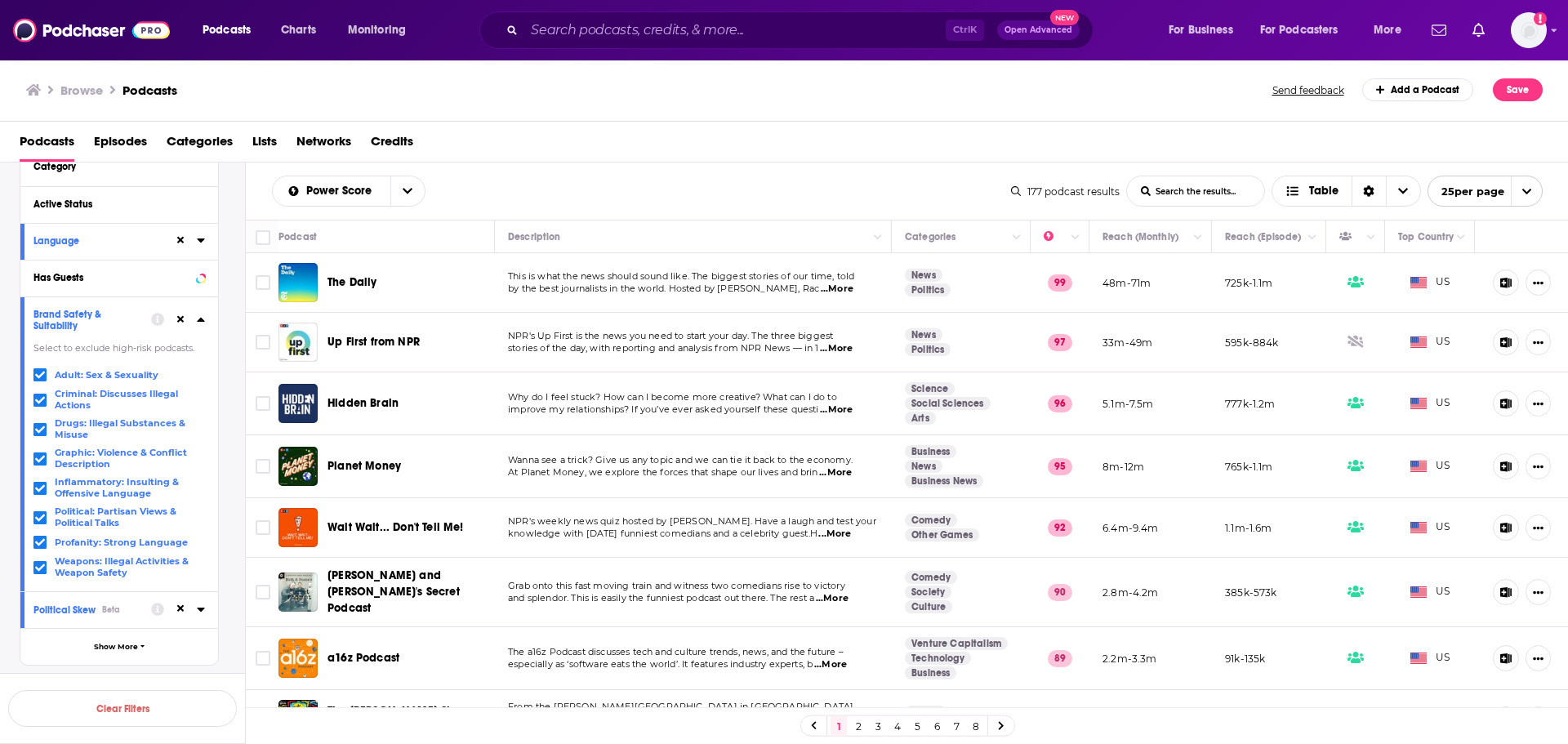 scroll, scrollTop: 13, scrollLeft: 0, axis: vertical 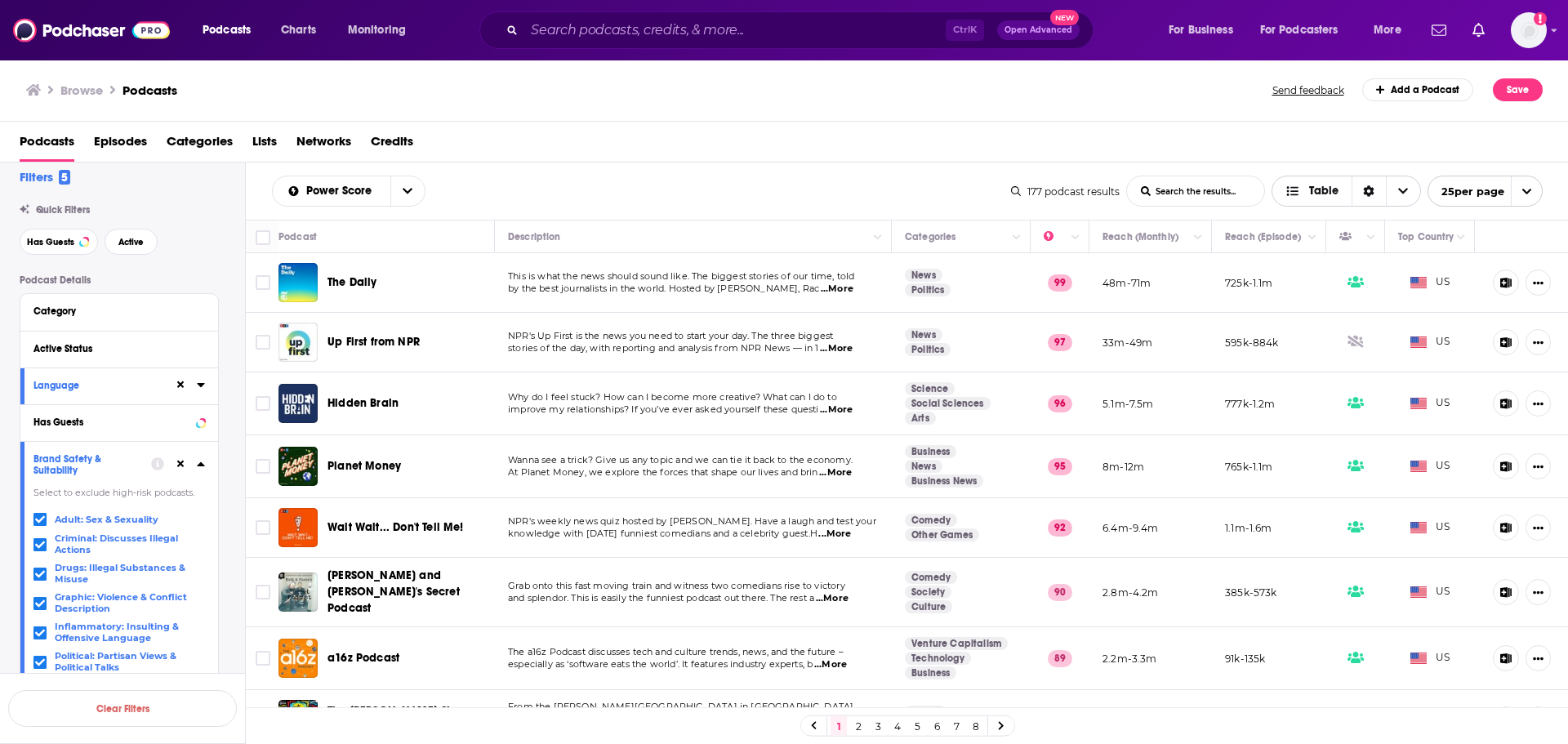 click 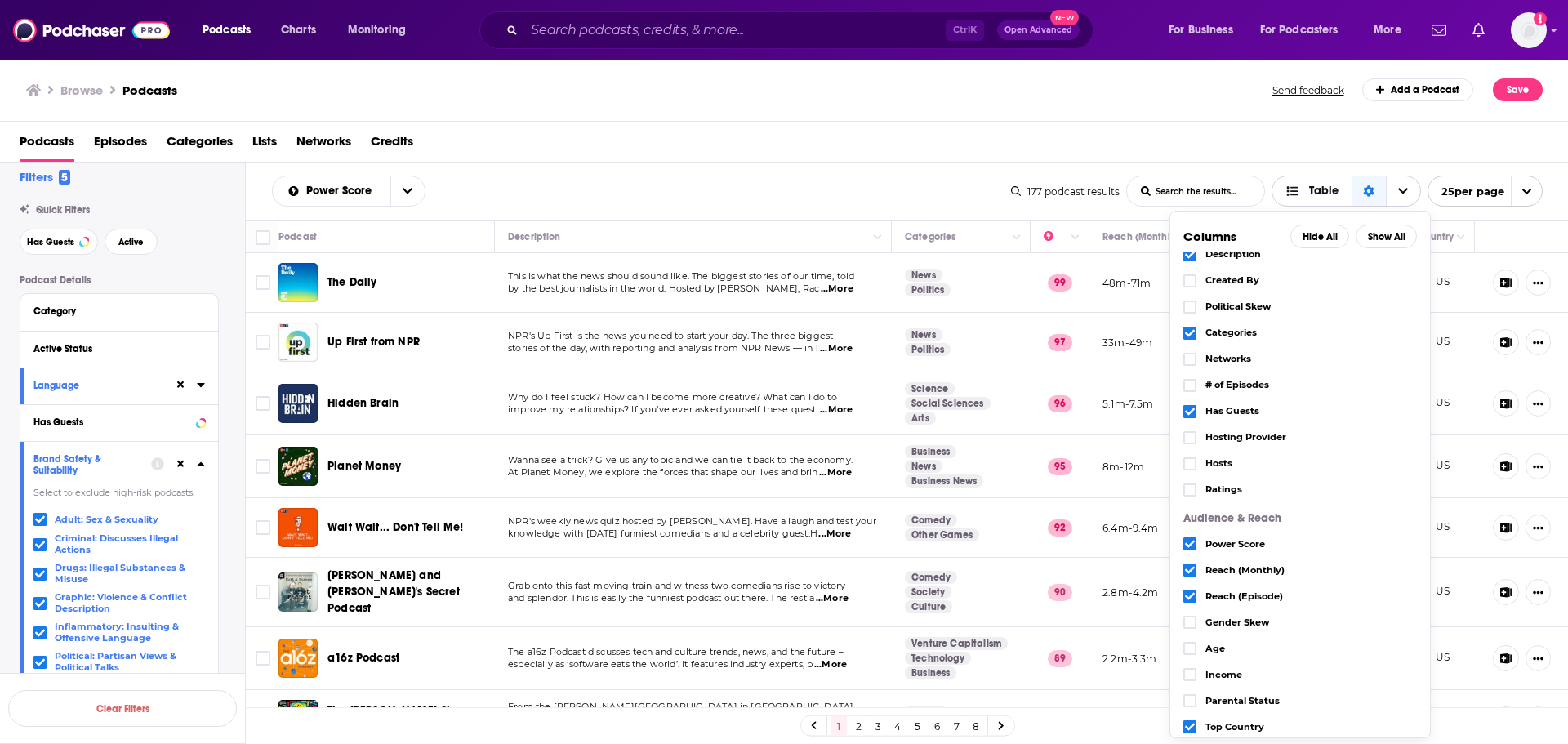 scroll, scrollTop: 54, scrollLeft: 0, axis: vertical 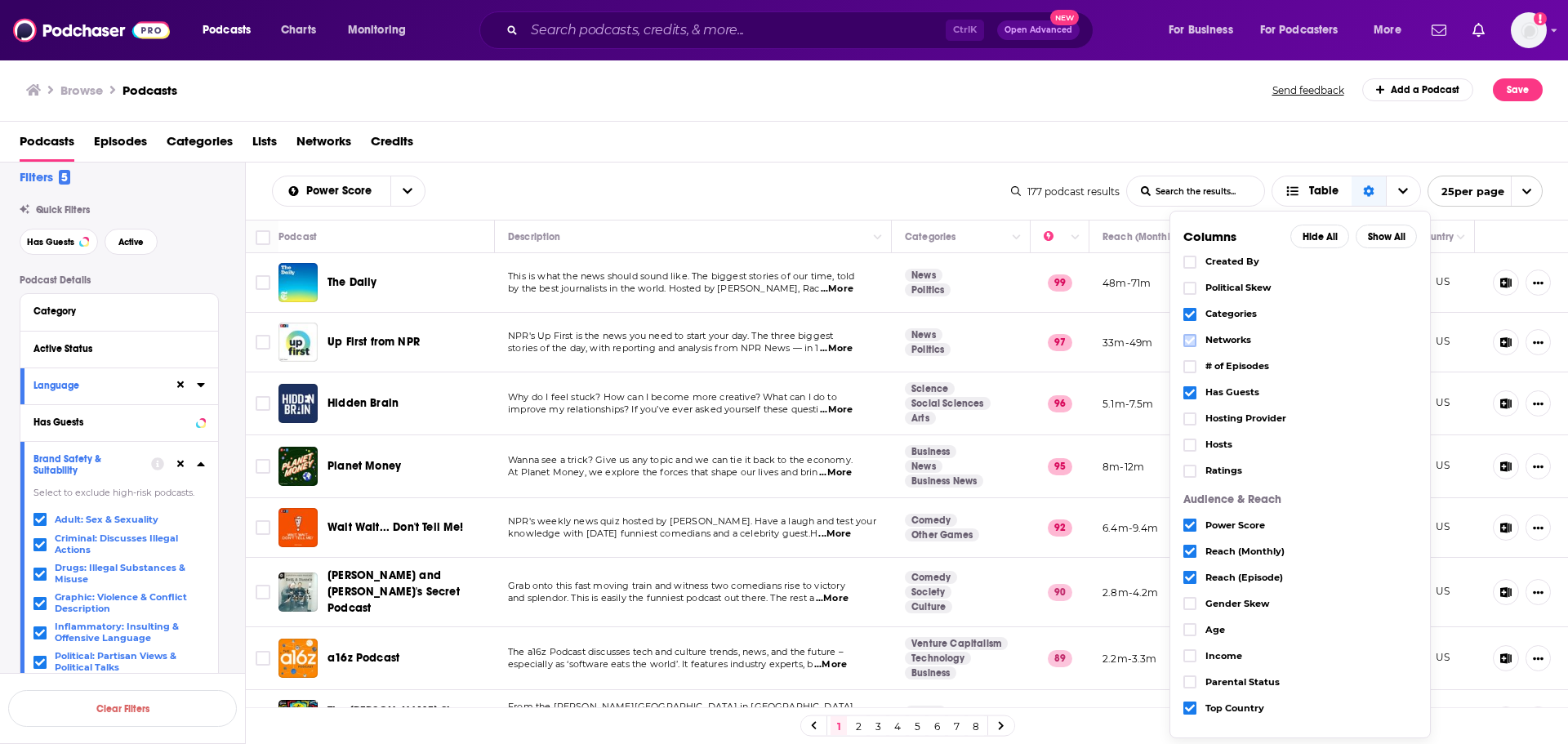 click at bounding box center [1190, 341] 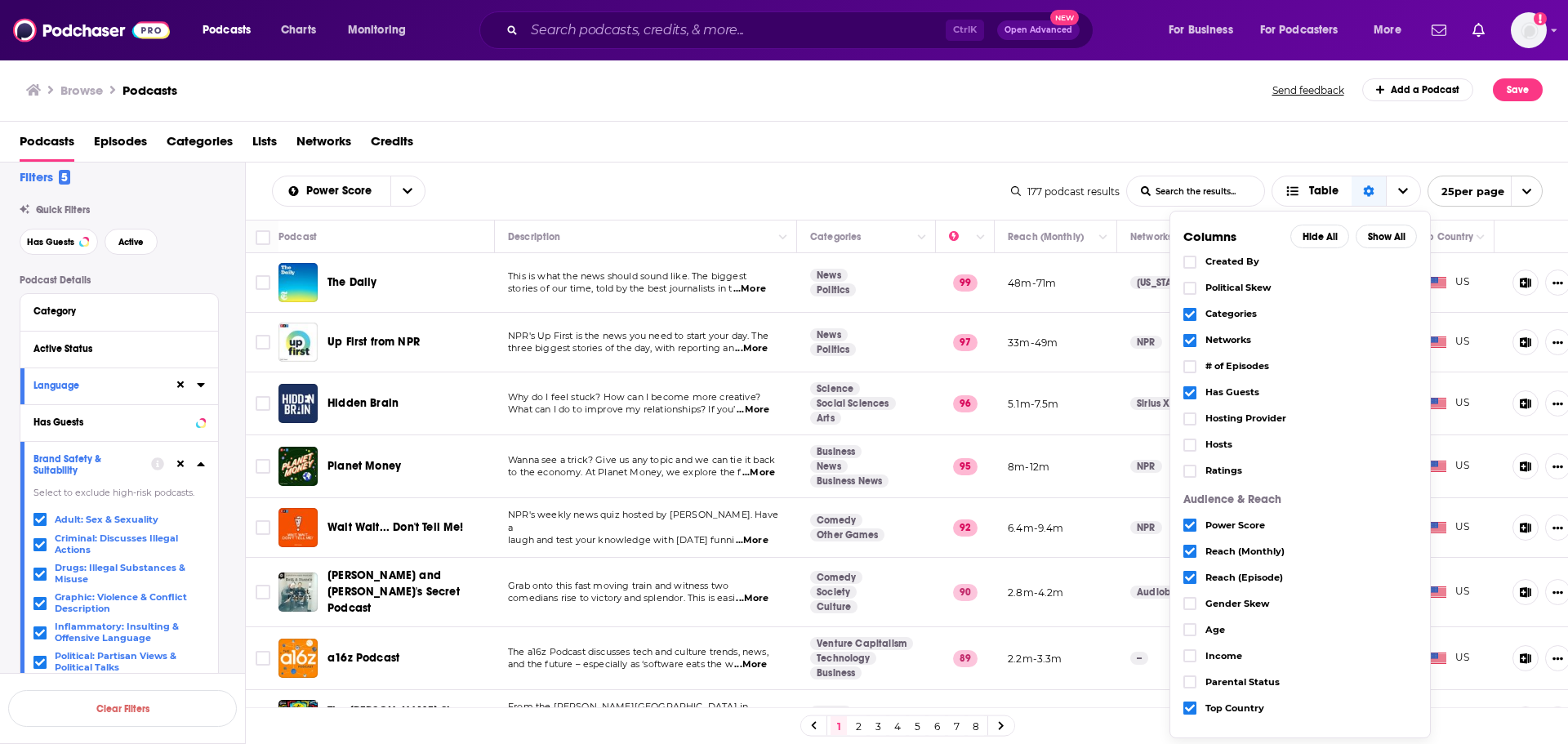 click on "Podcasts Episodes Categories Lists Networks Credits" at bounding box center [787, 145] 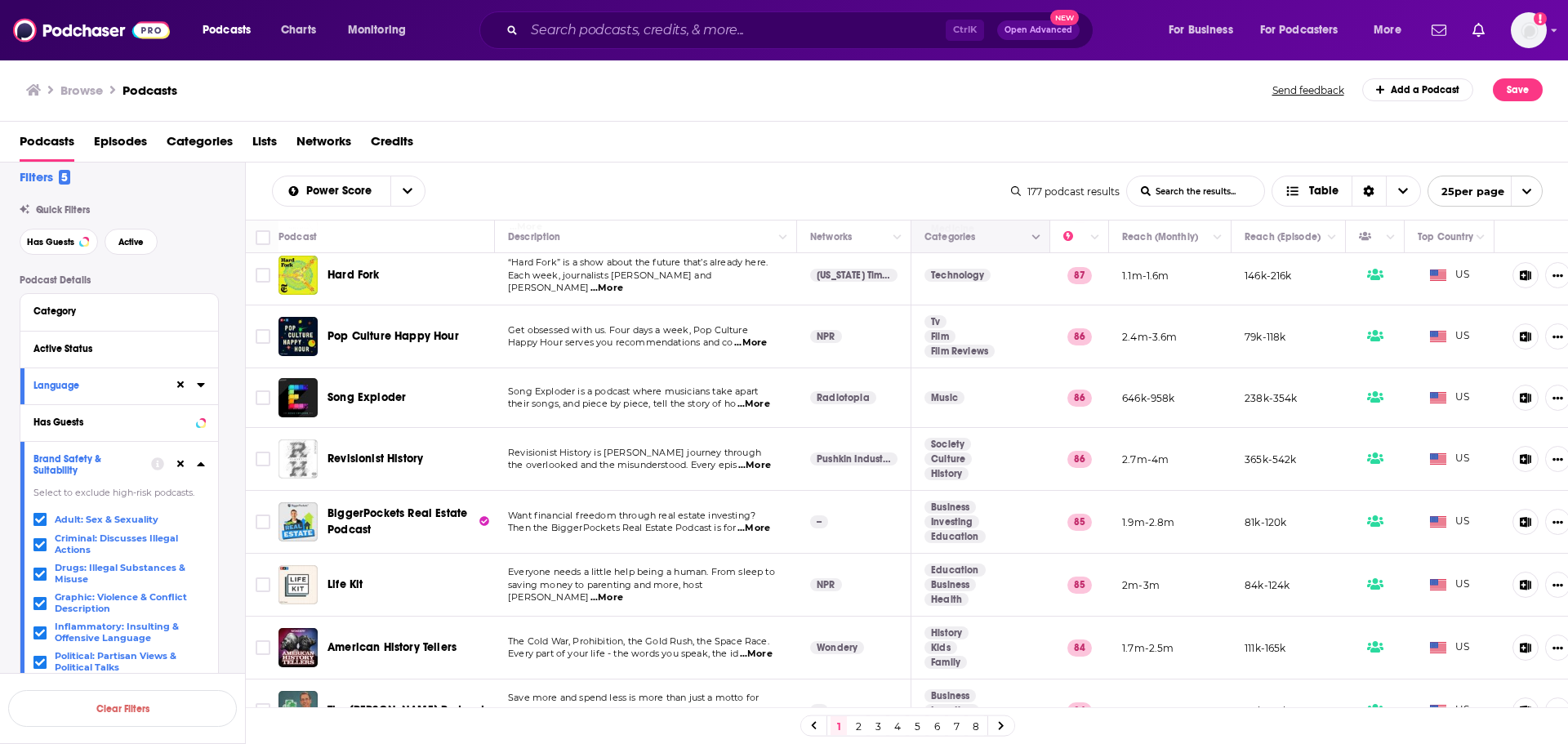 scroll, scrollTop: 366, scrollLeft: 0, axis: vertical 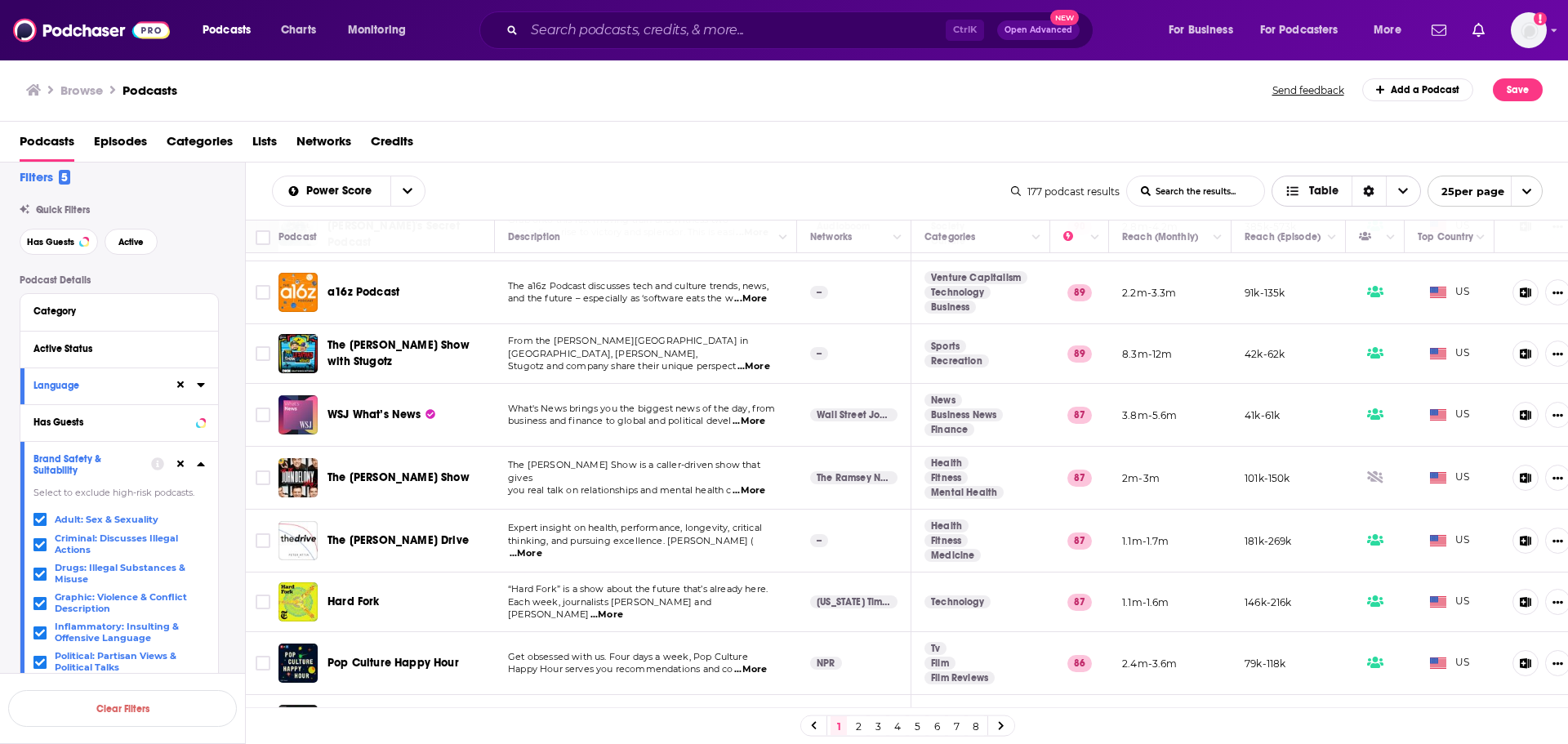 click on "Table" at bounding box center [1324, 191] 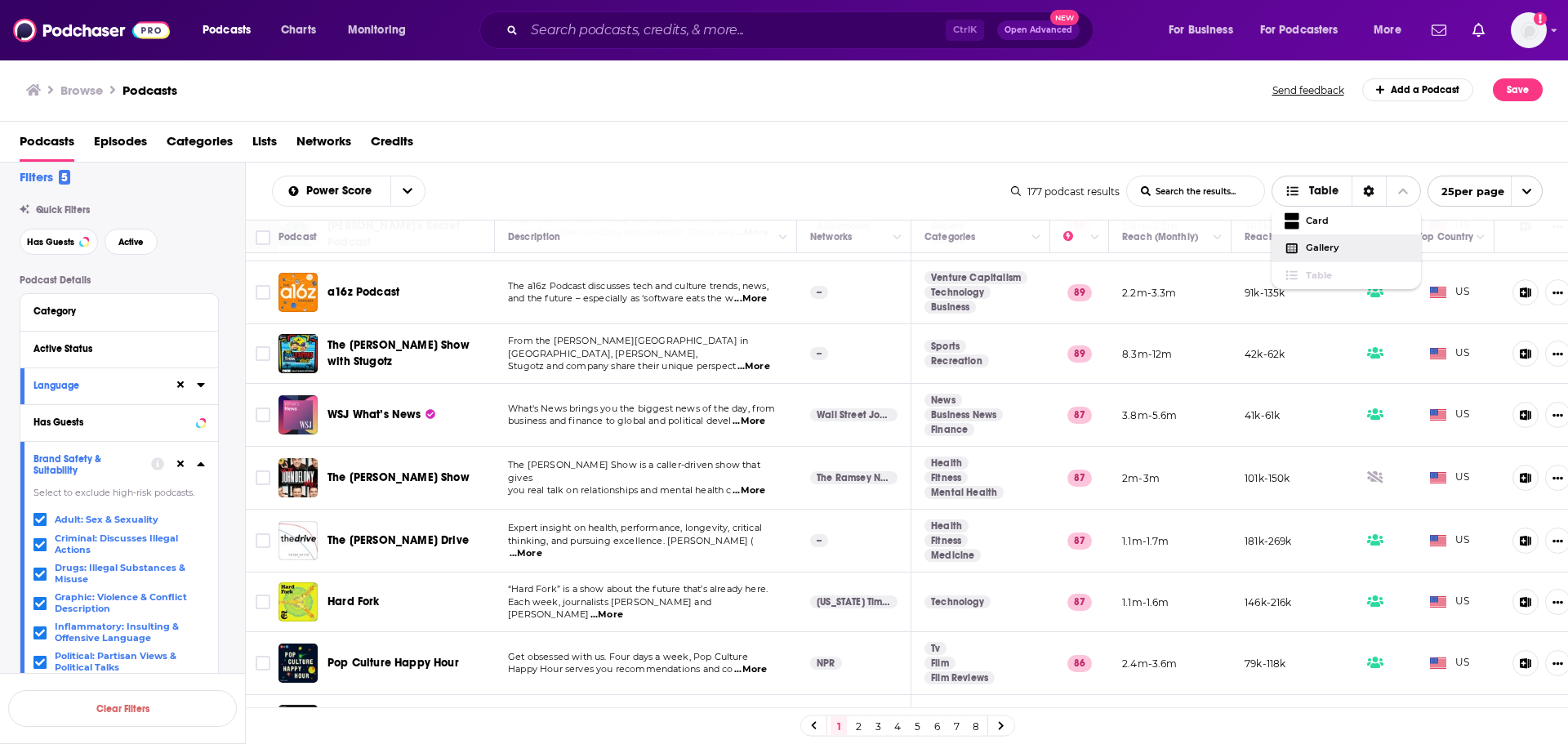 click on "Gallery" at bounding box center [1356, 247] 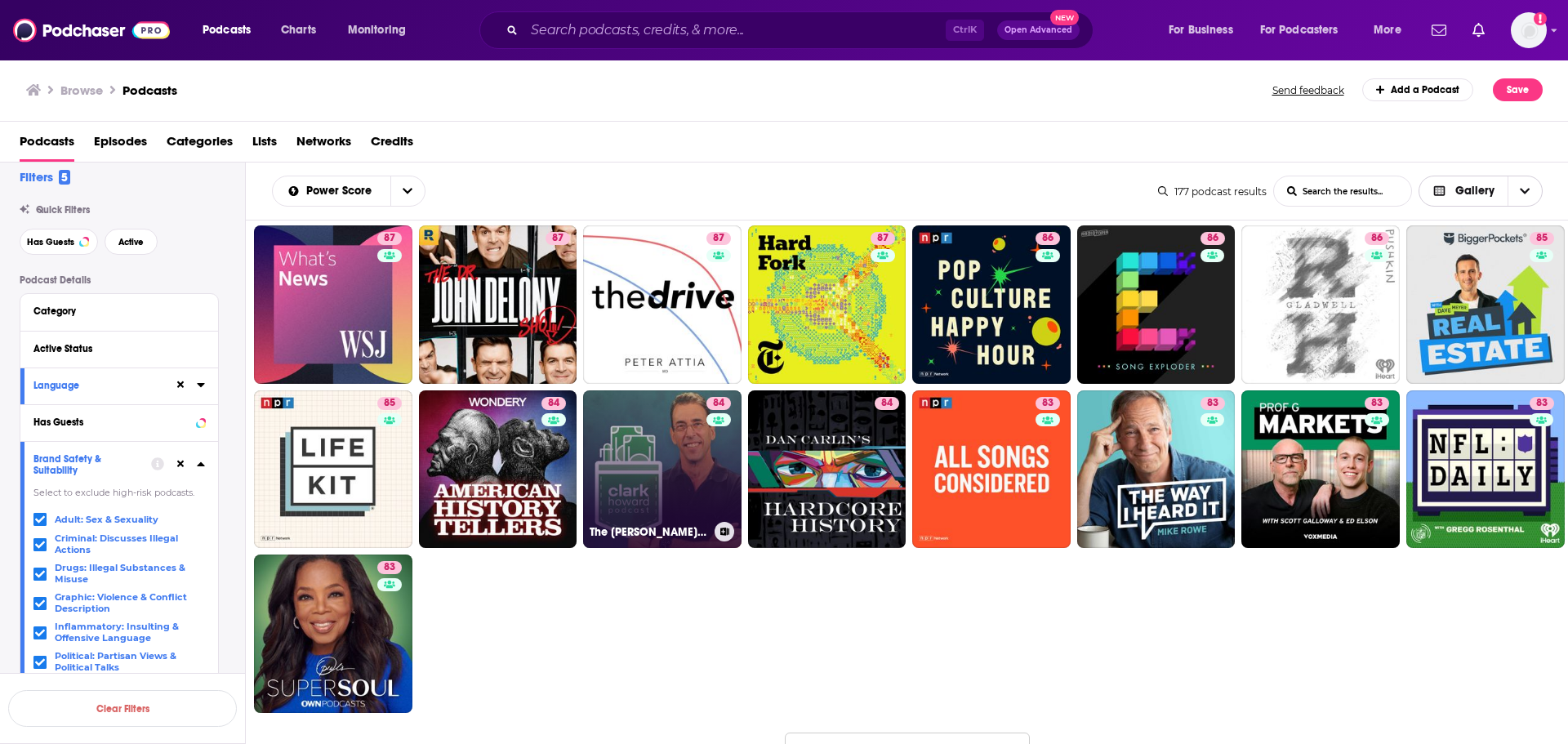 scroll, scrollTop: 236, scrollLeft: 0, axis: vertical 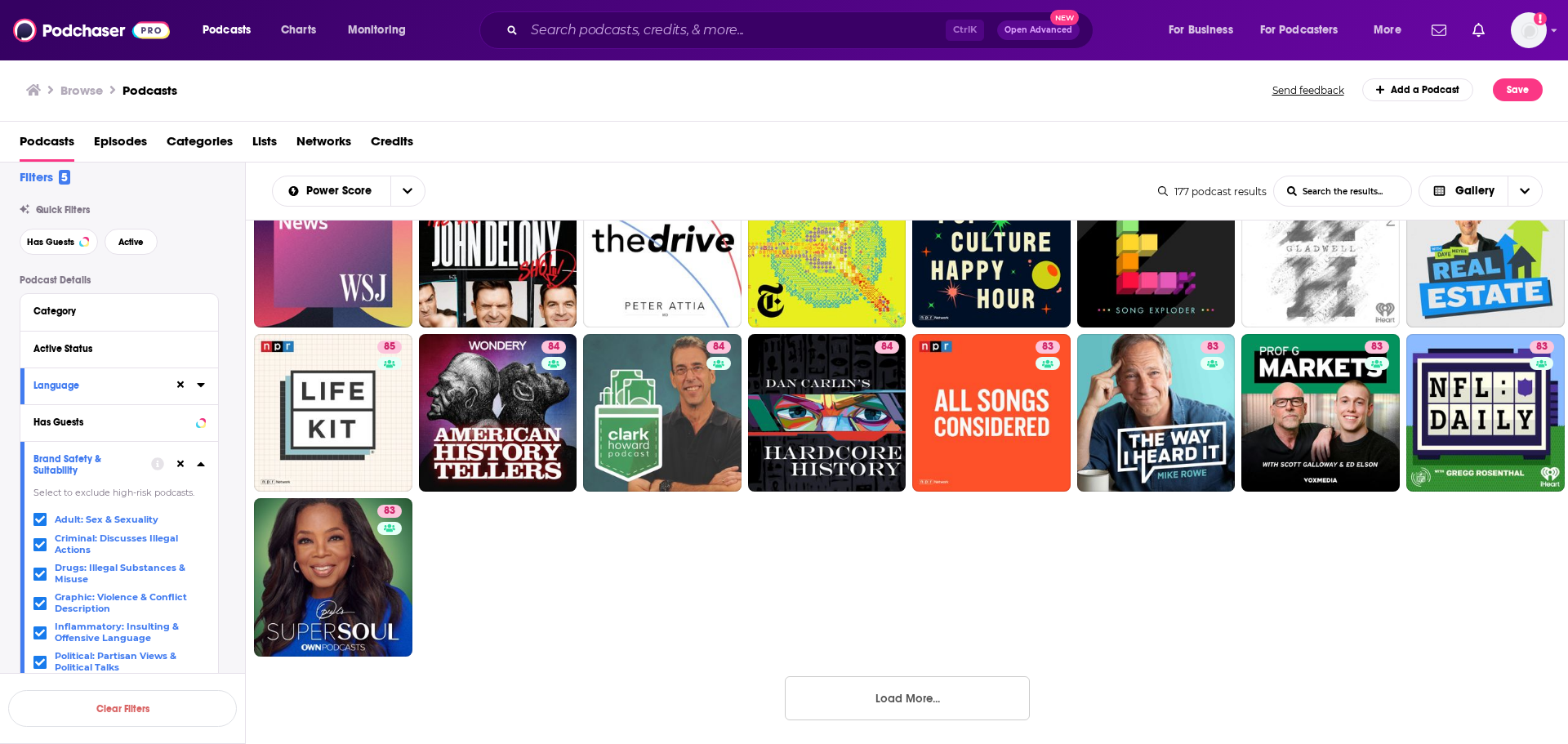 click on "Load More..." at bounding box center (907, 698) 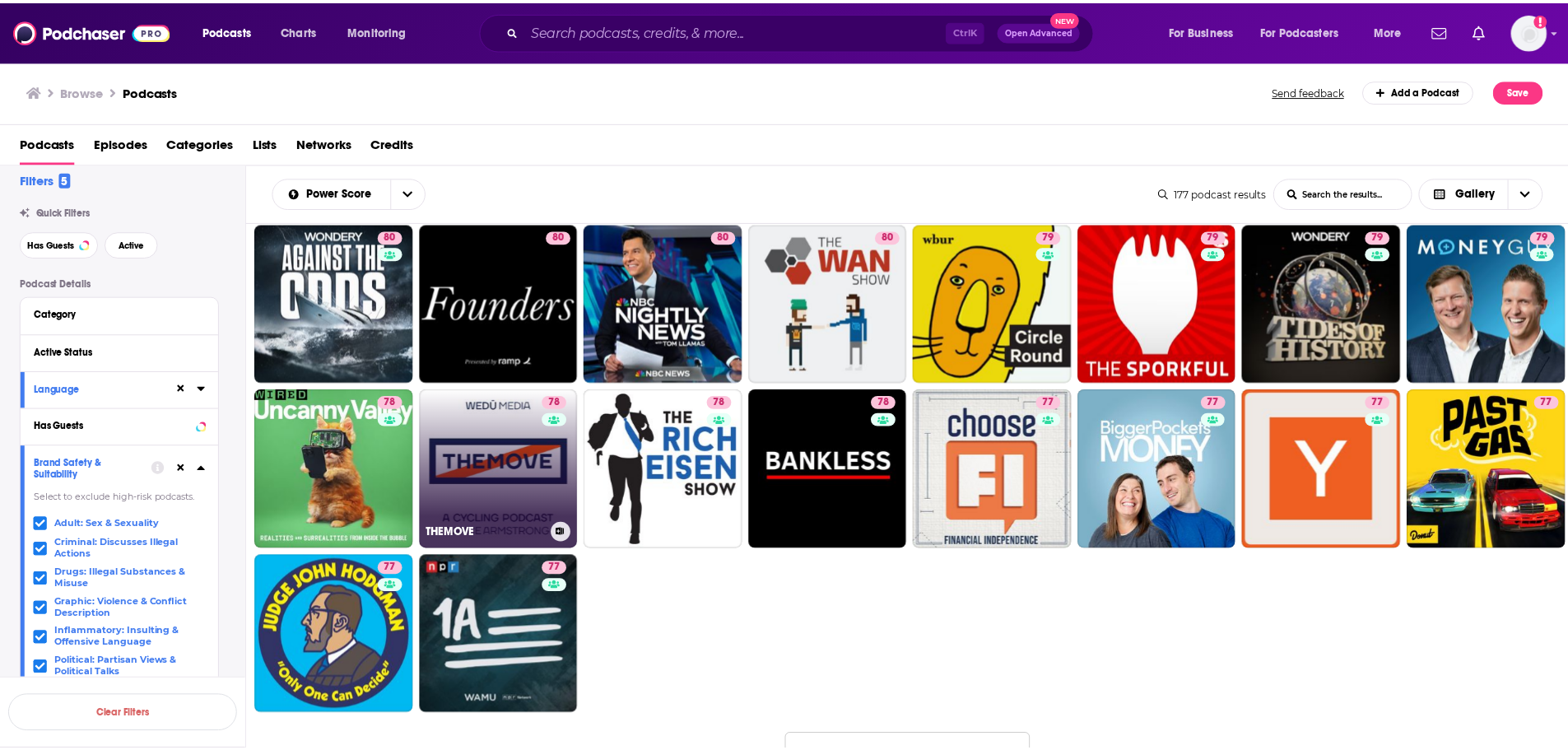scroll, scrollTop: 654, scrollLeft: 0, axis: vertical 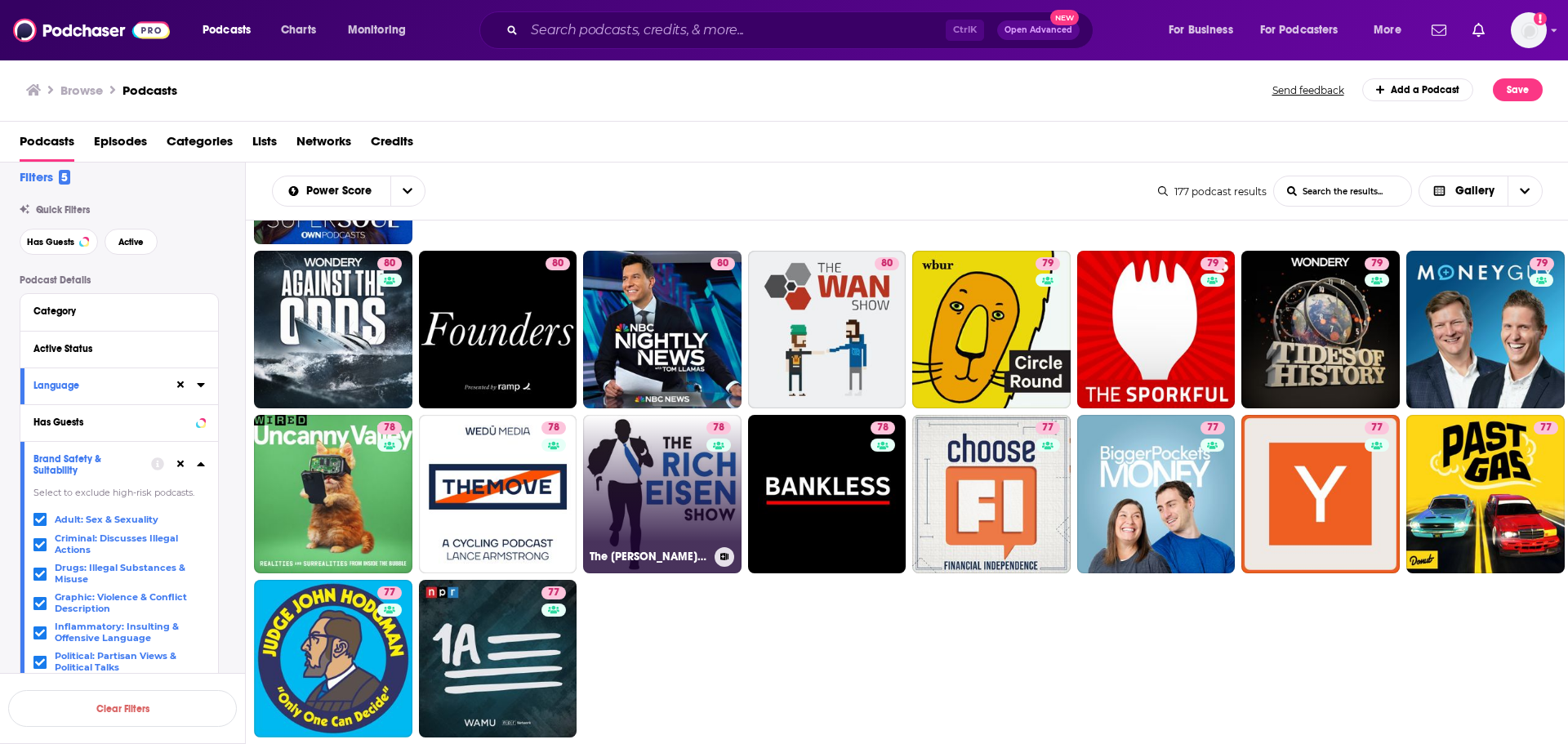 click on "78" at bounding box center [720, 484] 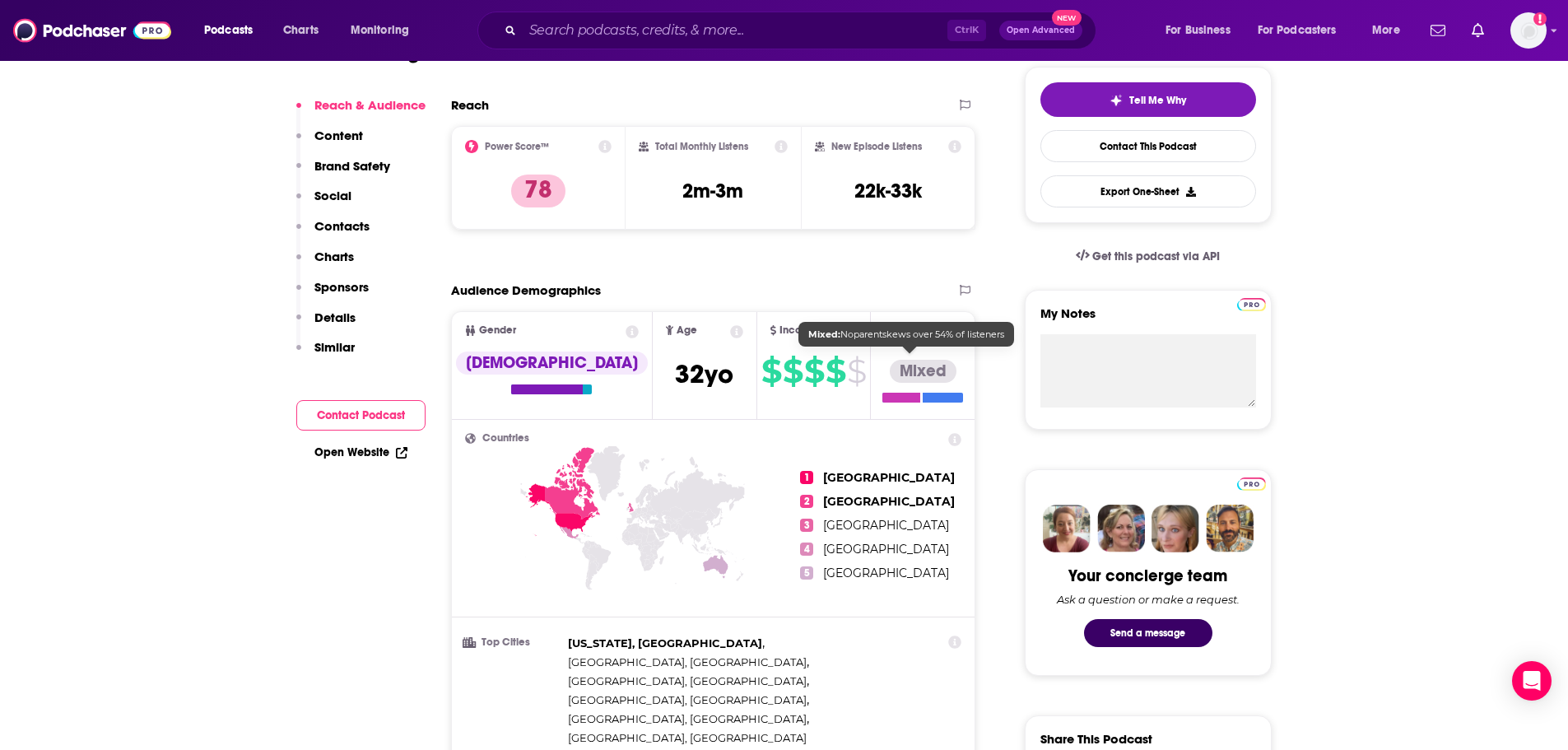 scroll, scrollTop: 412, scrollLeft: 0, axis: vertical 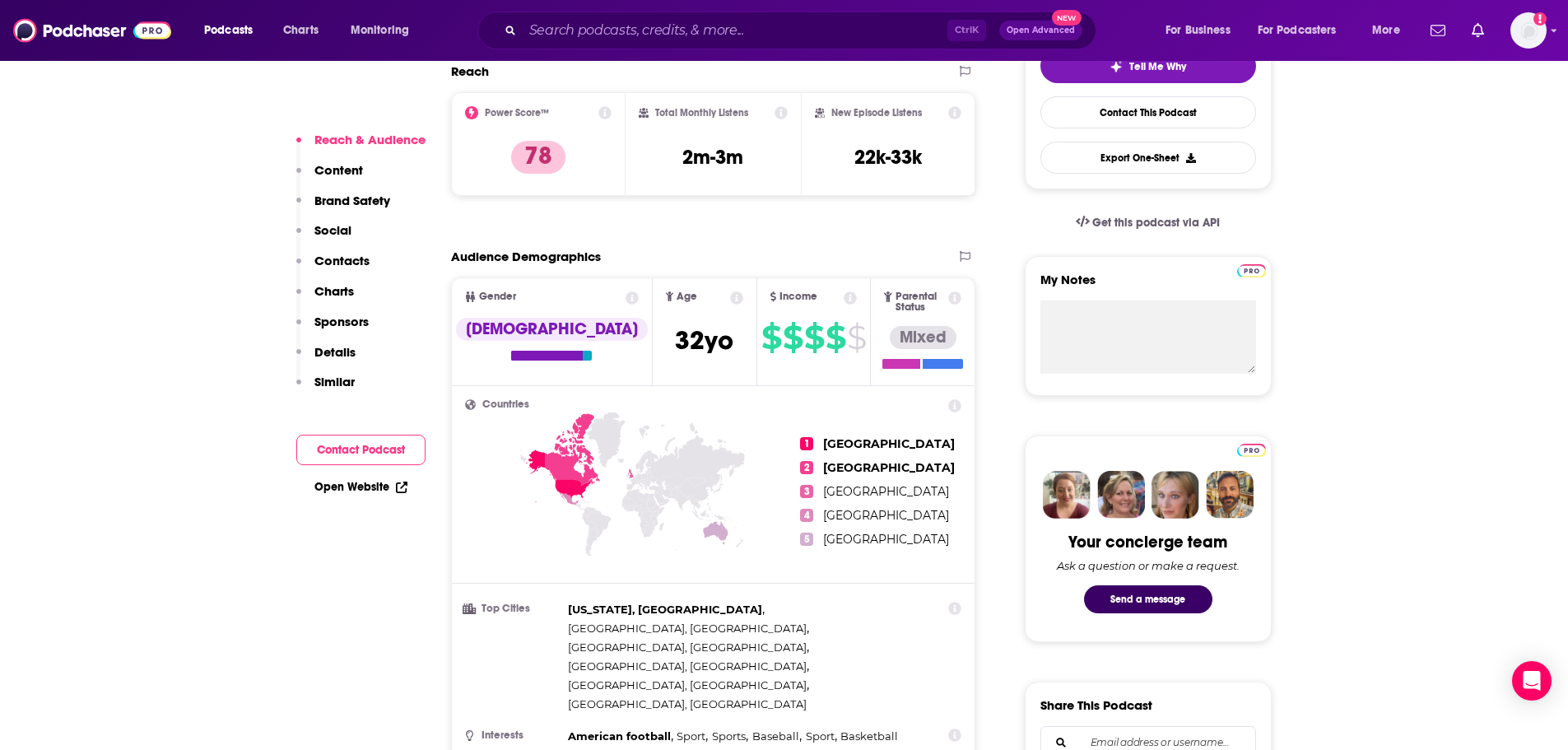 click on "Contact Podcast" at bounding box center (361, 450) 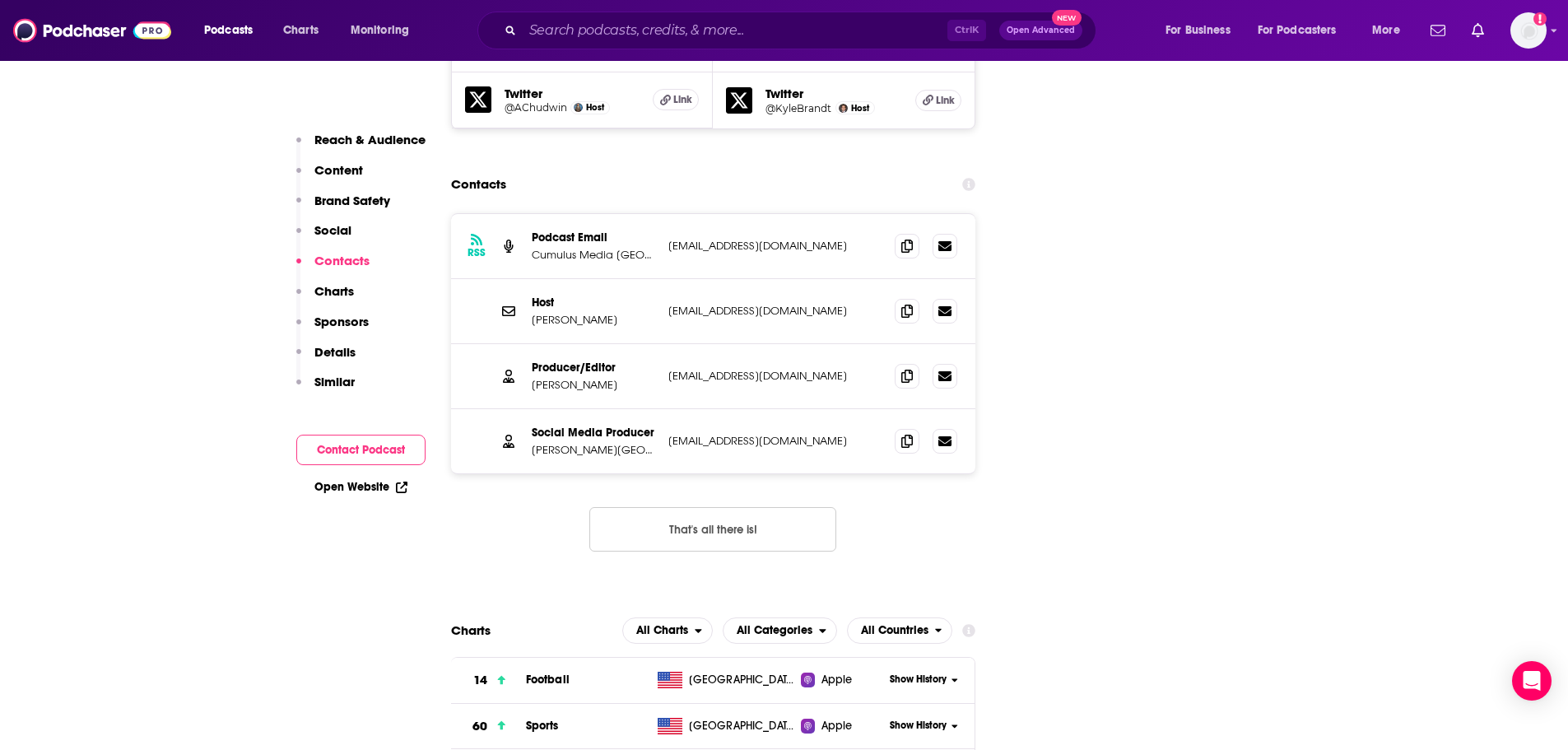 scroll, scrollTop: 2211, scrollLeft: 0, axis: vertical 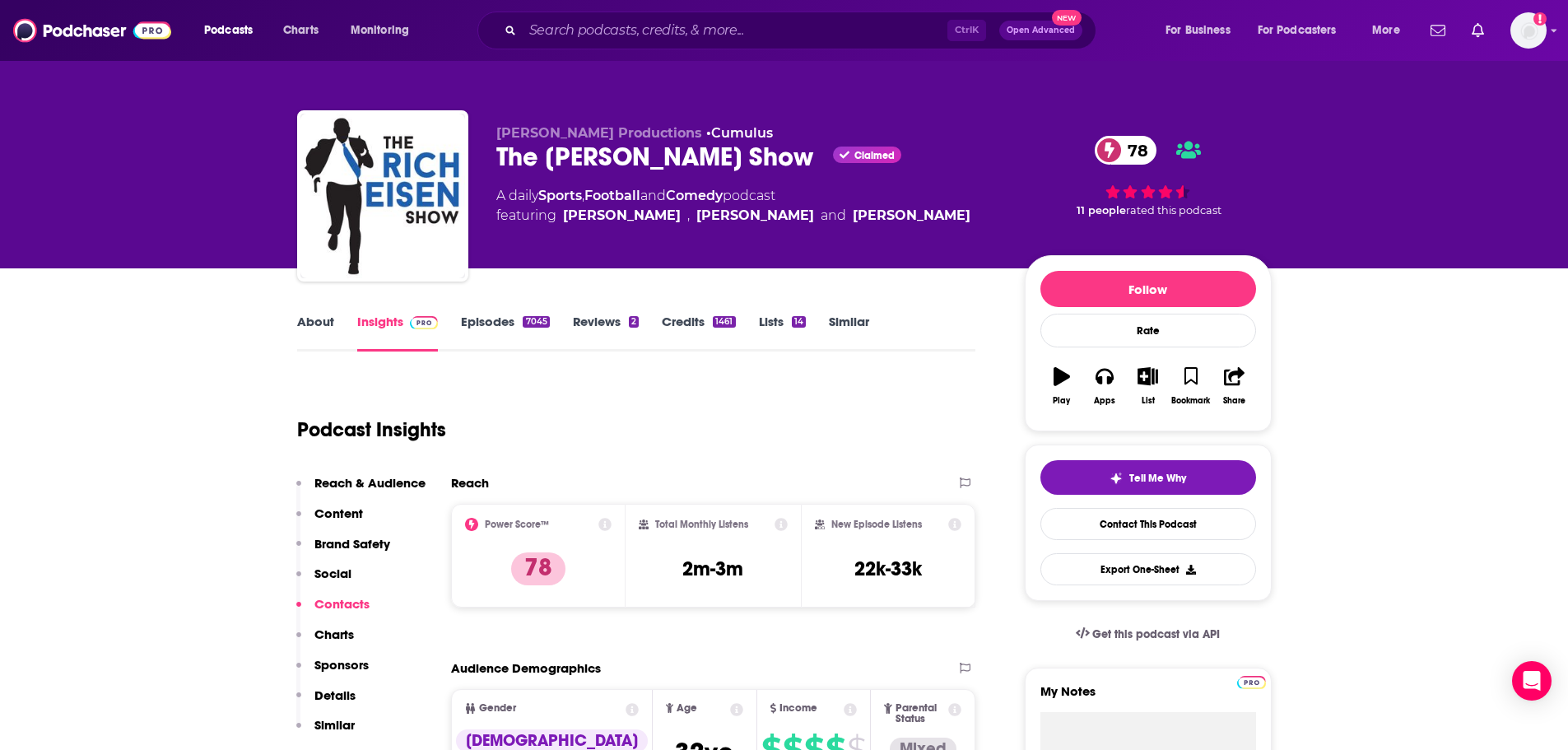 drag, startPoint x: 1088, startPoint y: 529, endPoint x: 805, endPoint y: 102, distance: 512.2675 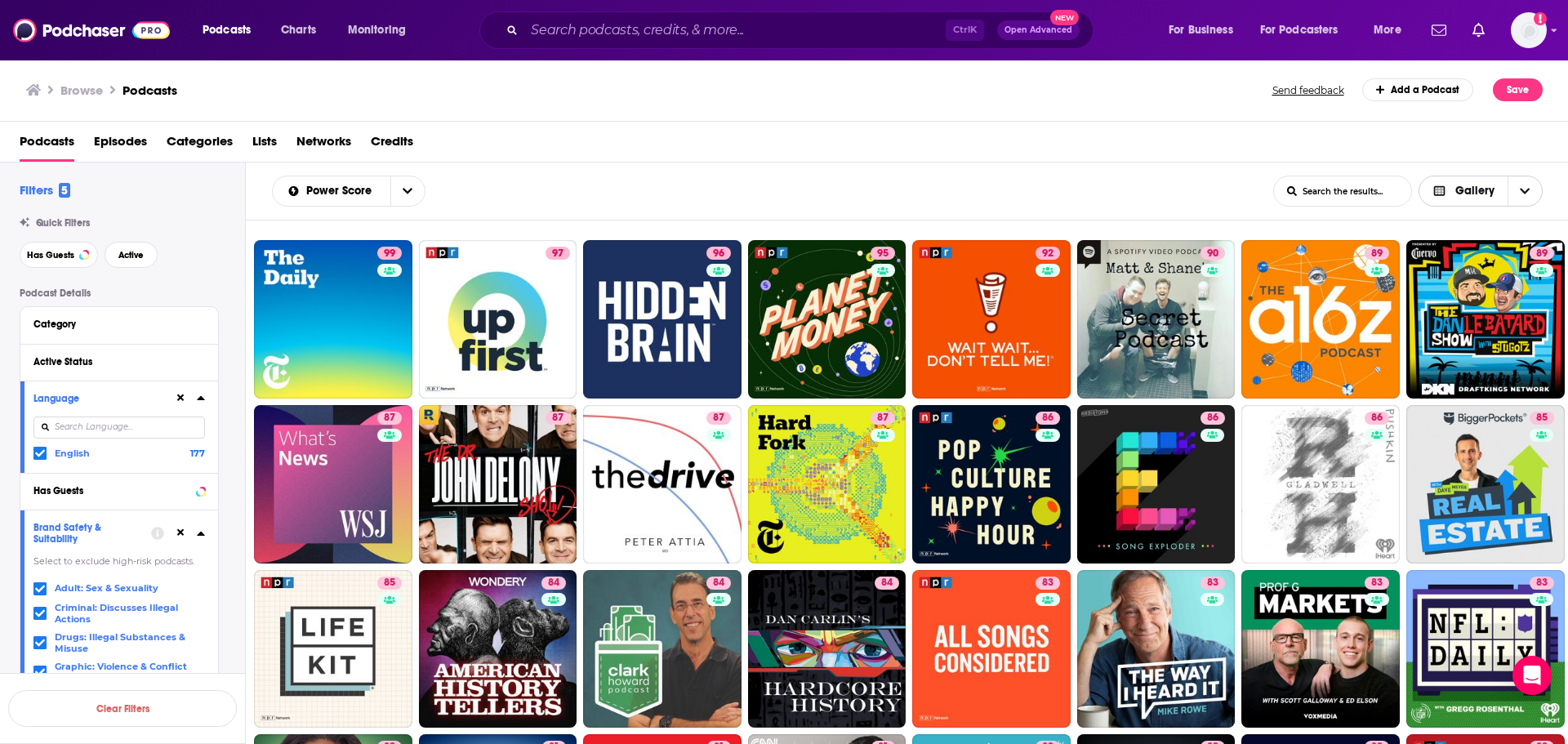 click at bounding box center (1525, 191) 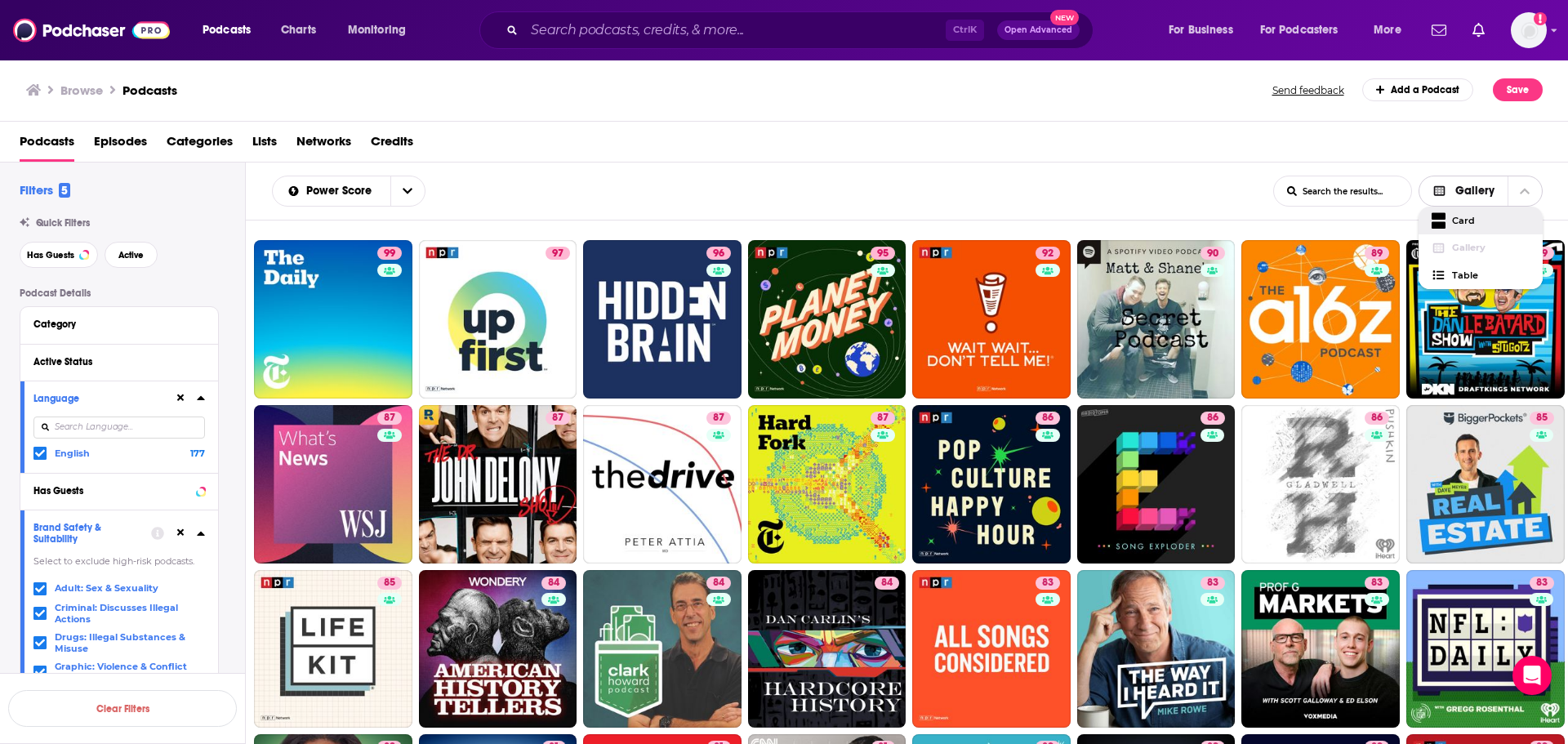 click on "Card" at bounding box center [1490, 221] 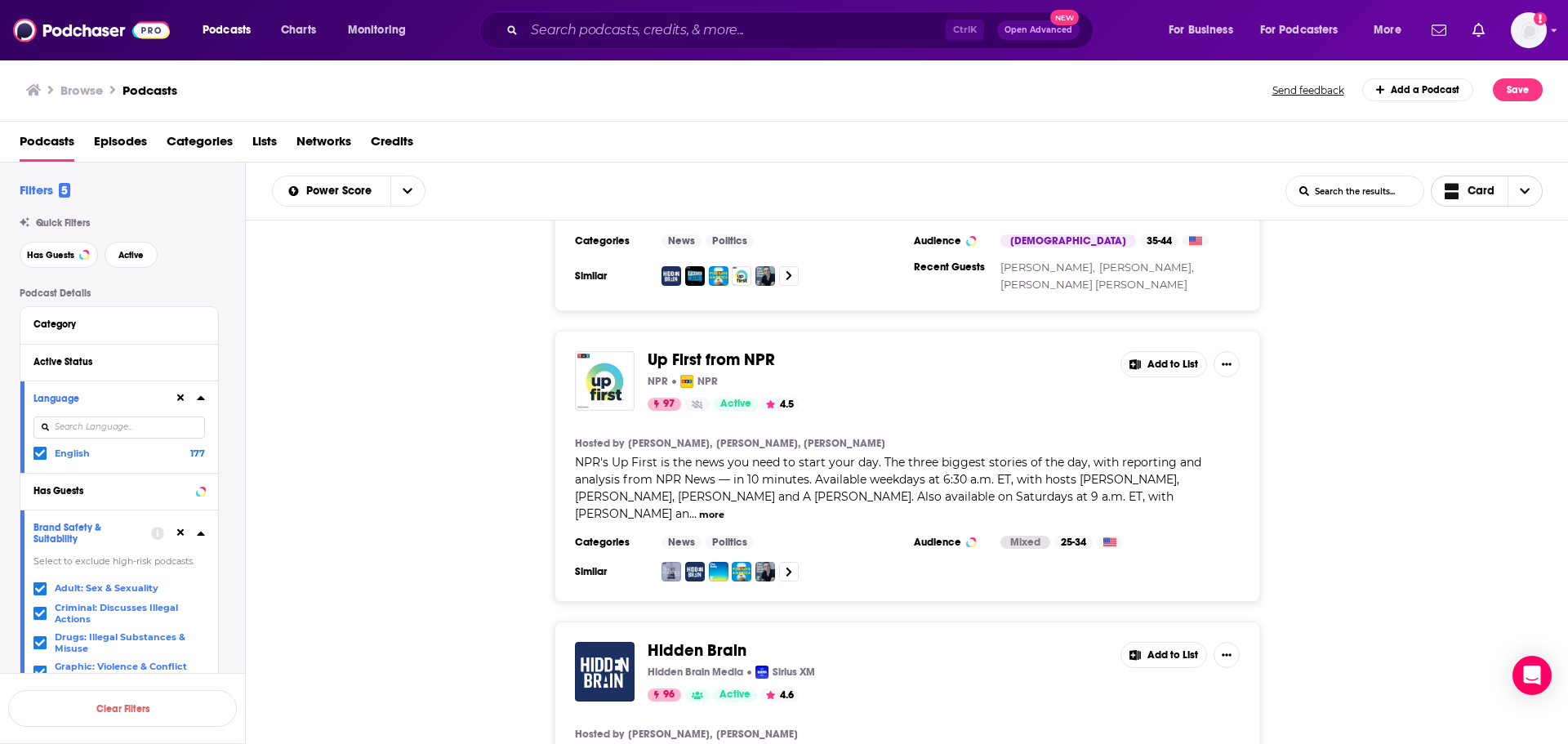 scroll, scrollTop: 0, scrollLeft: 0, axis: both 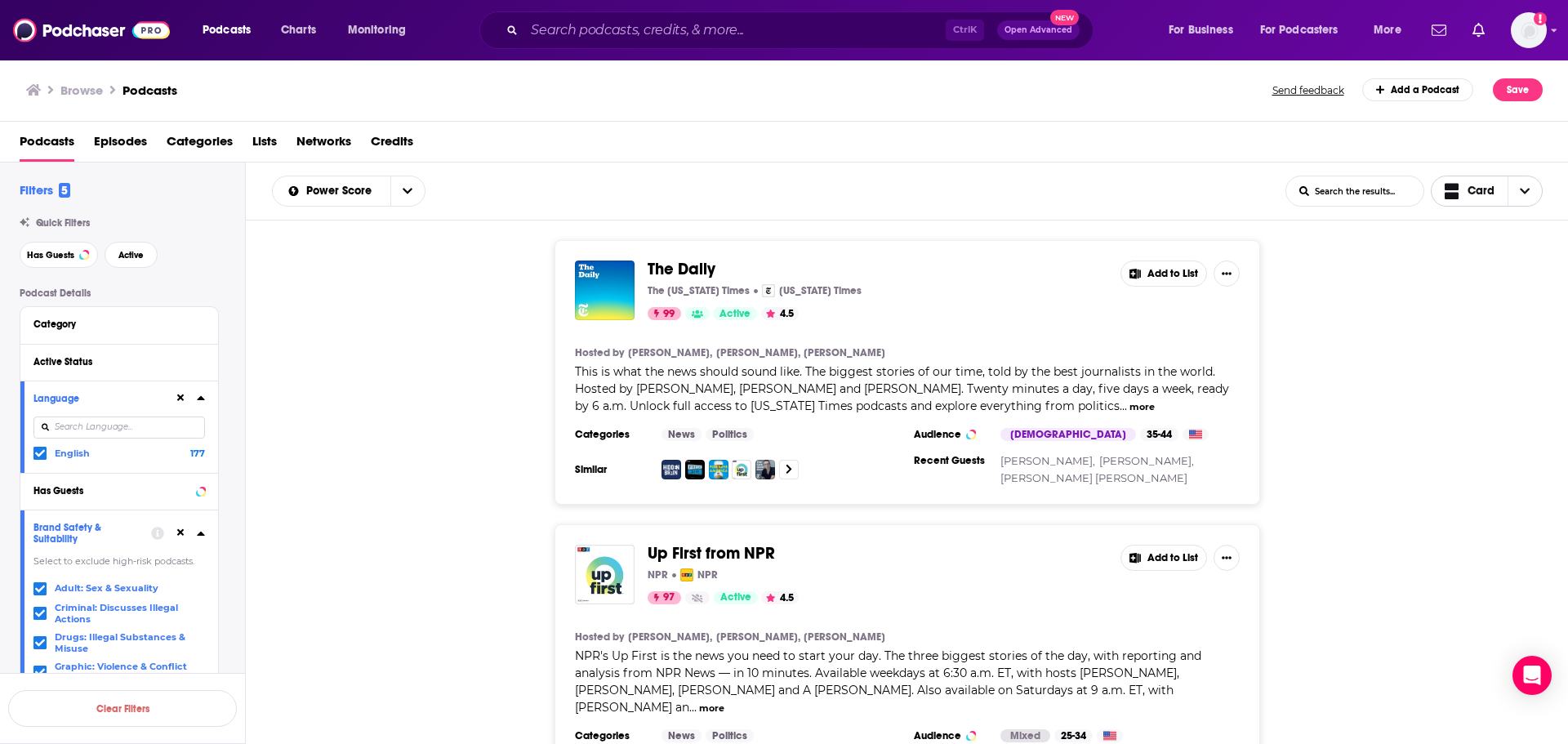click on "Card" at bounding box center [1481, 191] 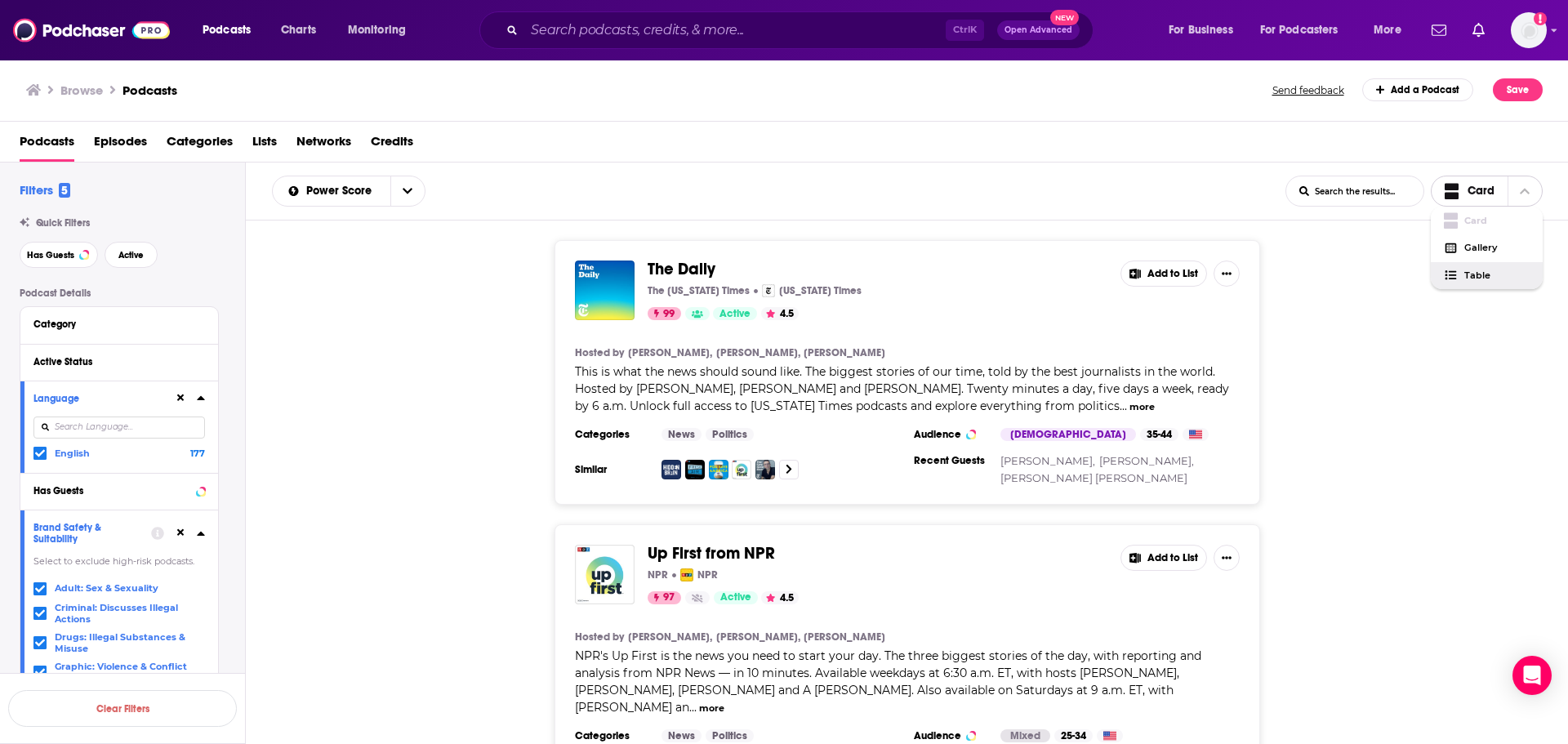 click on "Table" at bounding box center (1497, 275) 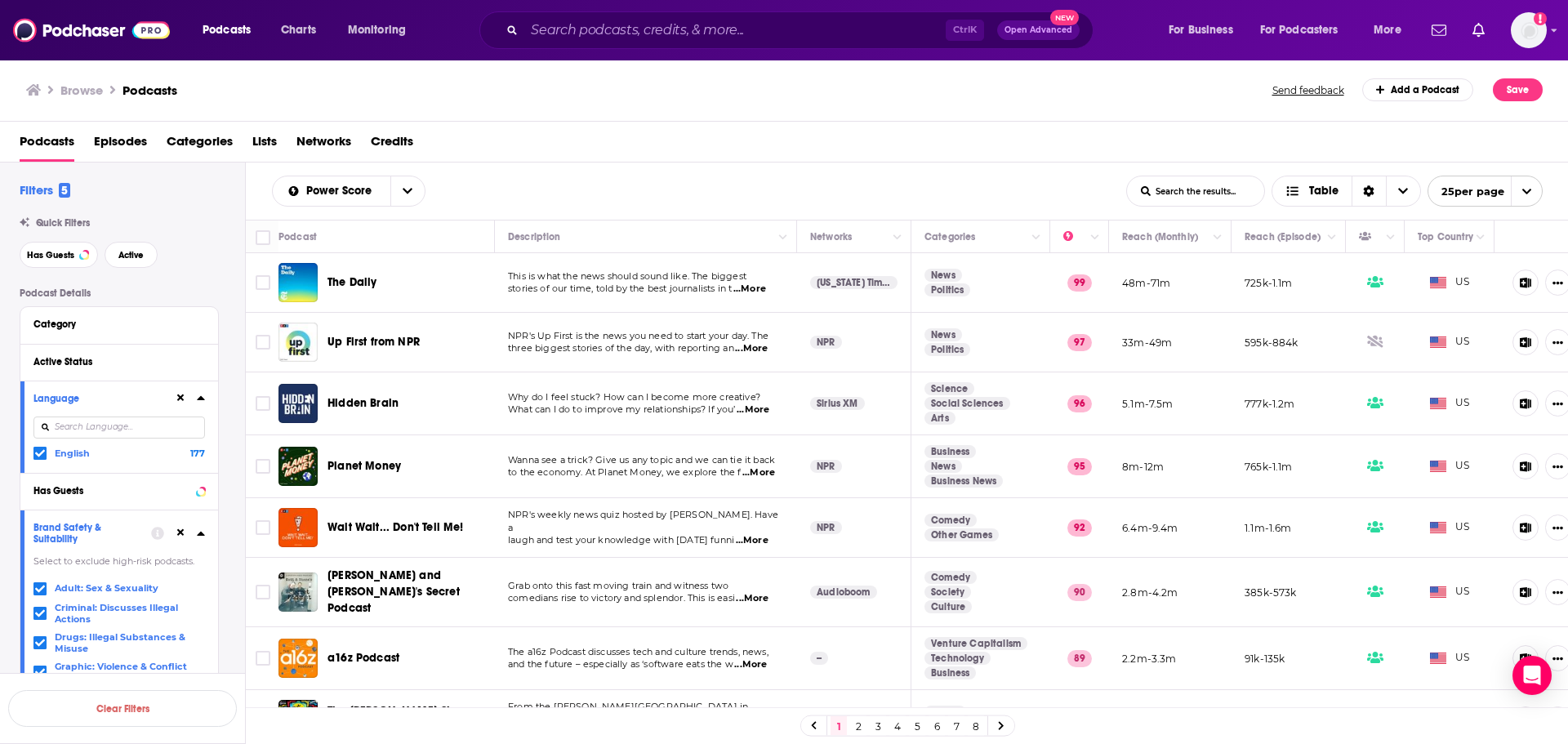 click 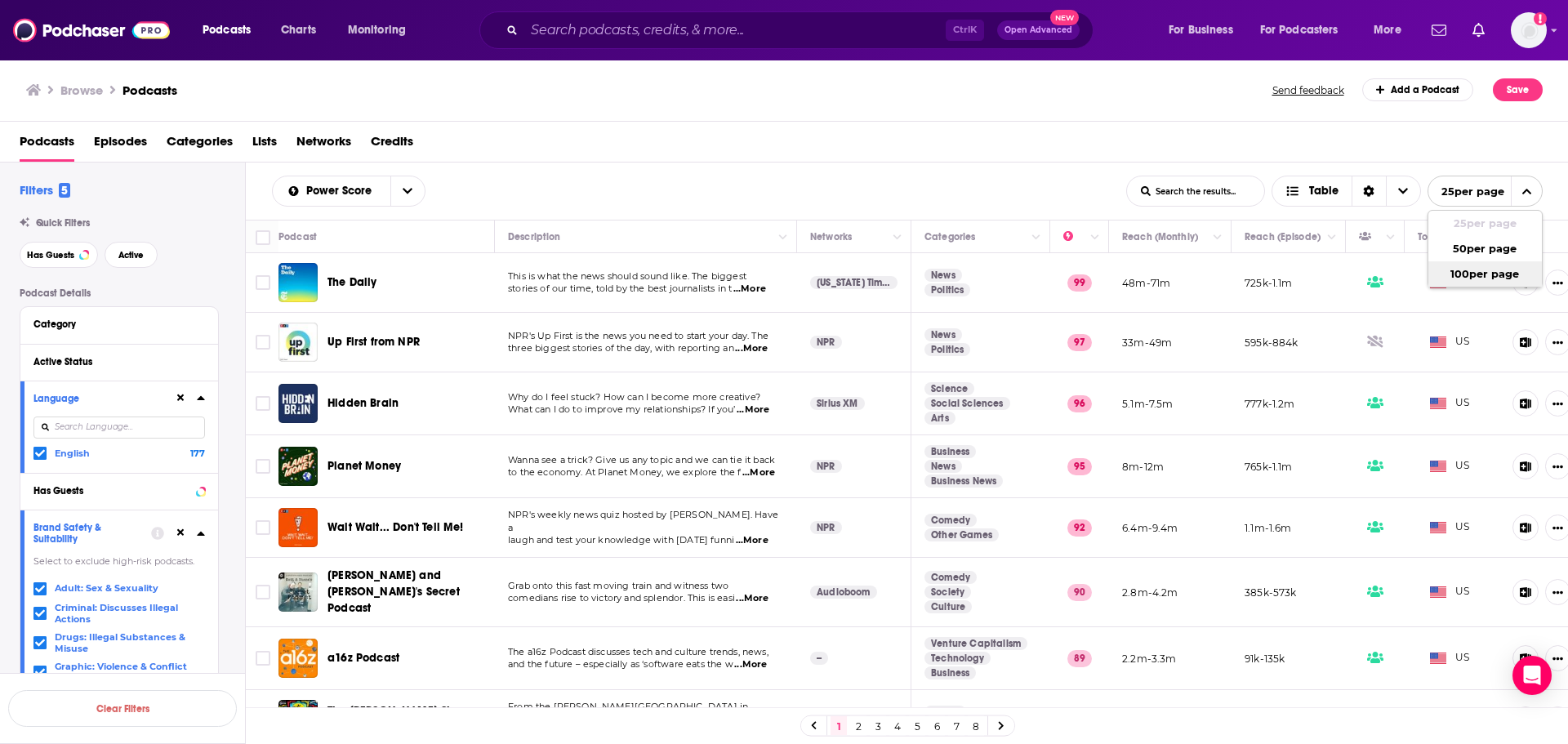 click on "100  per page" at bounding box center (1485, 274) 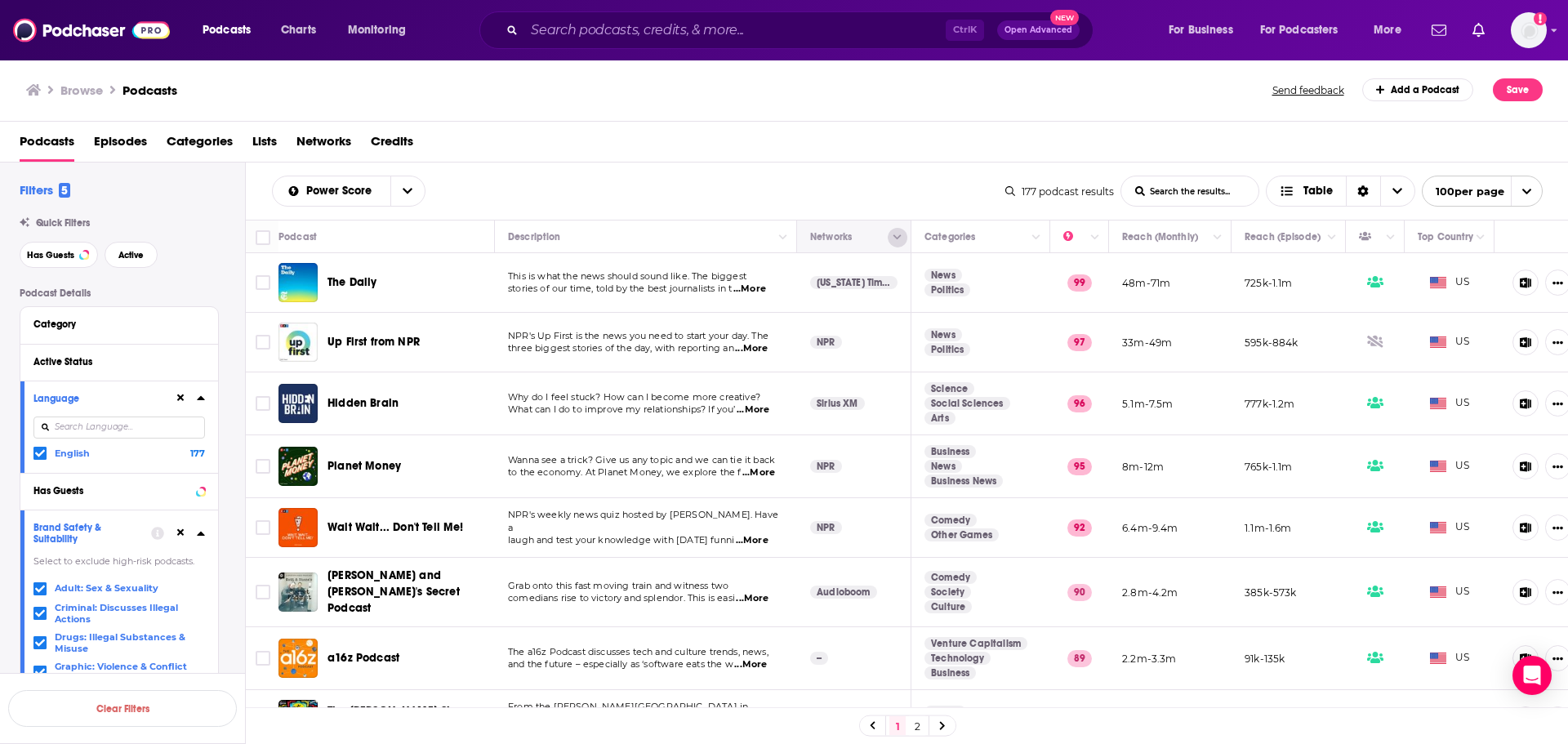 click 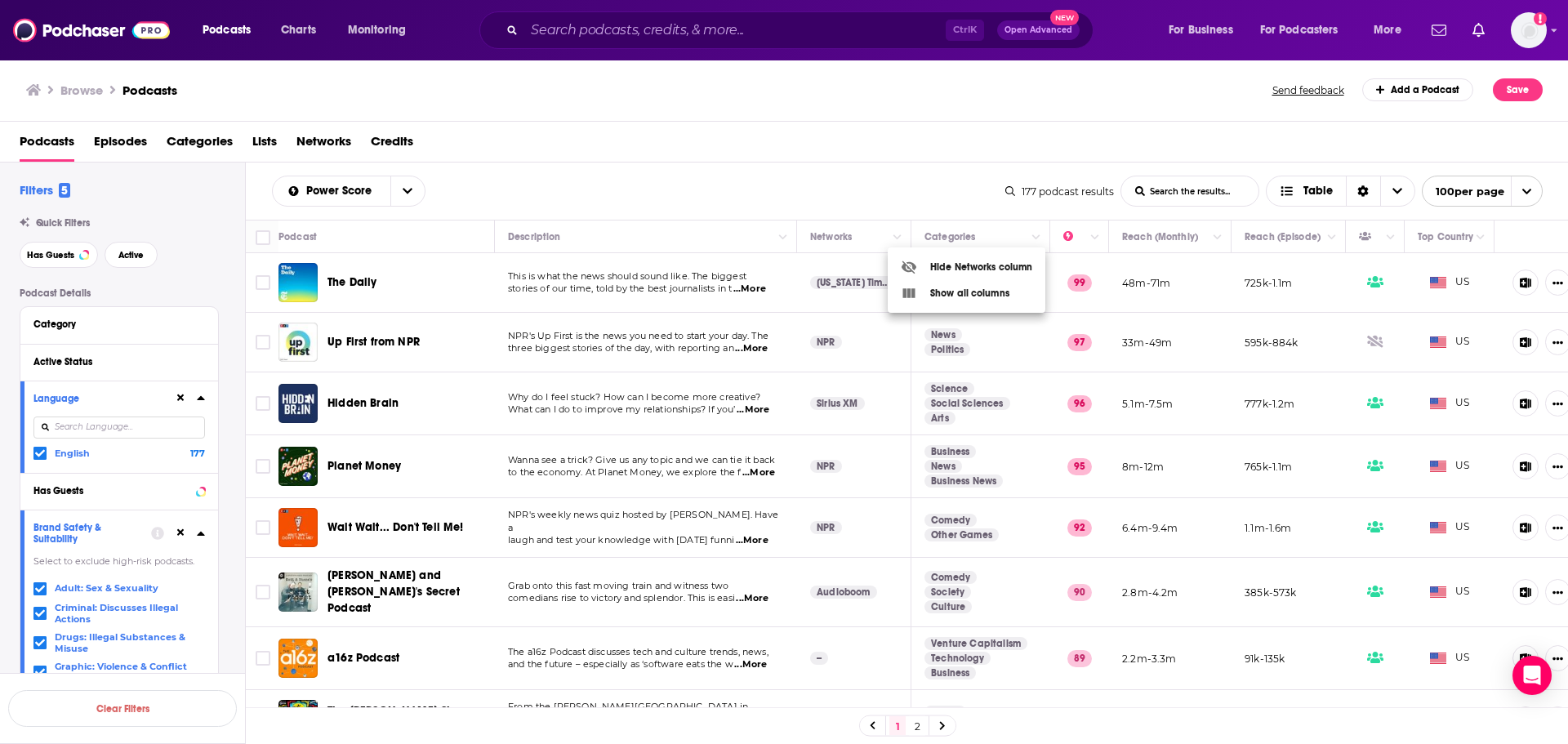 click at bounding box center [784, 372] 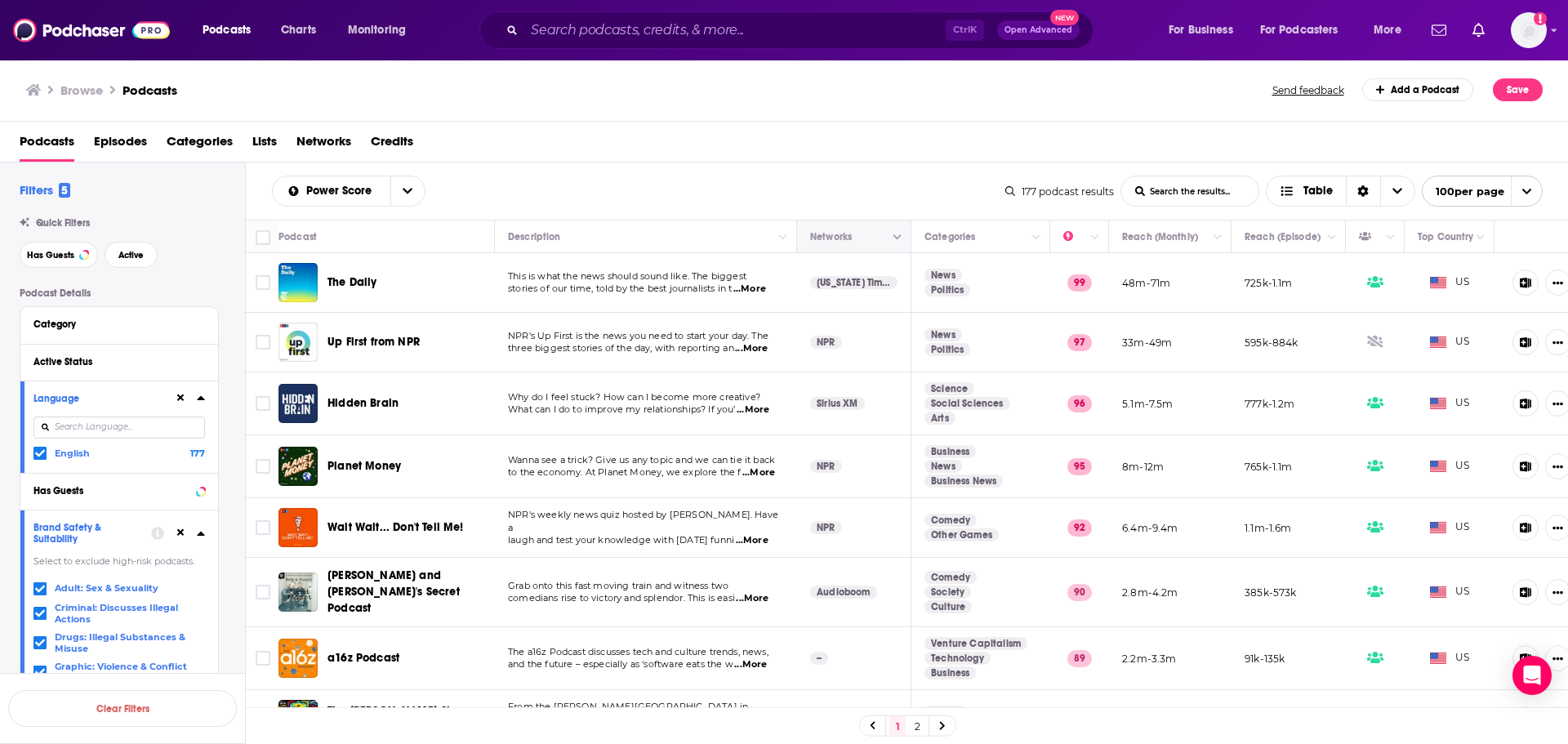 click 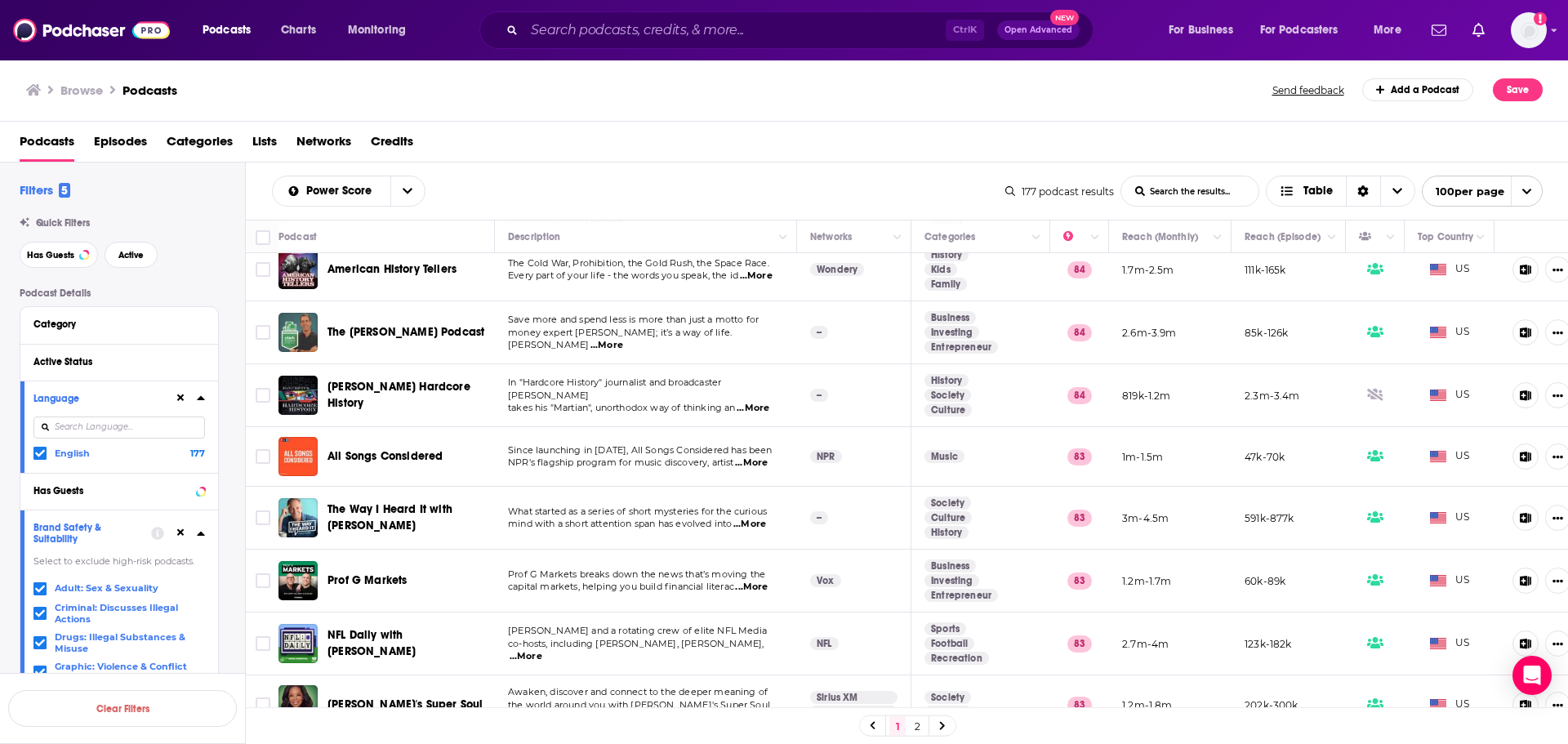 scroll, scrollTop: 1062, scrollLeft: 0, axis: vertical 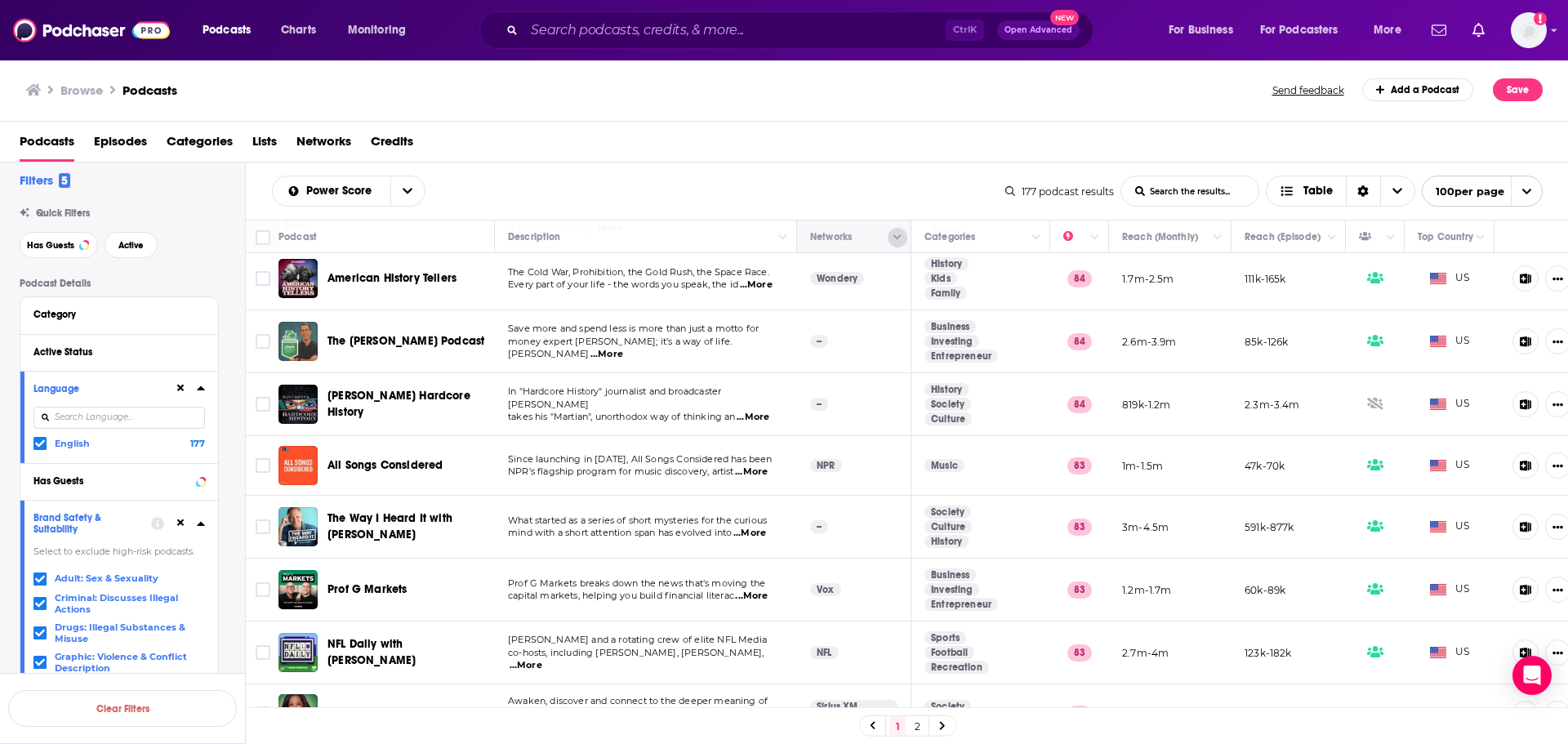 click 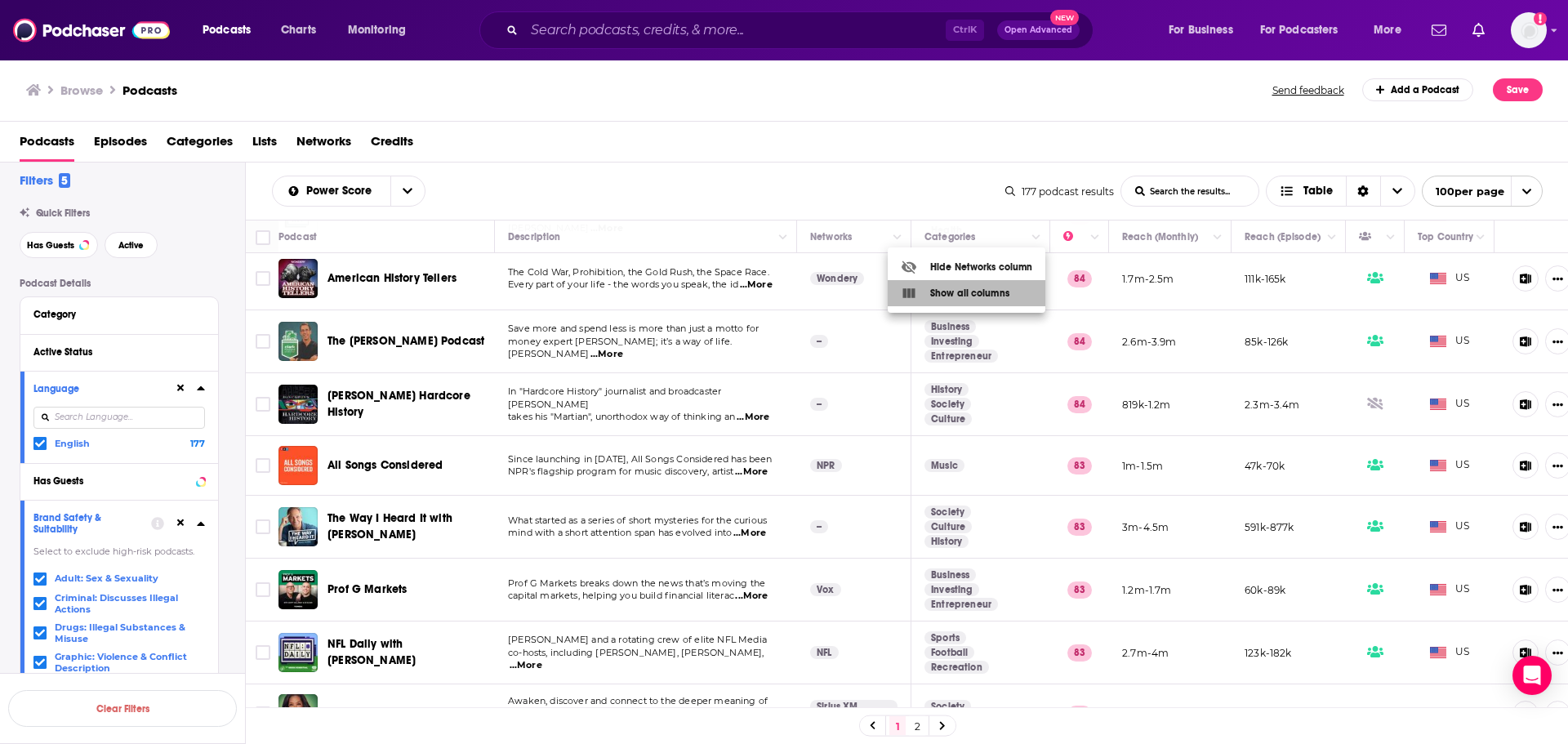 click on "Show all columns" at bounding box center [955, 293] 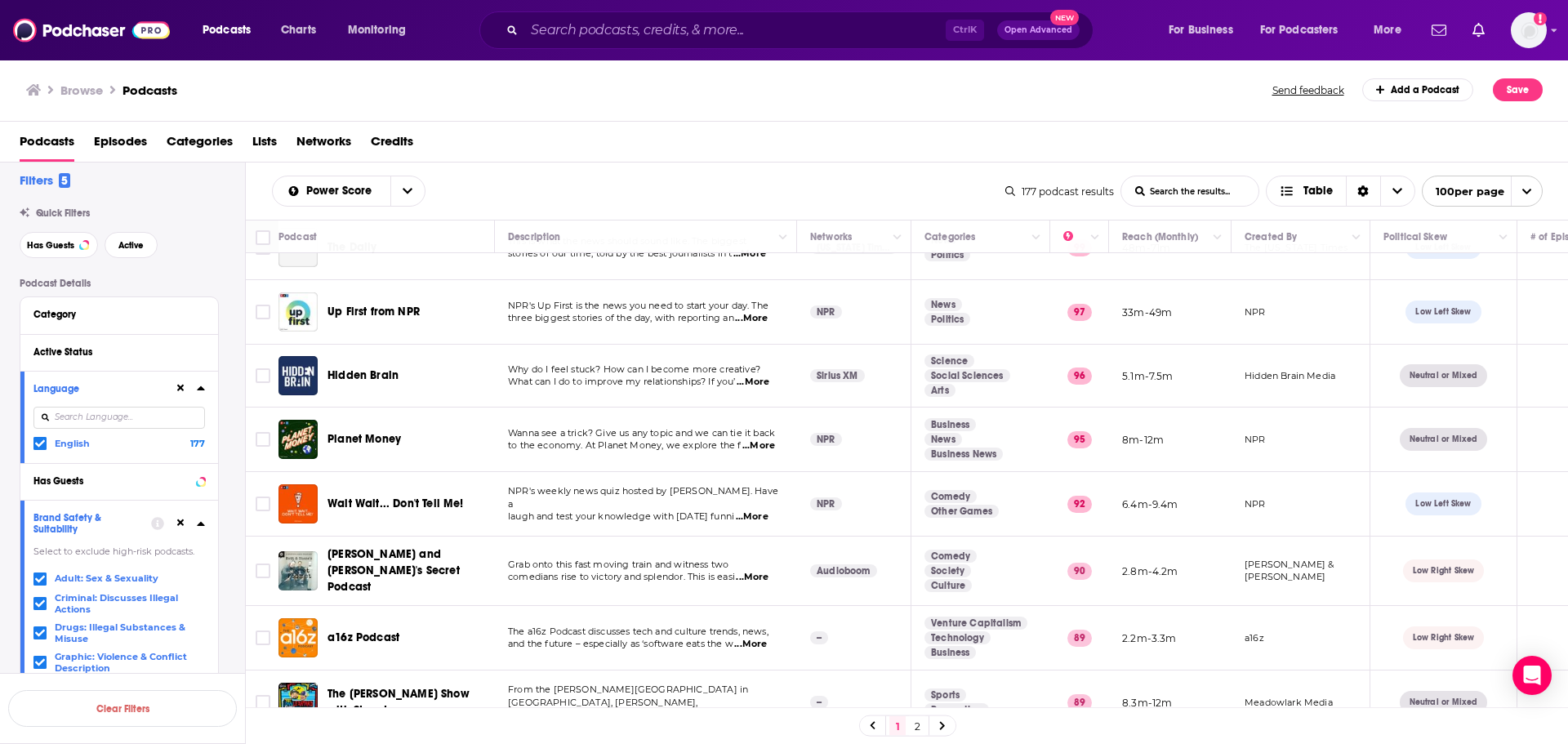scroll, scrollTop: 0, scrollLeft: 0, axis: both 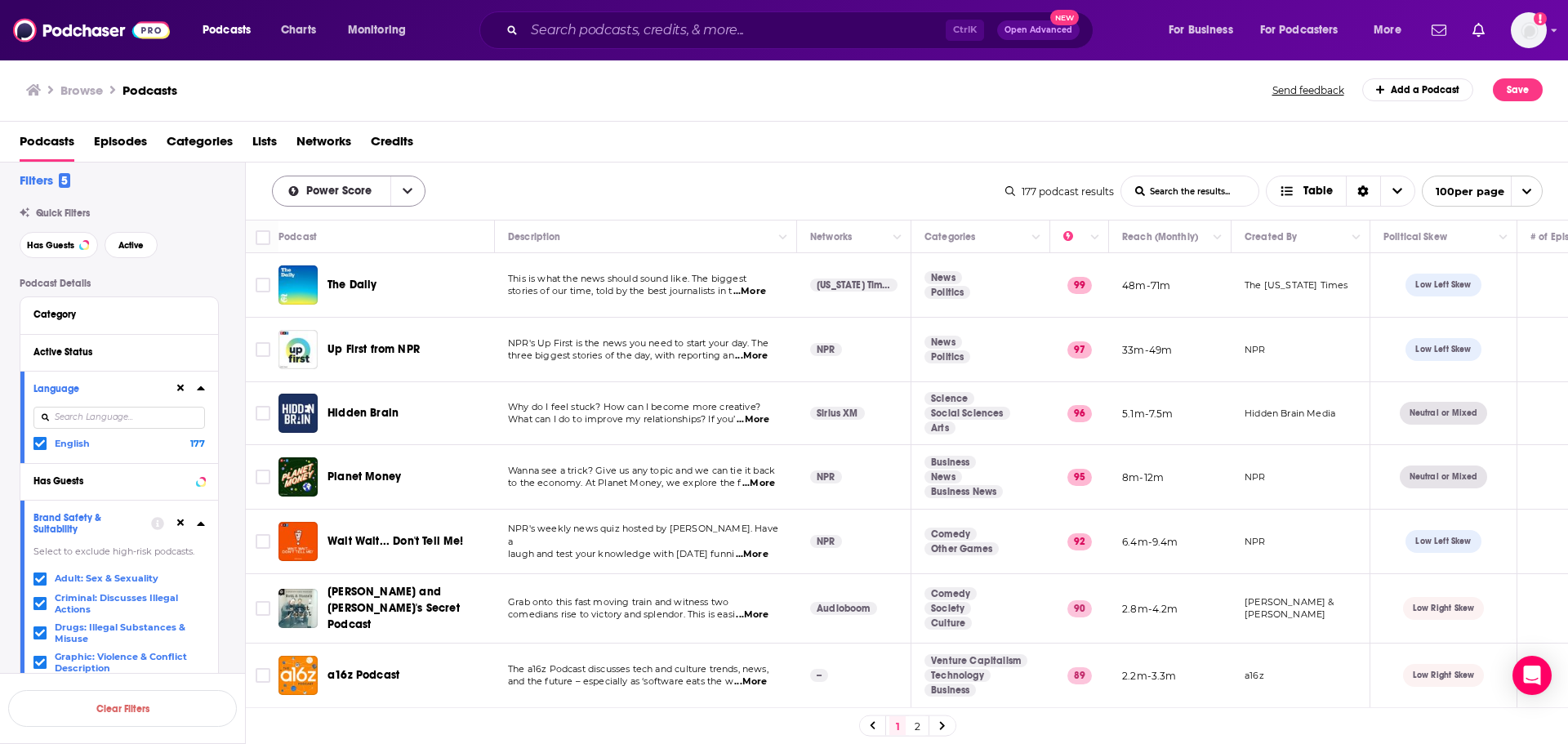 click at bounding box center [408, 191] 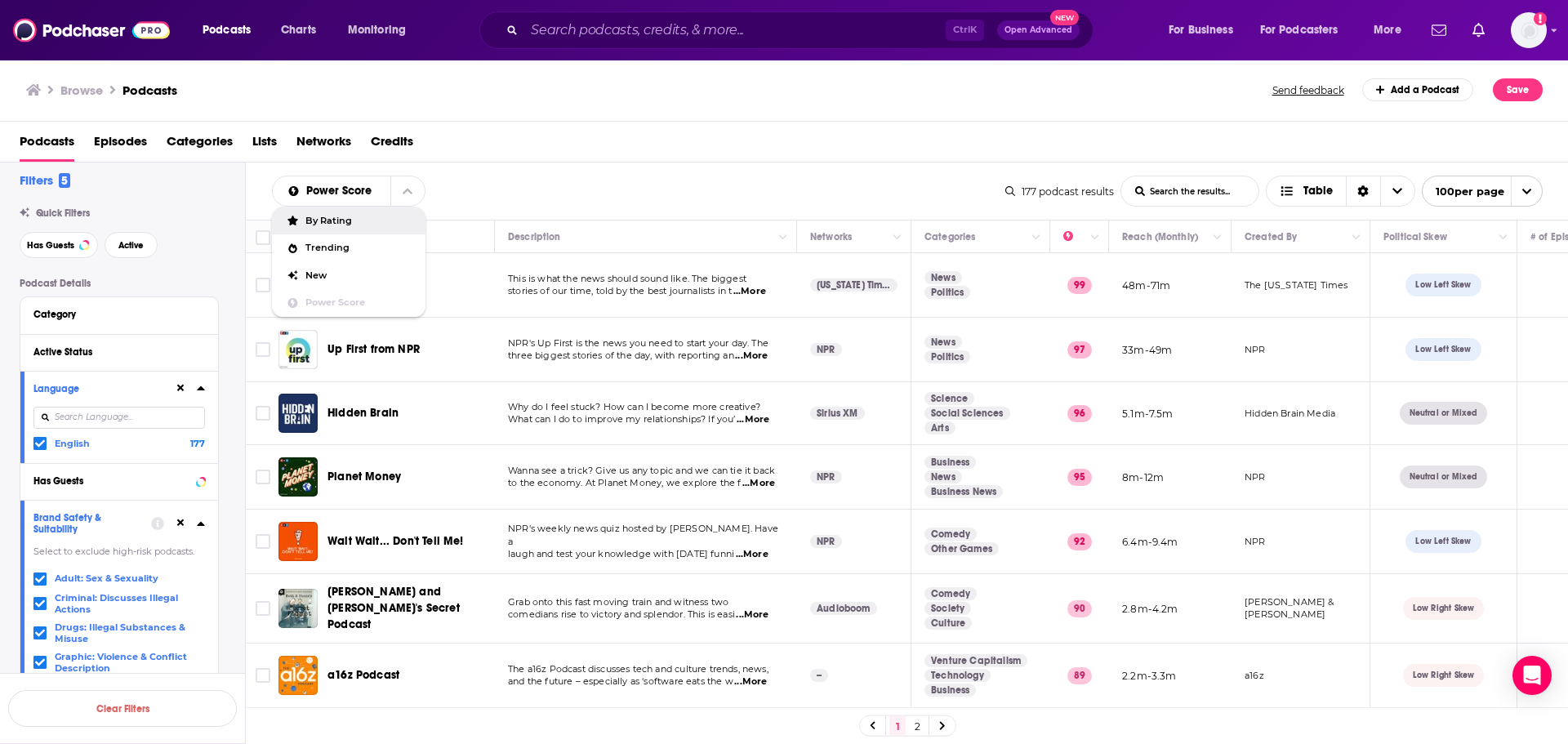 click on "Power Score By Rating Trending New Power Score List Search Input Search the results... Table 177   podcast   results List Search Input Search the results... Table 100  per page" at bounding box center (907, 191) 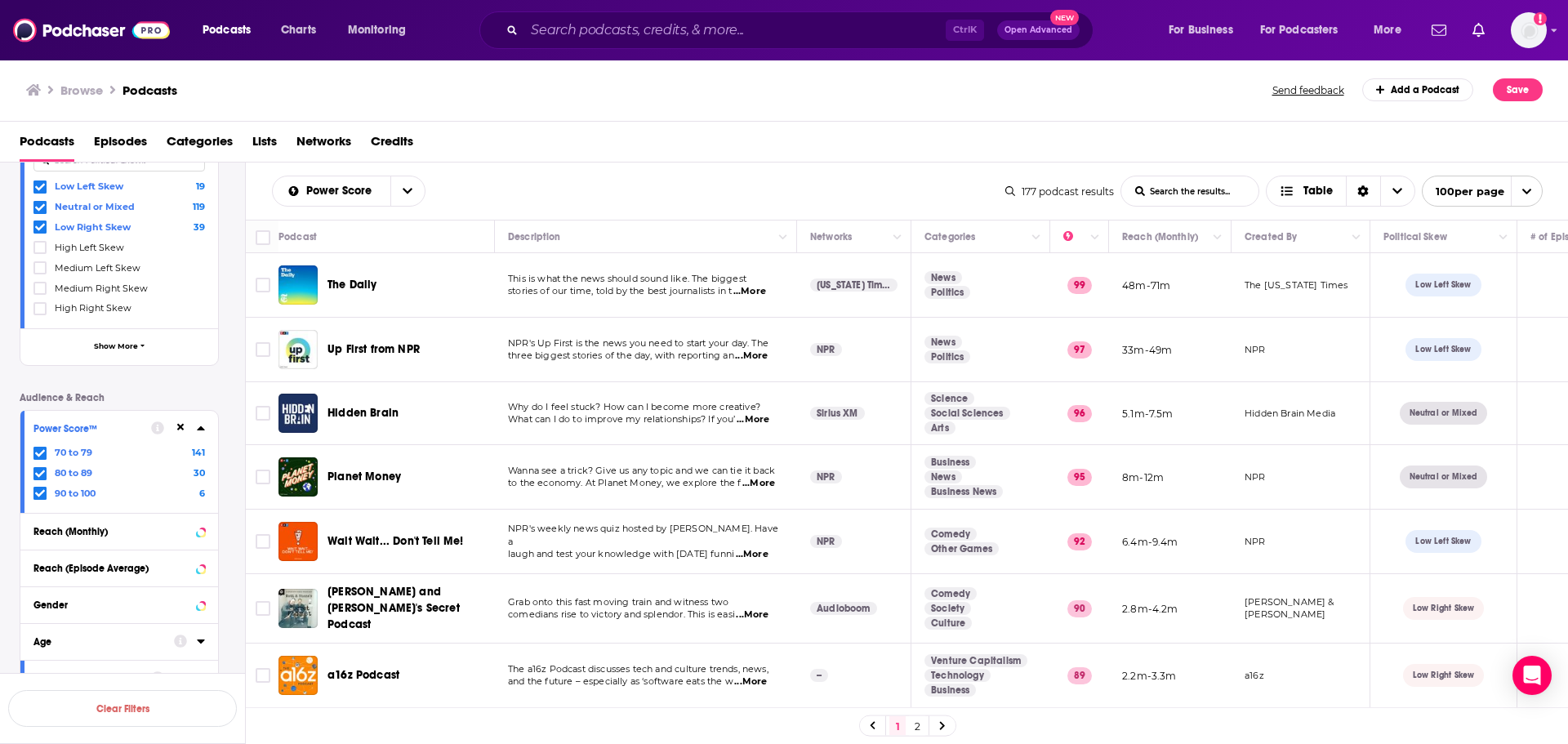 scroll, scrollTop: 817, scrollLeft: 0, axis: vertical 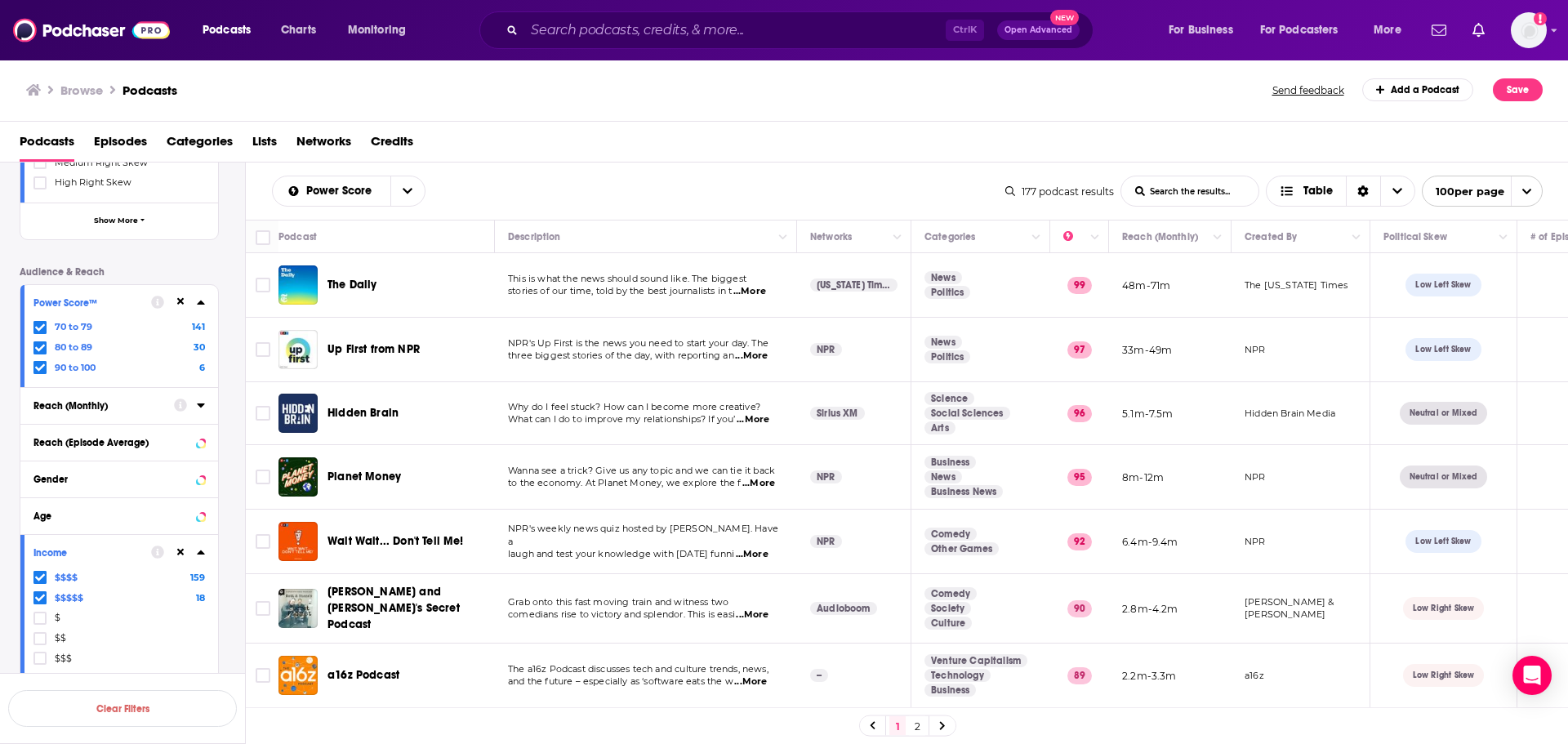 click 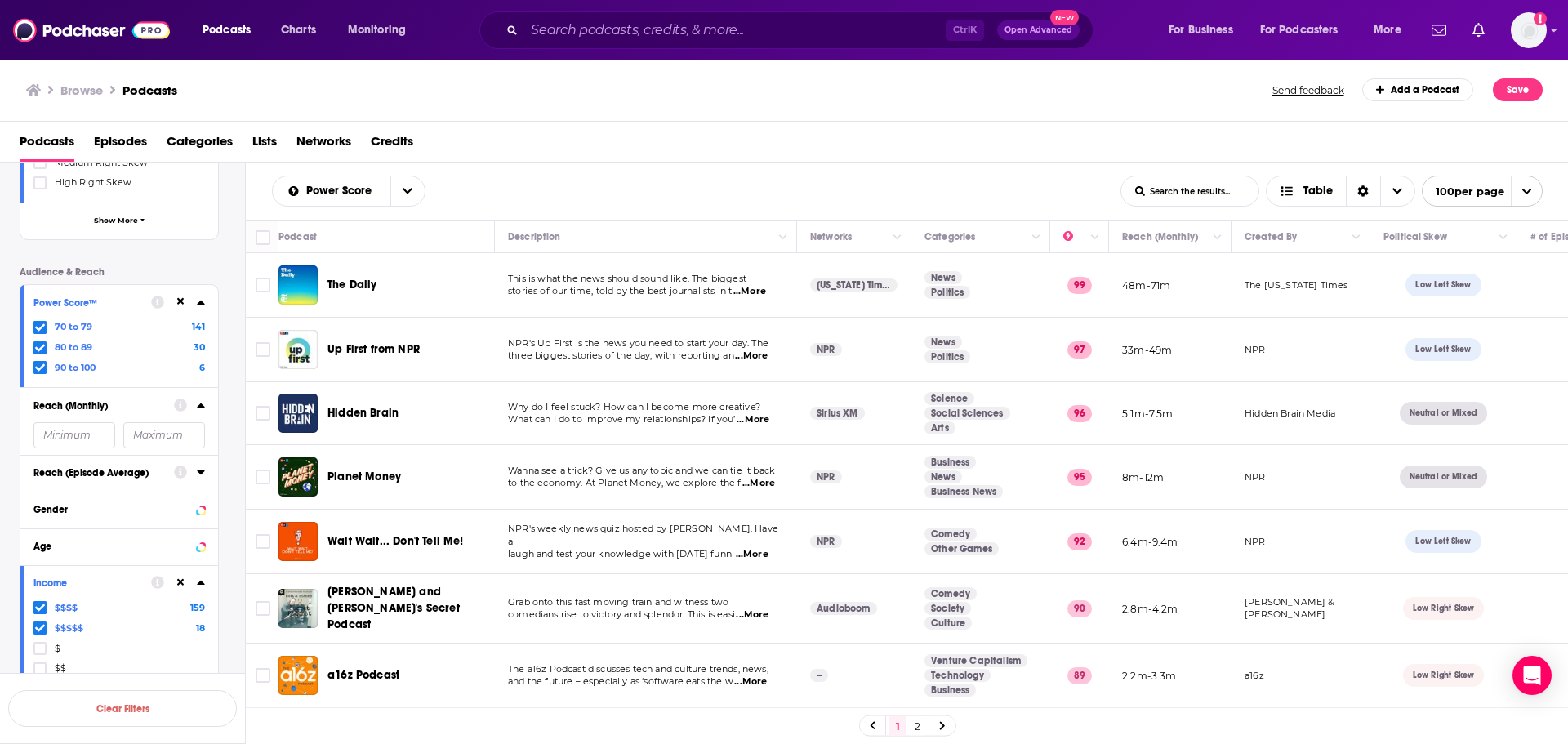 click 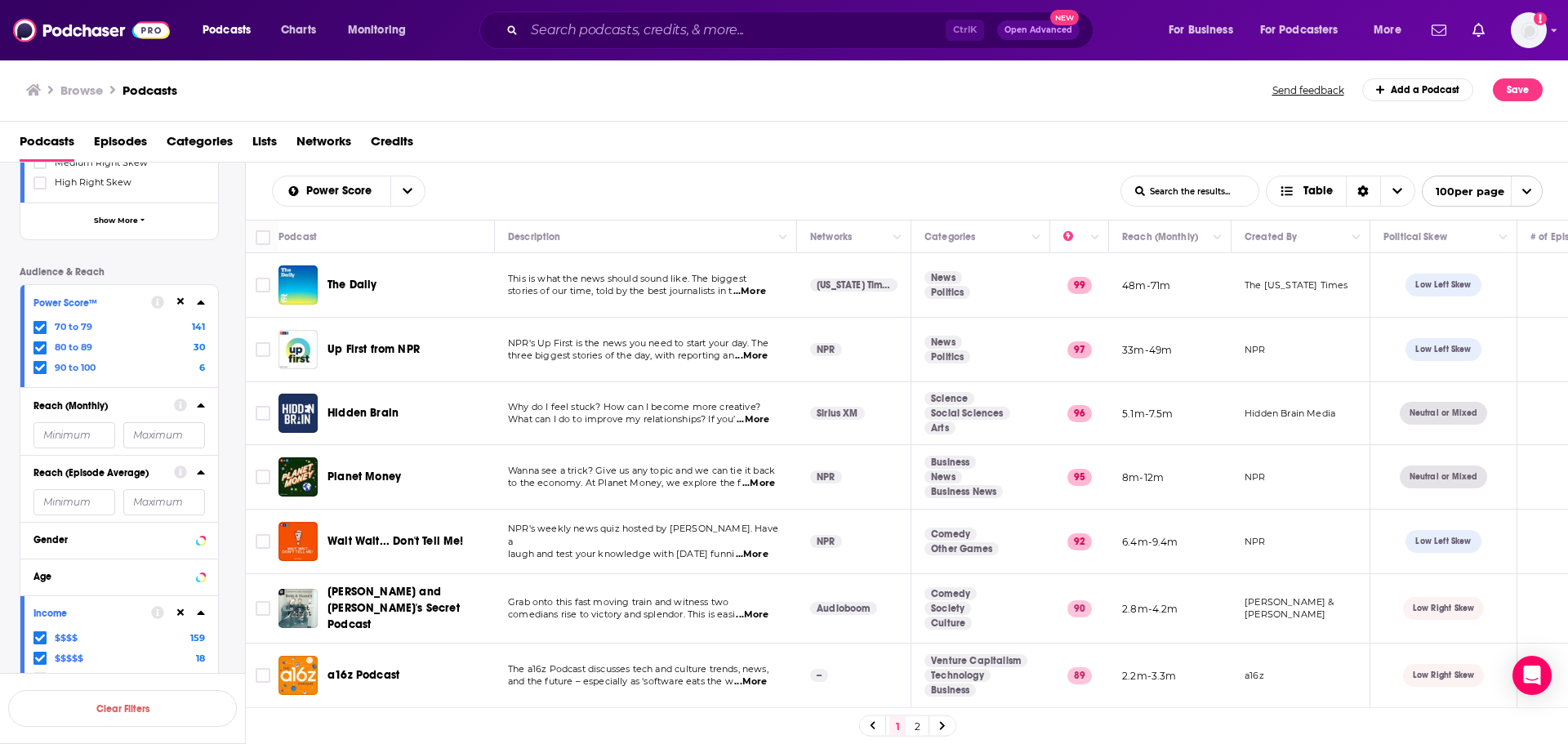 click at bounding box center [189, 404] 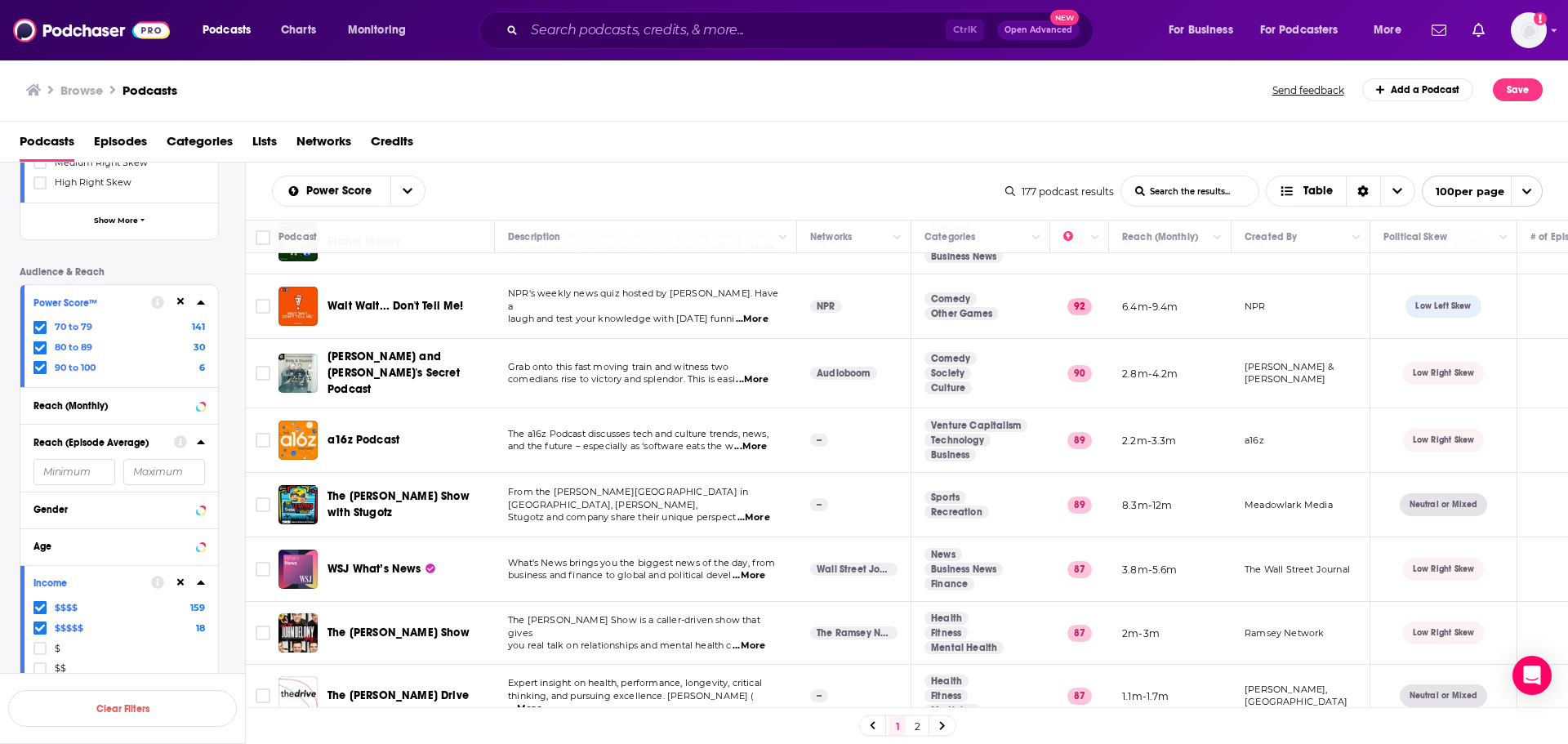 scroll, scrollTop: 163, scrollLeft: 0, axis: vertical 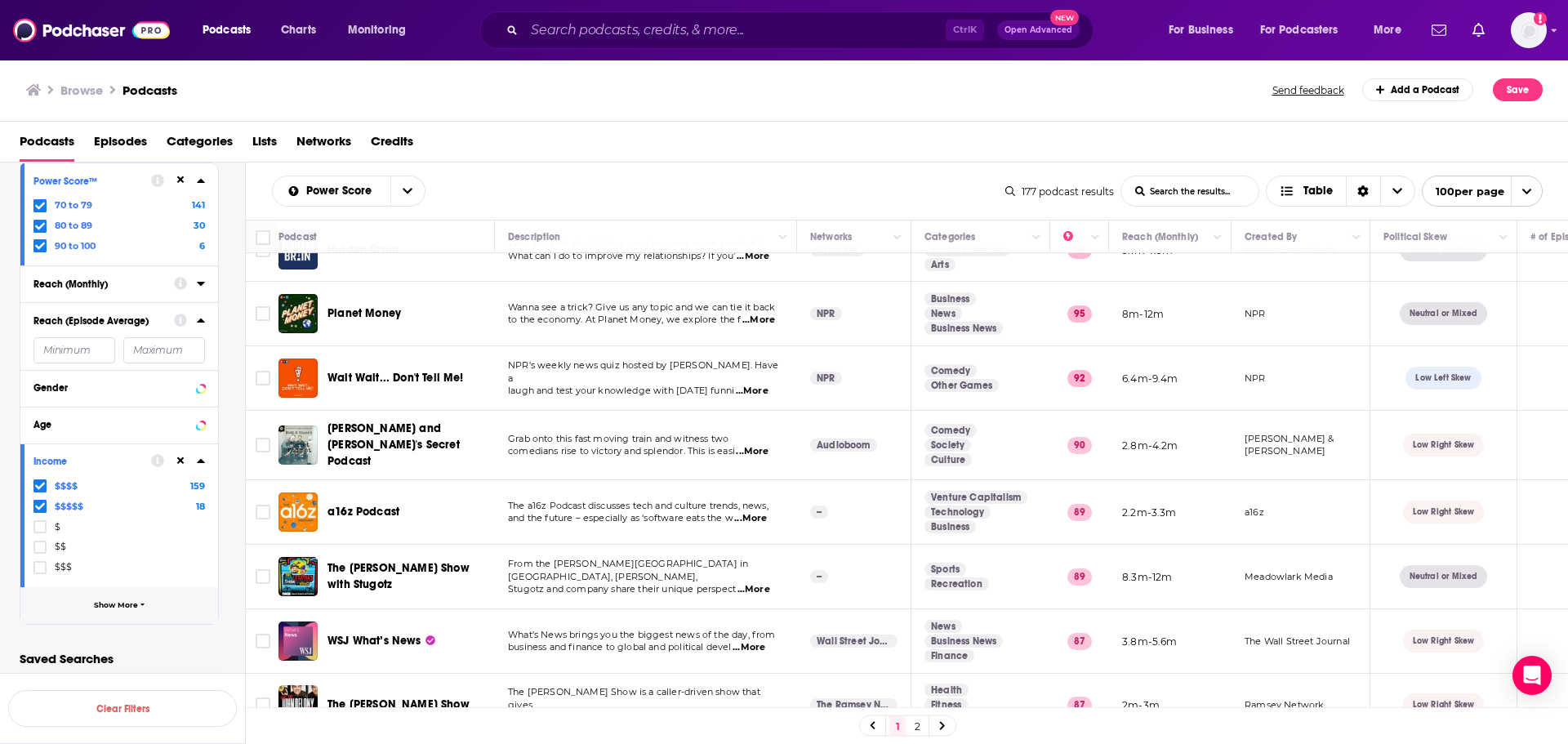 click on "Show More" at bounding box center (116, 605) 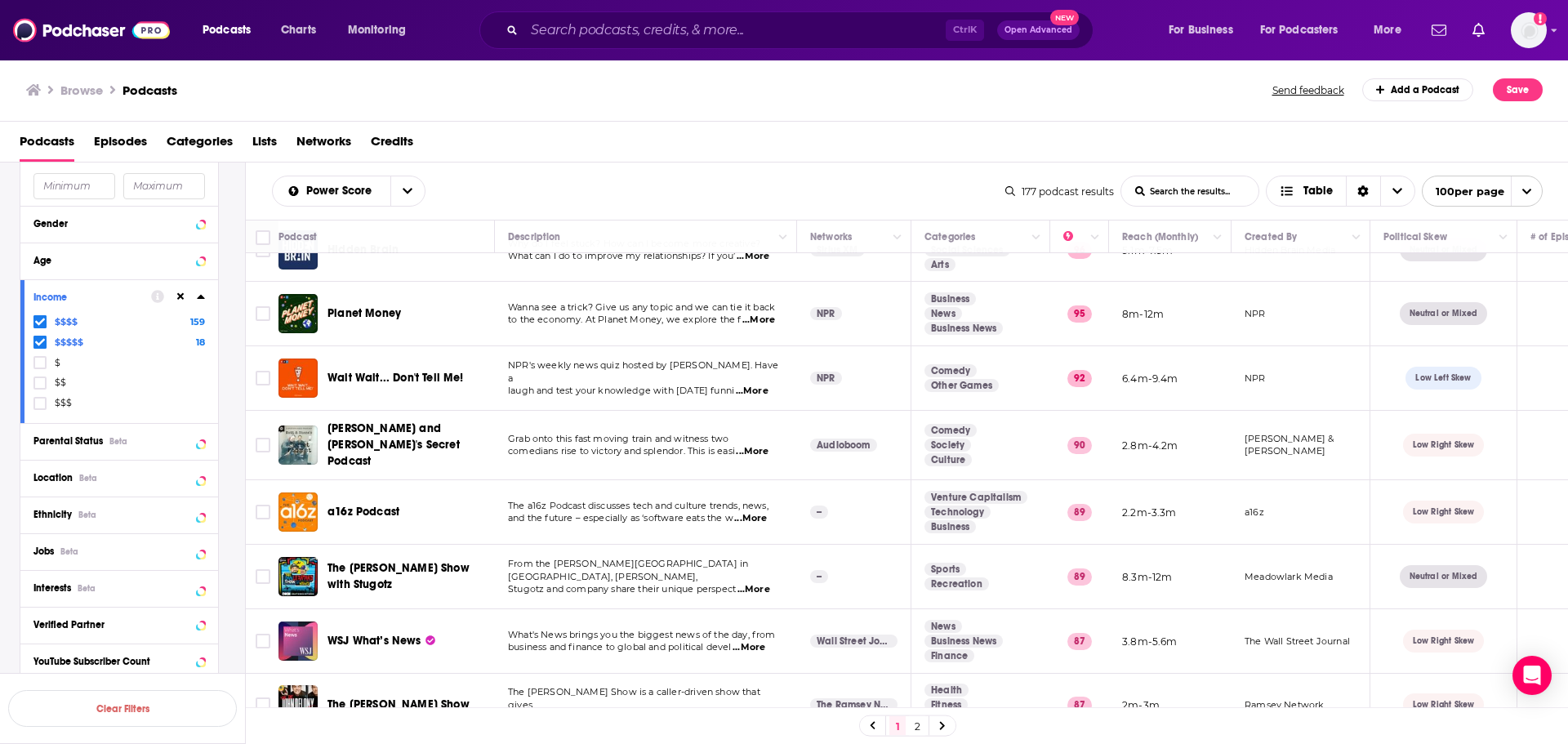 scroll, scrollTop: 1196, scrollLeft: 0, axis: vertical 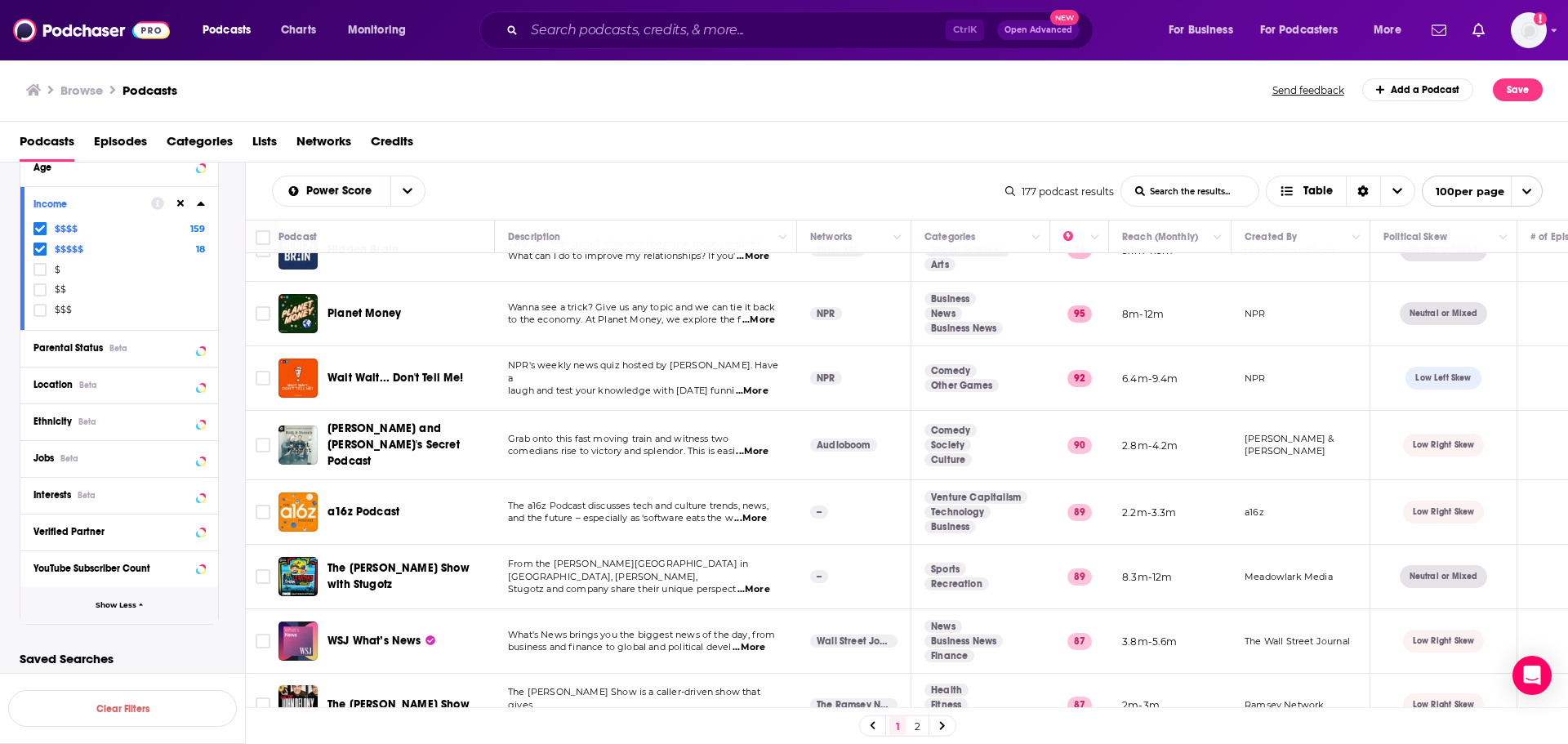 drag, startPoint x: 128, startPoint y: 608, endPoint x: 127, endPoint y: 657, distance: 49.010203 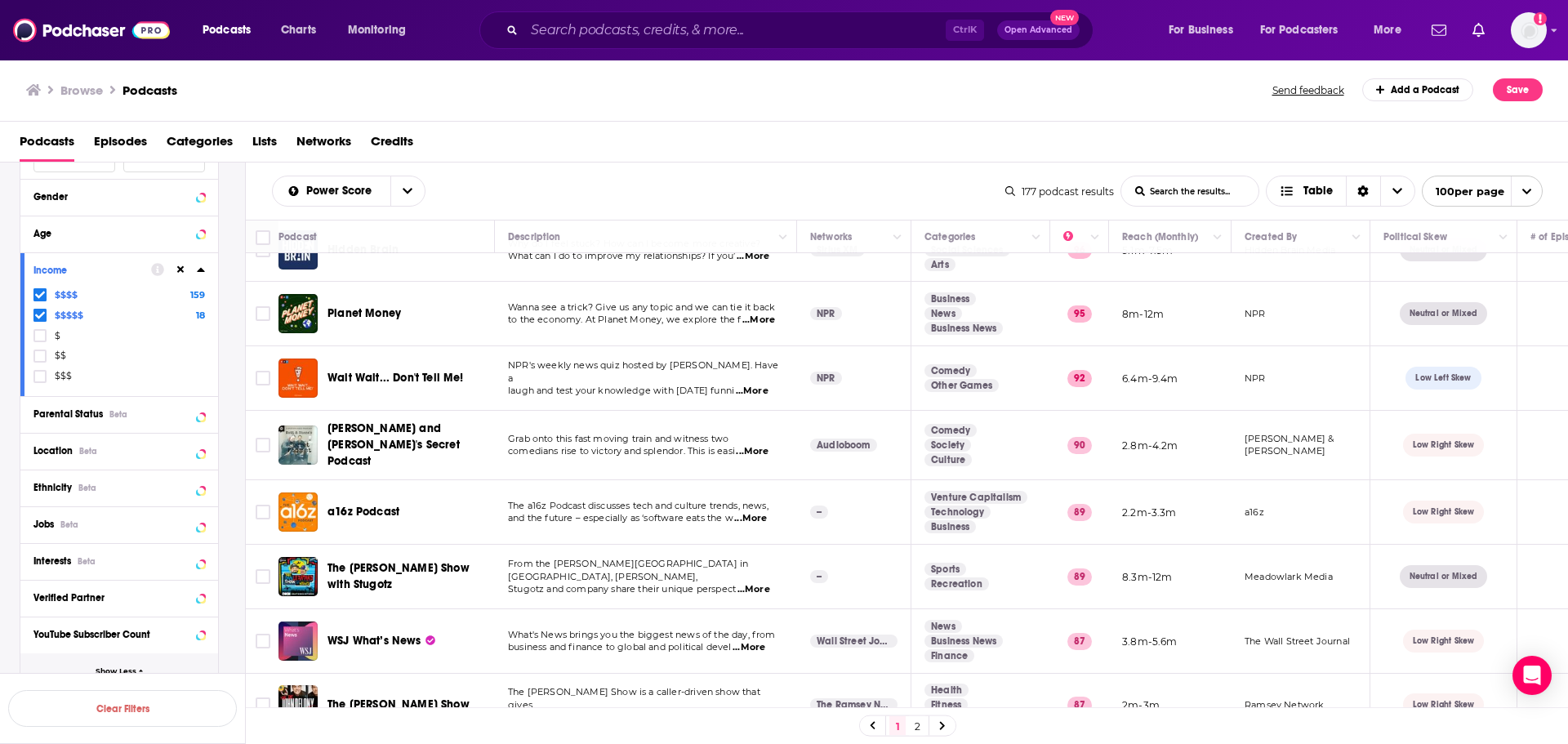 scroll, scrollTop: 1196, scrollLeft: 0, axis: vertical 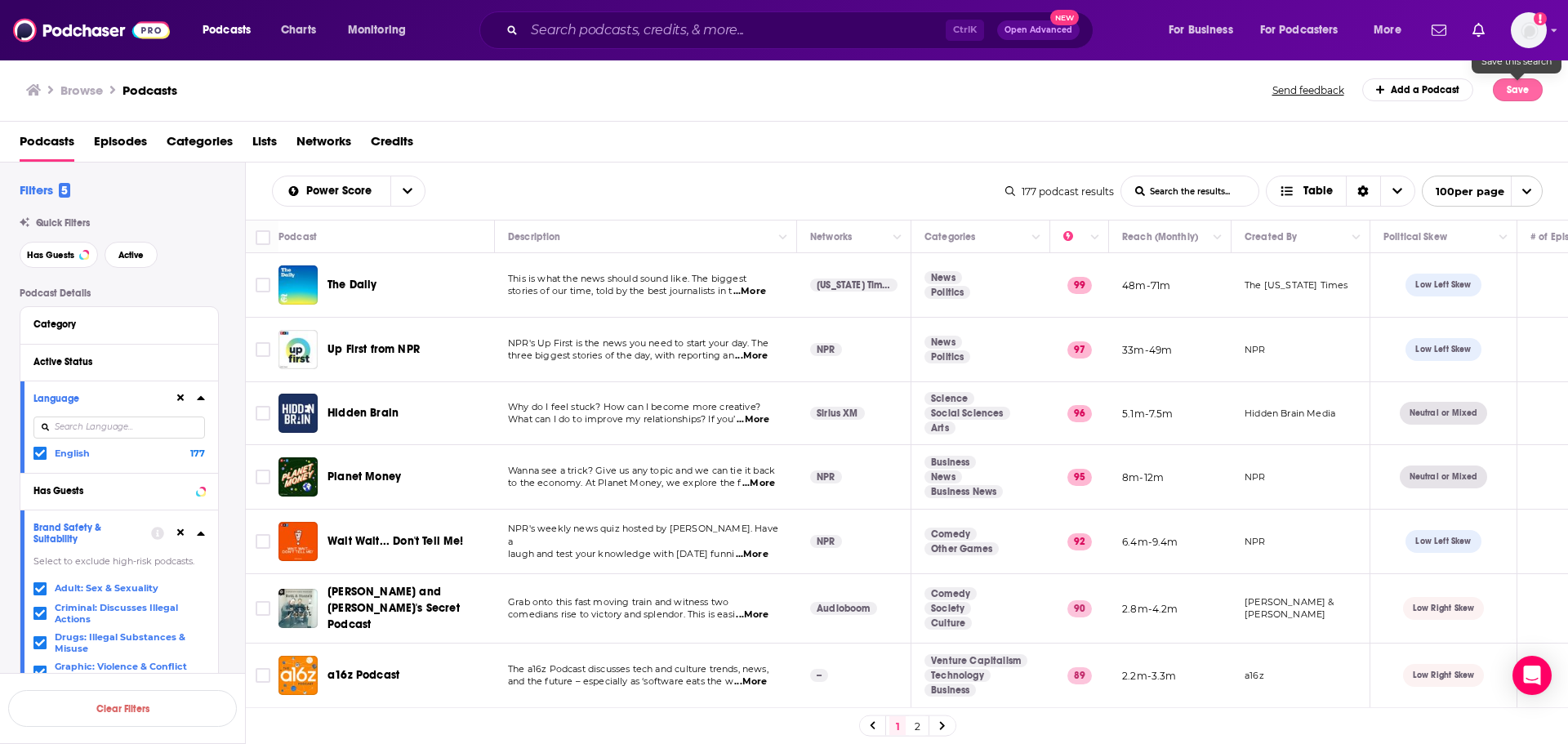 click on "Save" at bounding box center (1517, 90) 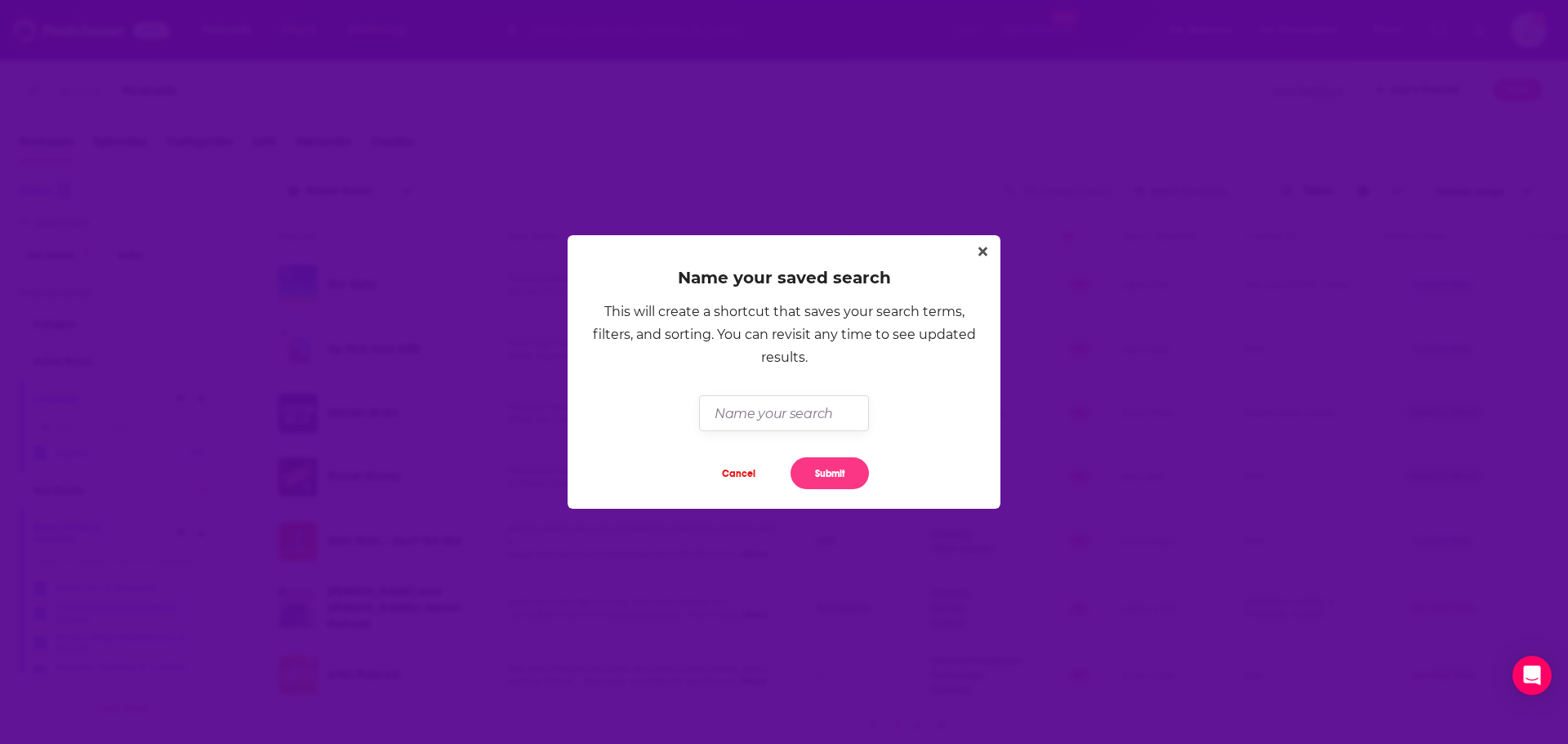 click at bounding box center [783, 412] 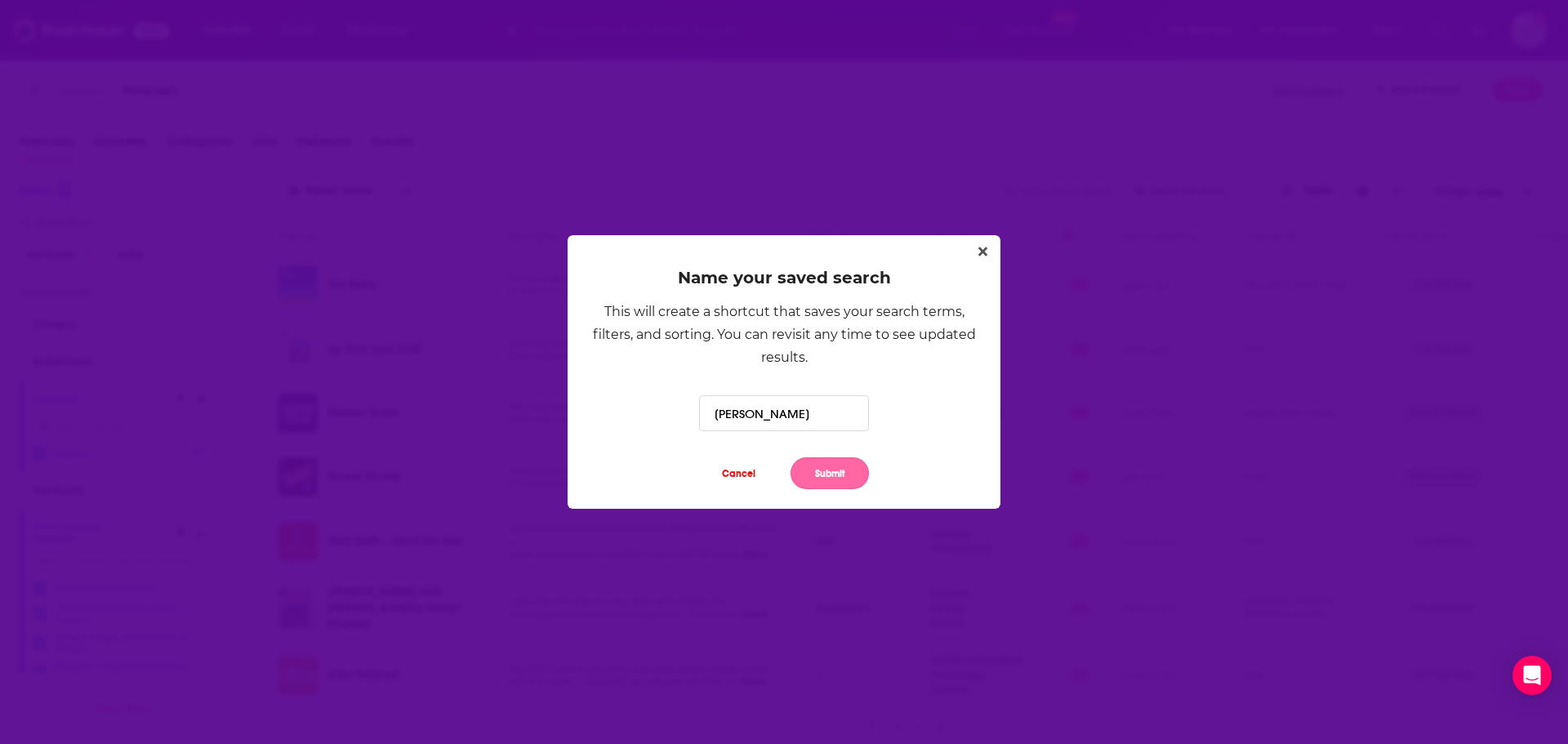 click on "Submit" at bounding box center (830, 473) 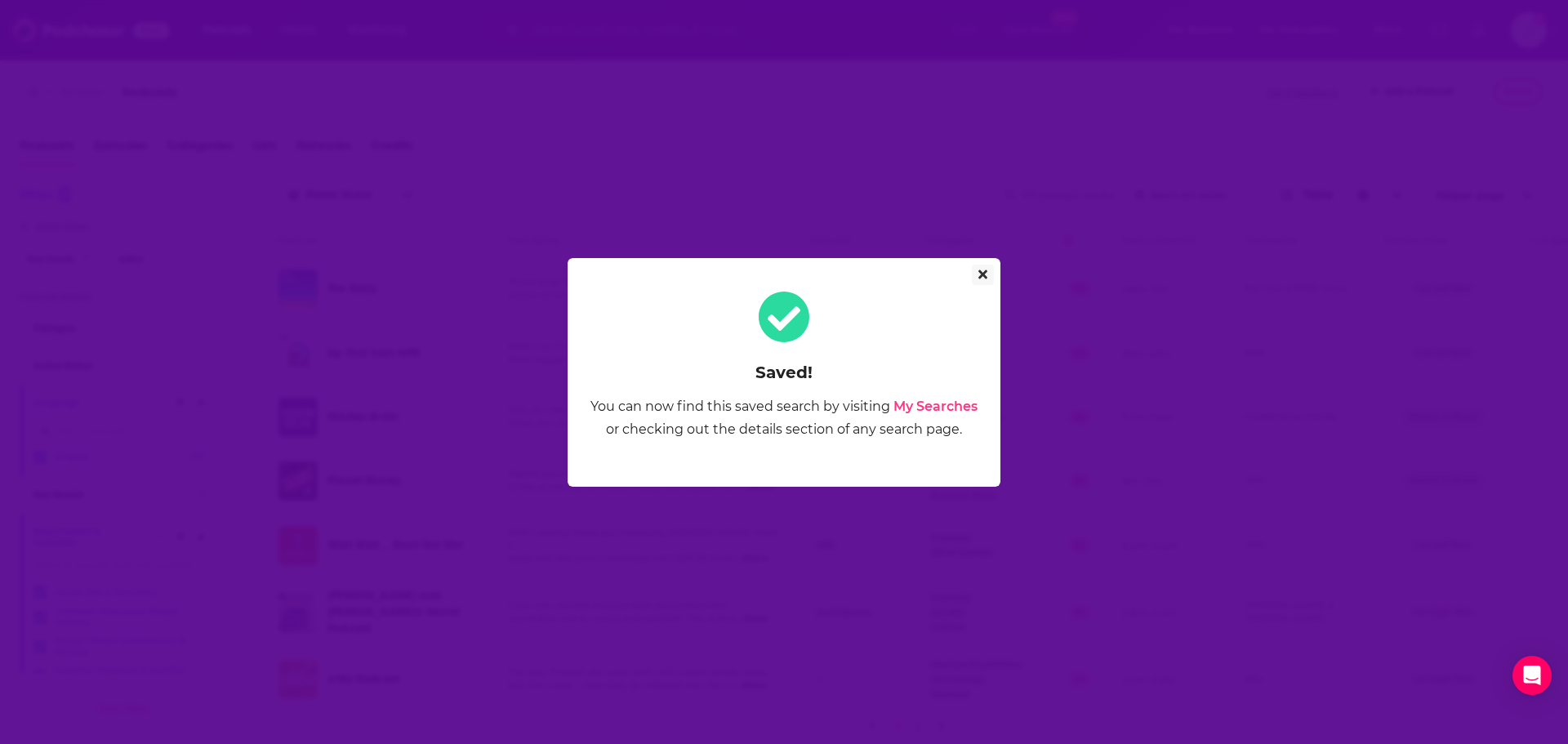 click 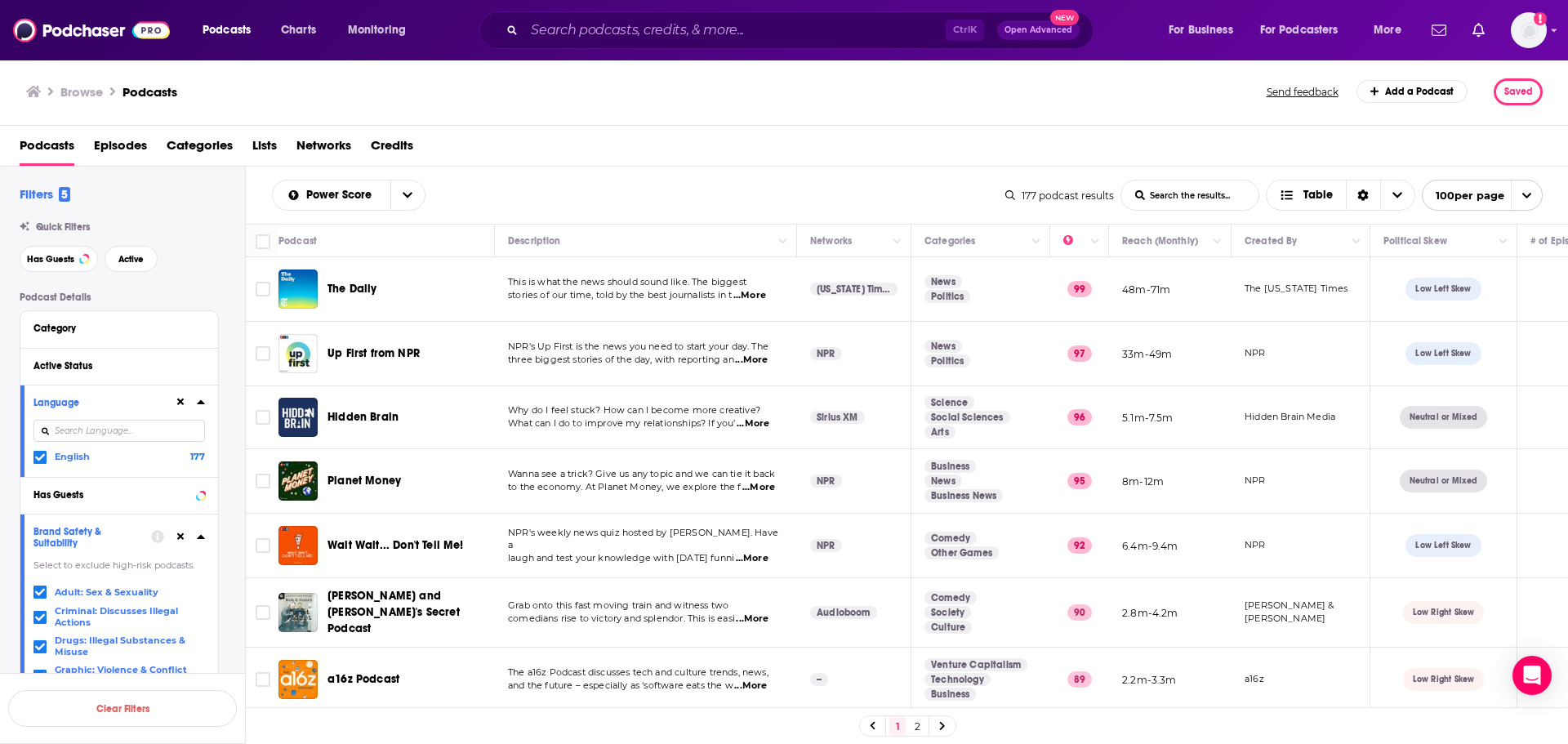 click on "Open Advanced" at bounding box center (1038, 30) 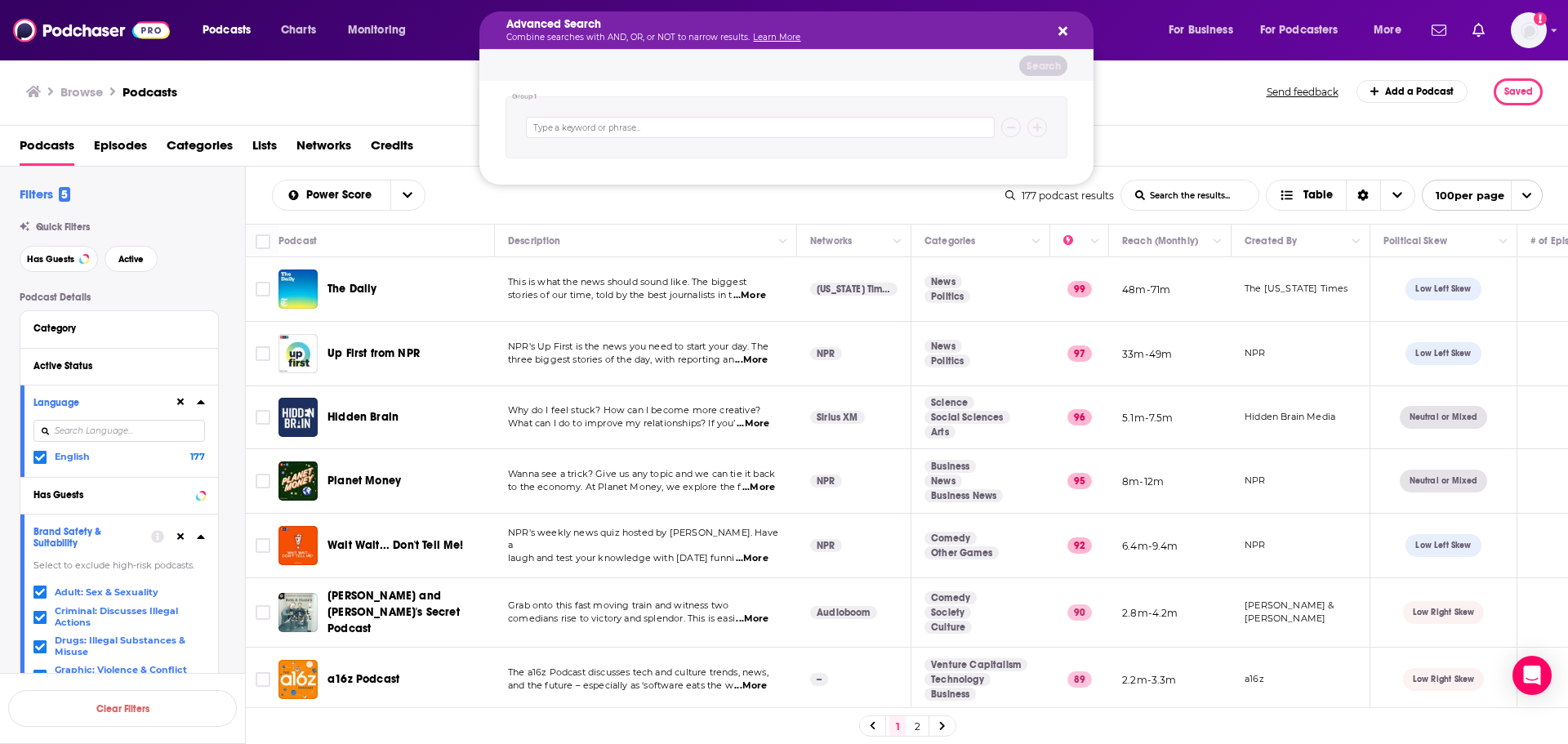 click 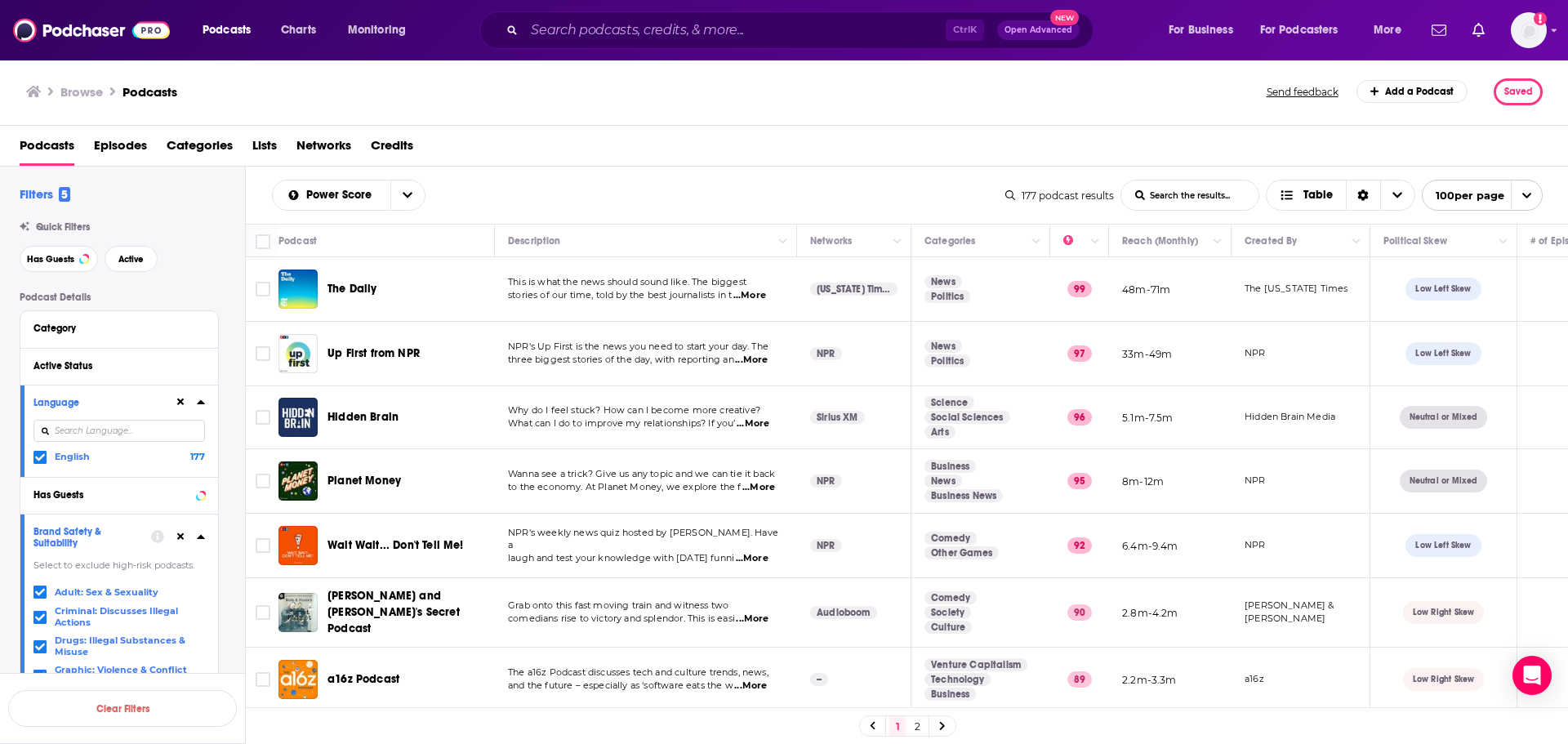 scroll, scrollTop: 163, scrollLeft: 0, axis: vertical 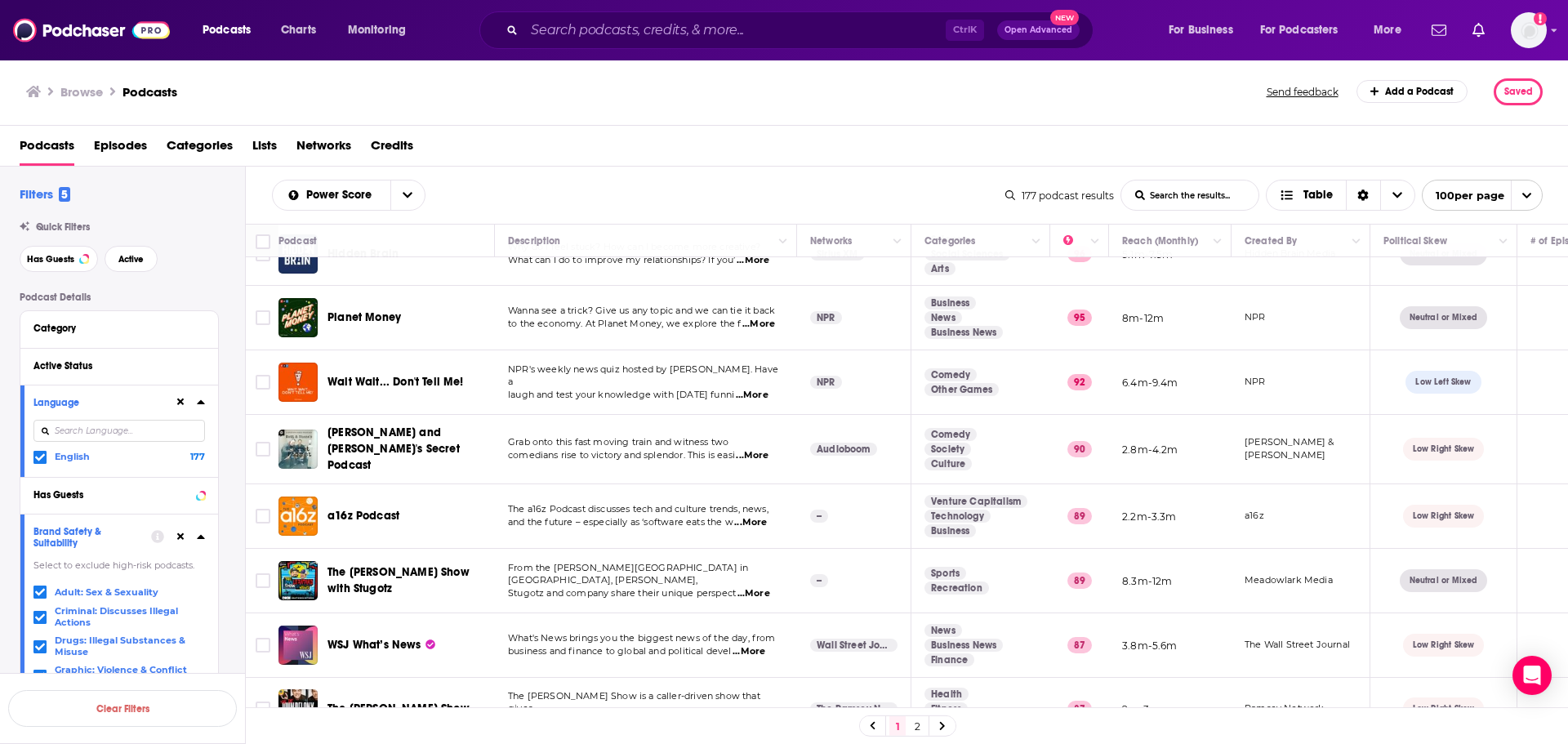 click on "Lists" at bounding box center (265, 149) 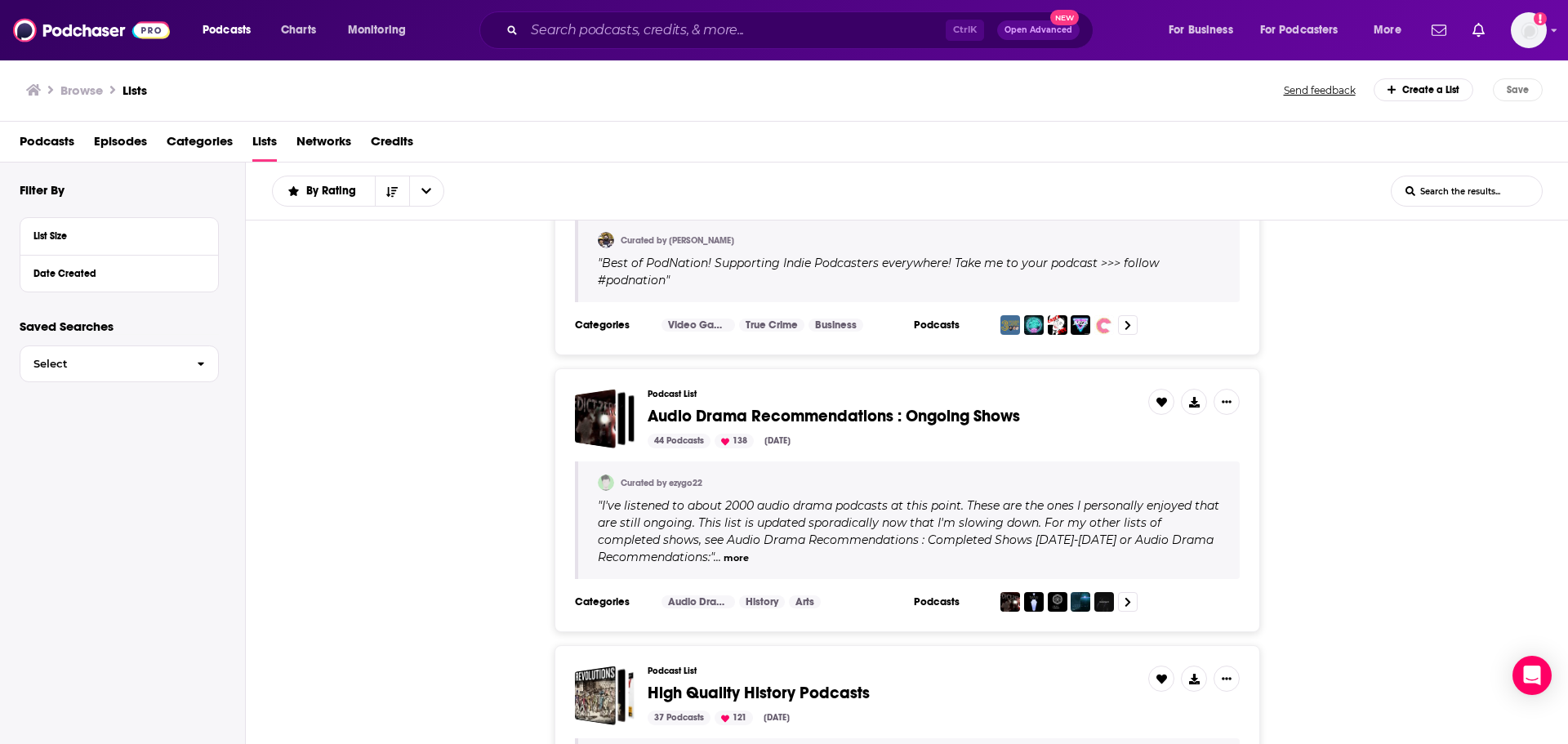 scroll, scrollTop: 82, scrollLeft: 0, axis: vertical 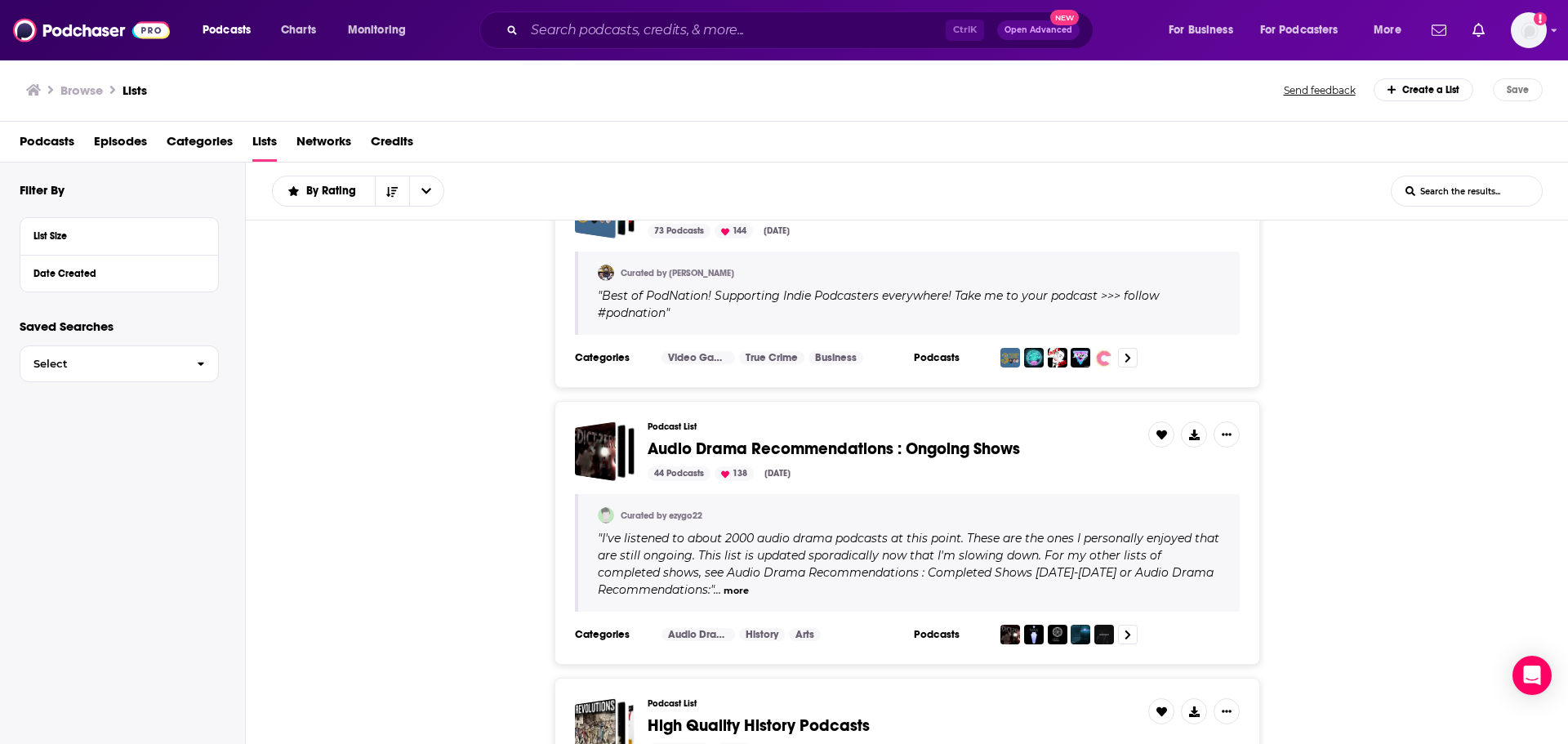 click on "Networks" at bounding box center [323, 145] 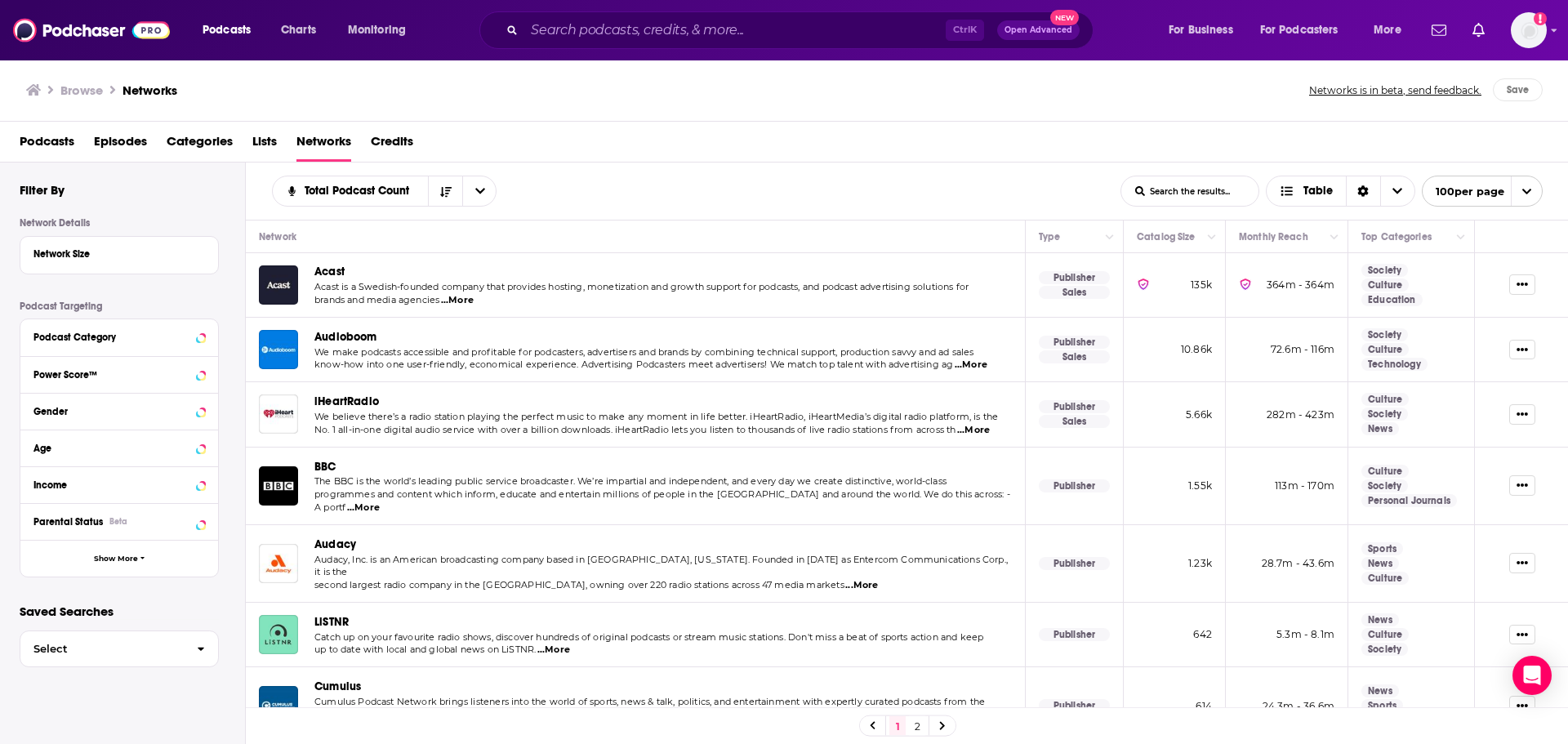 scroll, scrollTop: 0, scrollLeft: 0, axis: both 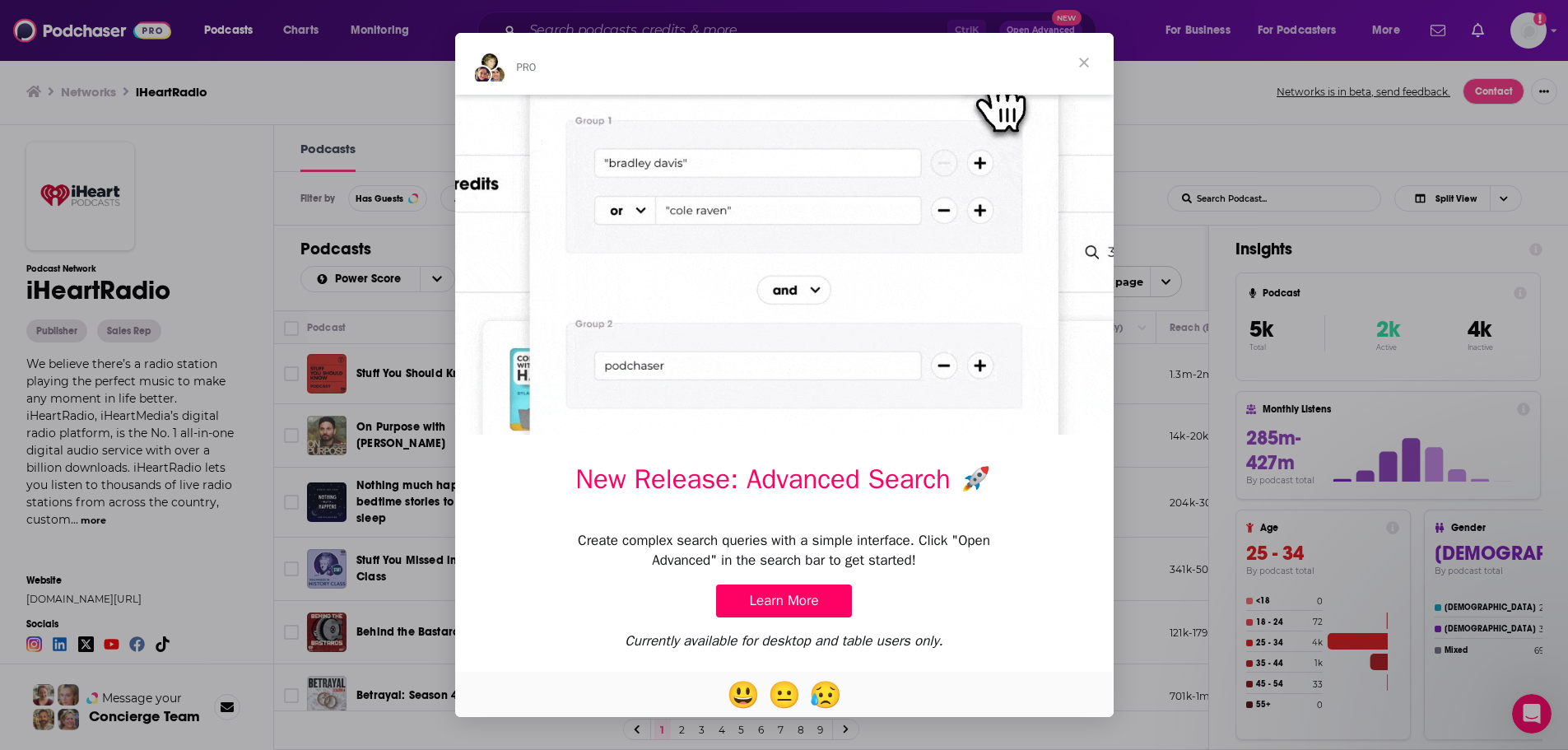 click at bounding box center [1084, 63] 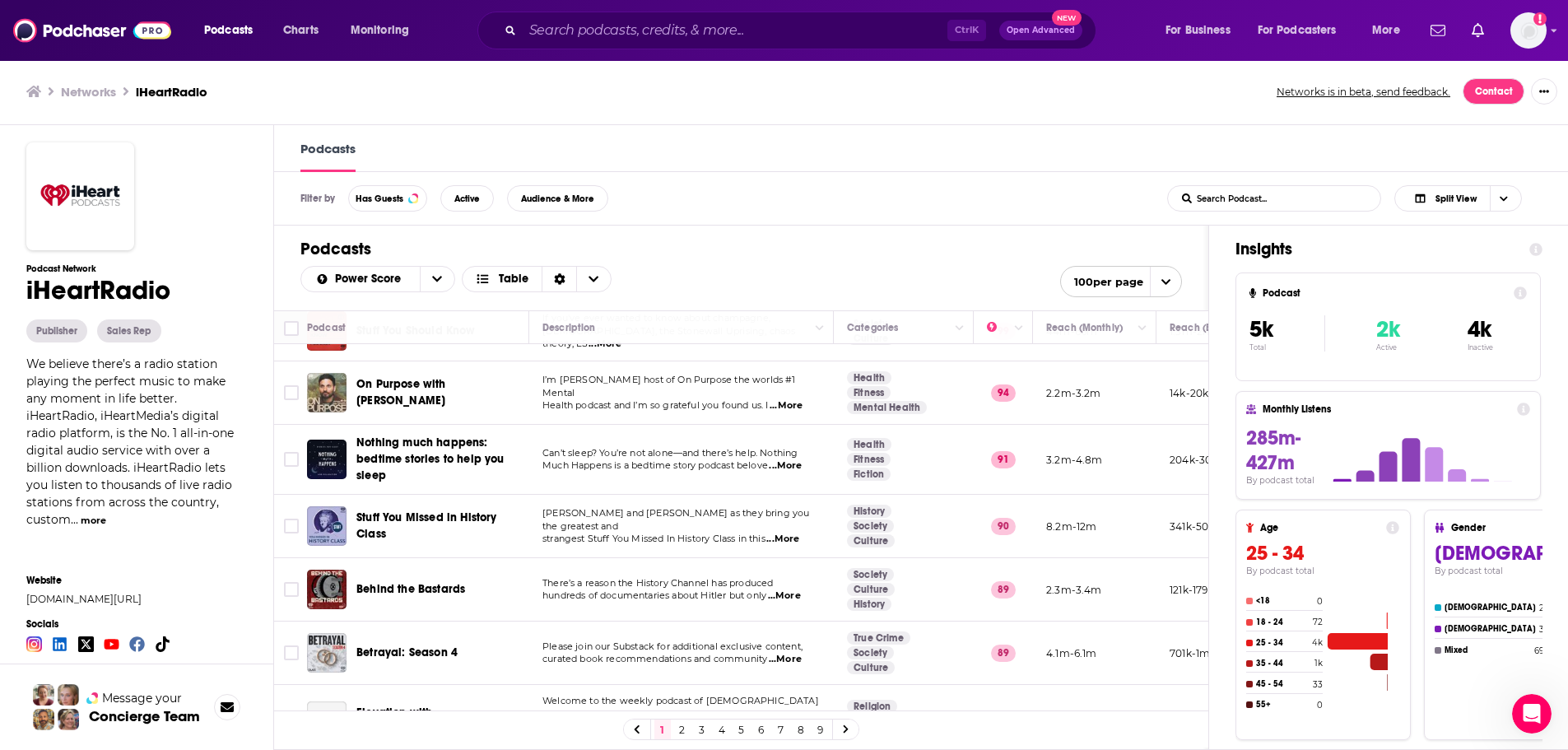 scroll, scrollTop: 82, scrollLeft: 0, axis: vertical 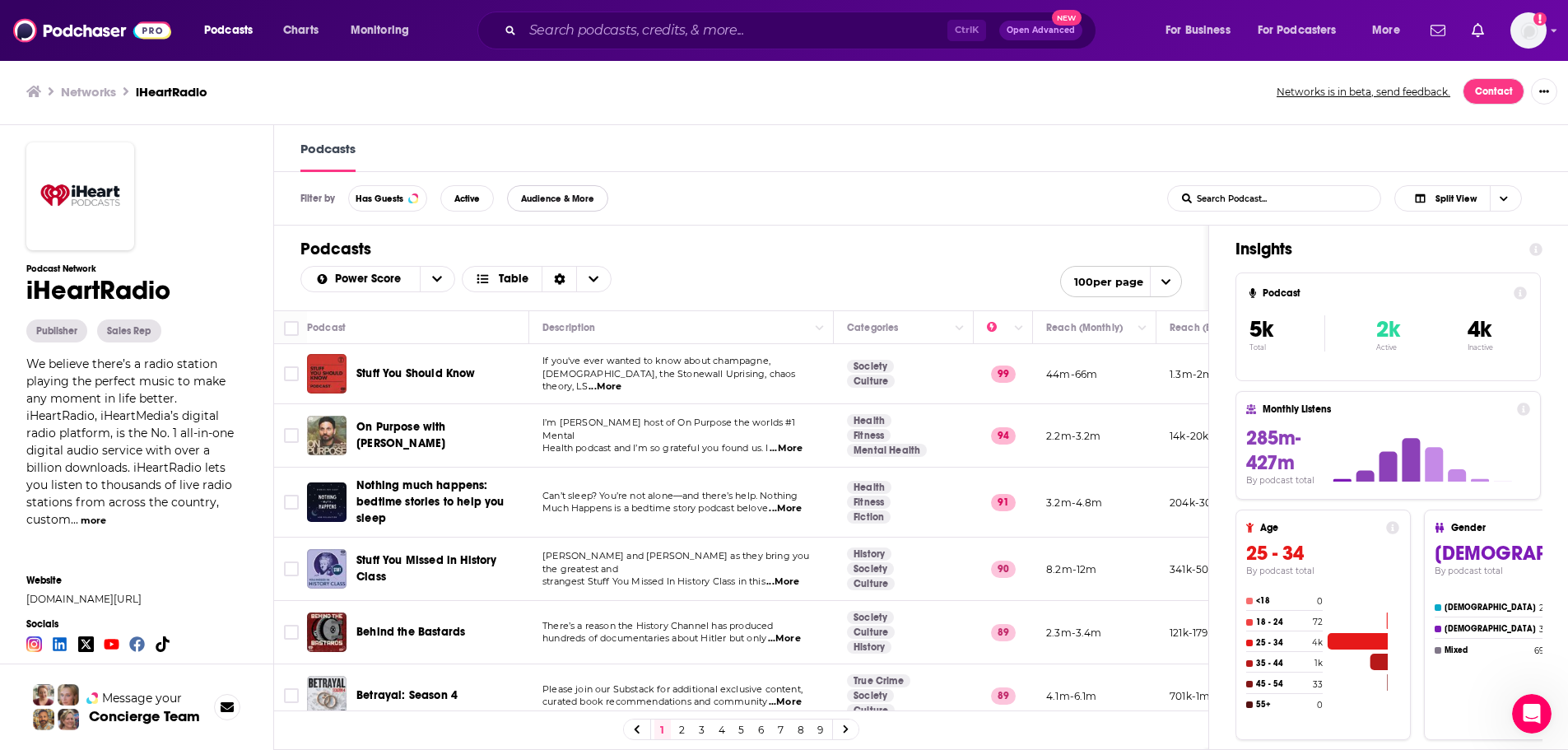click on "Audience & More" at bounding box center (557, 198) 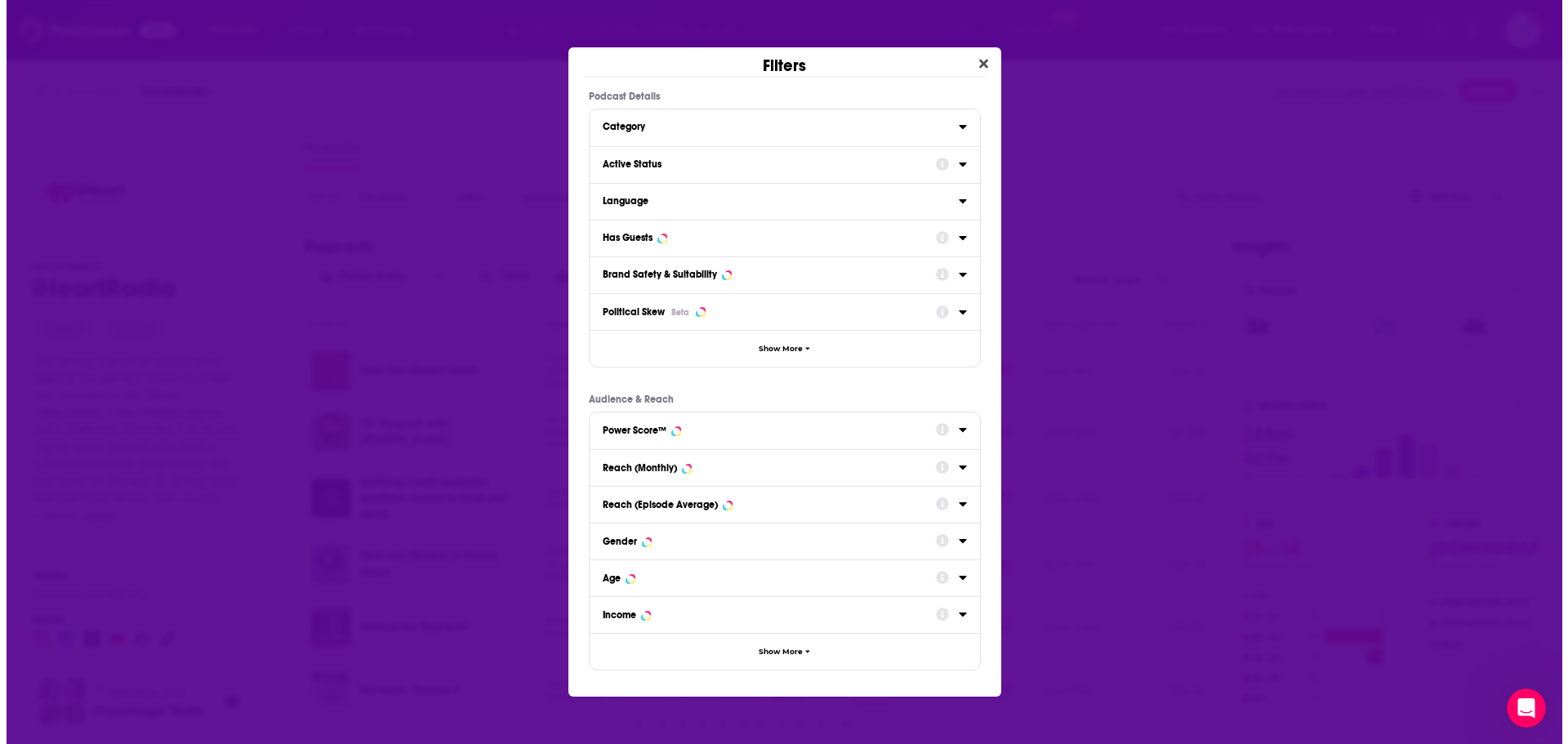 scroll, scrollTop: 0, scrollLeft: 0, axis: both 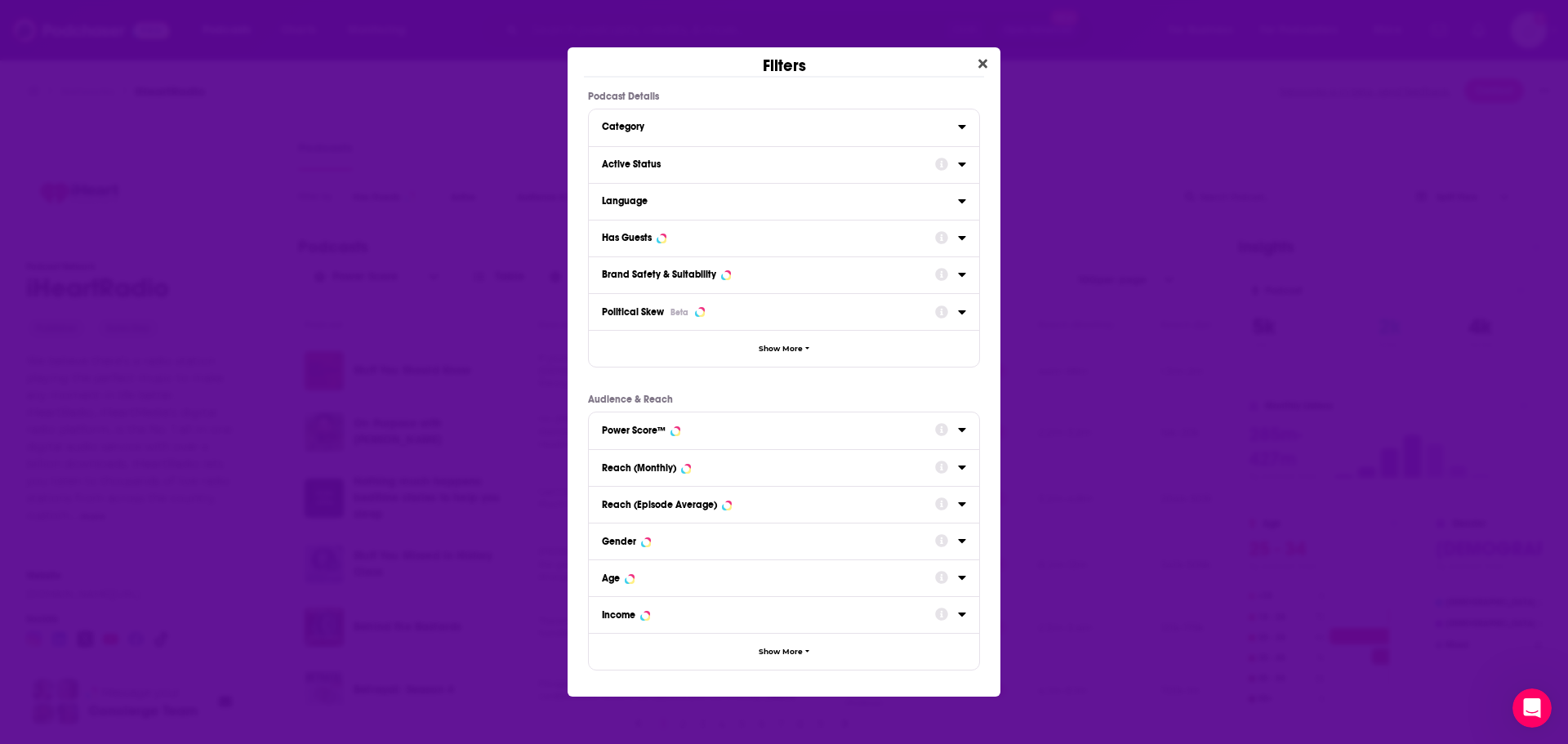 click 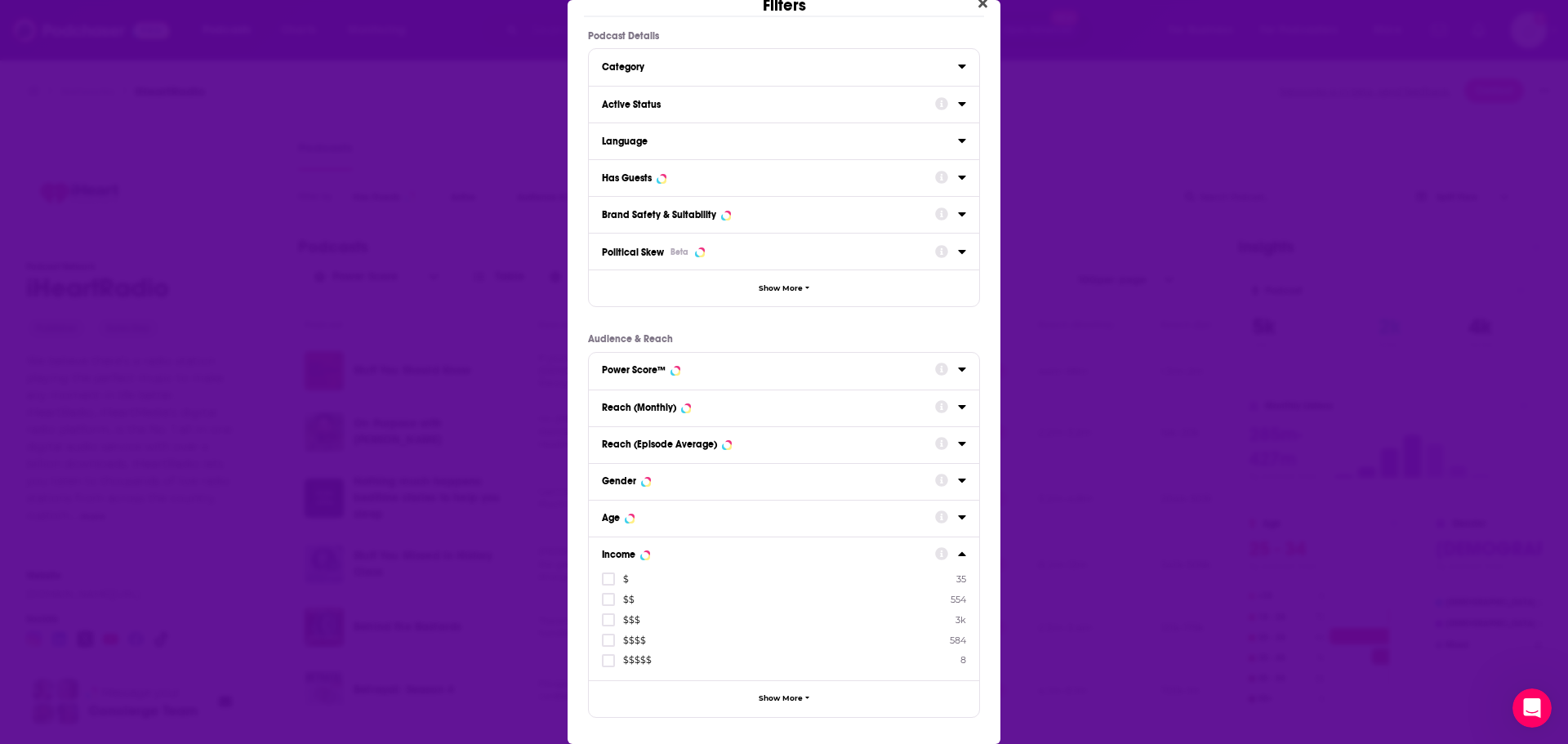 scroll, scrollTop: 13, scrollLeft: 0, axis: vertical 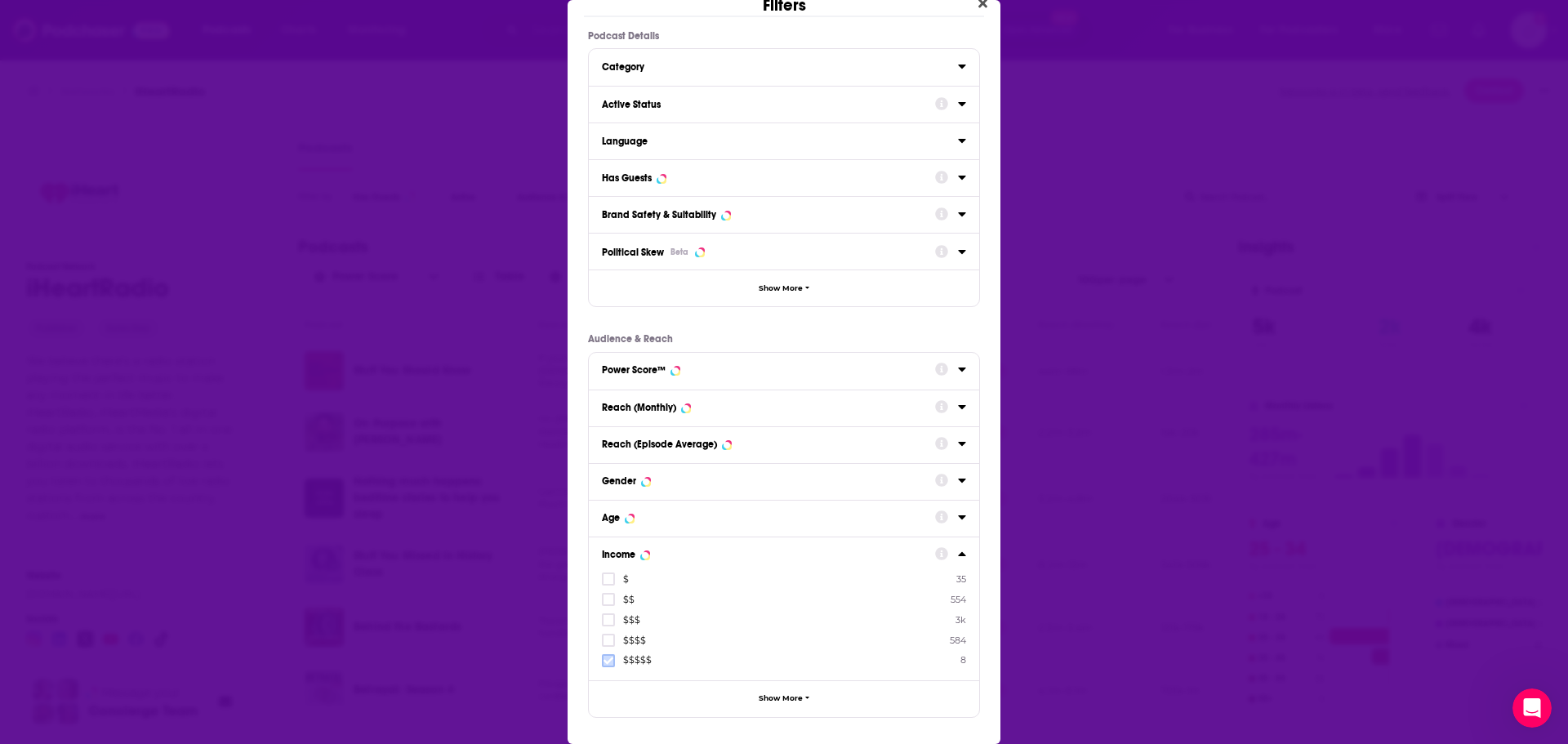 click 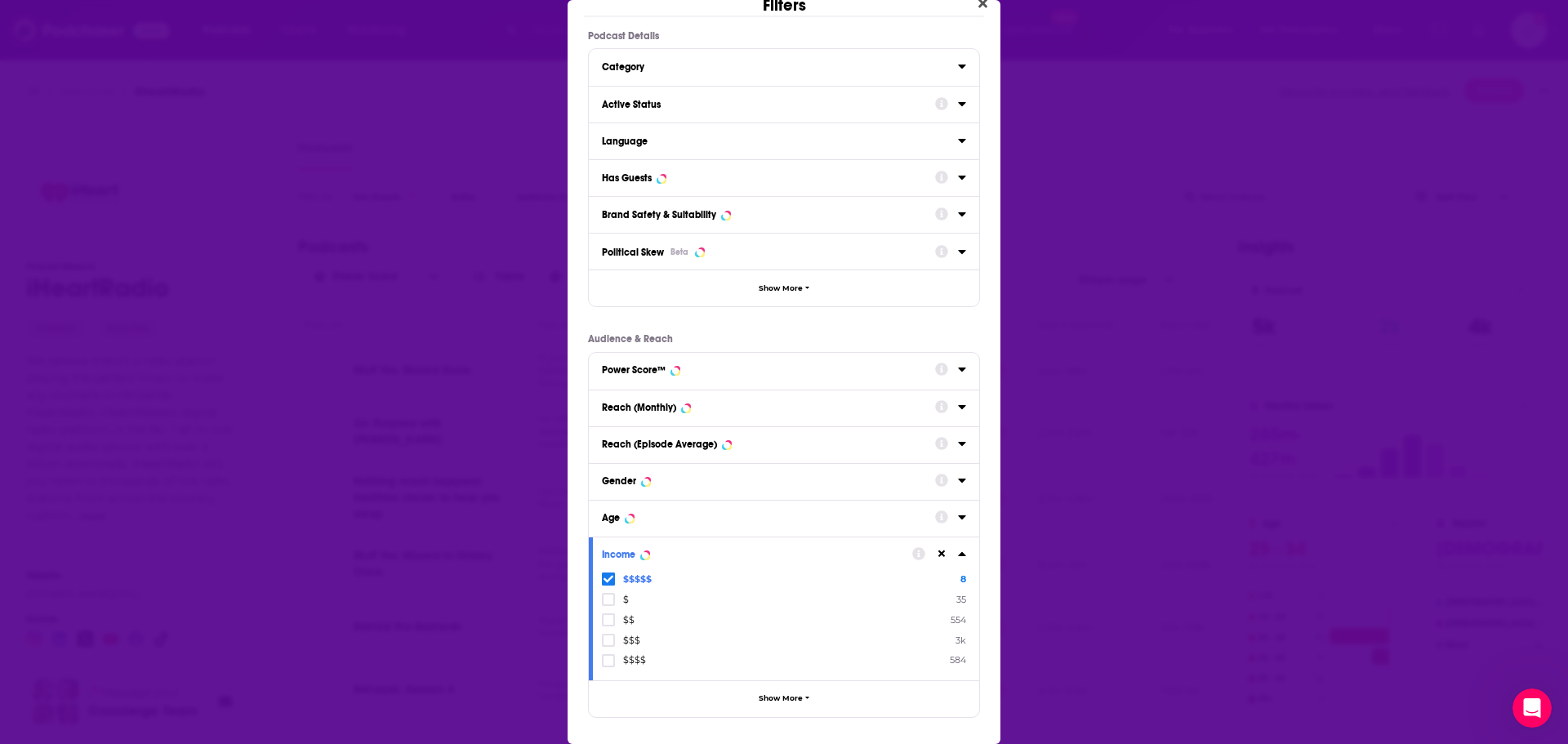 scroll, scrollTop: 36, scrollLeft: 0, axis: vertical 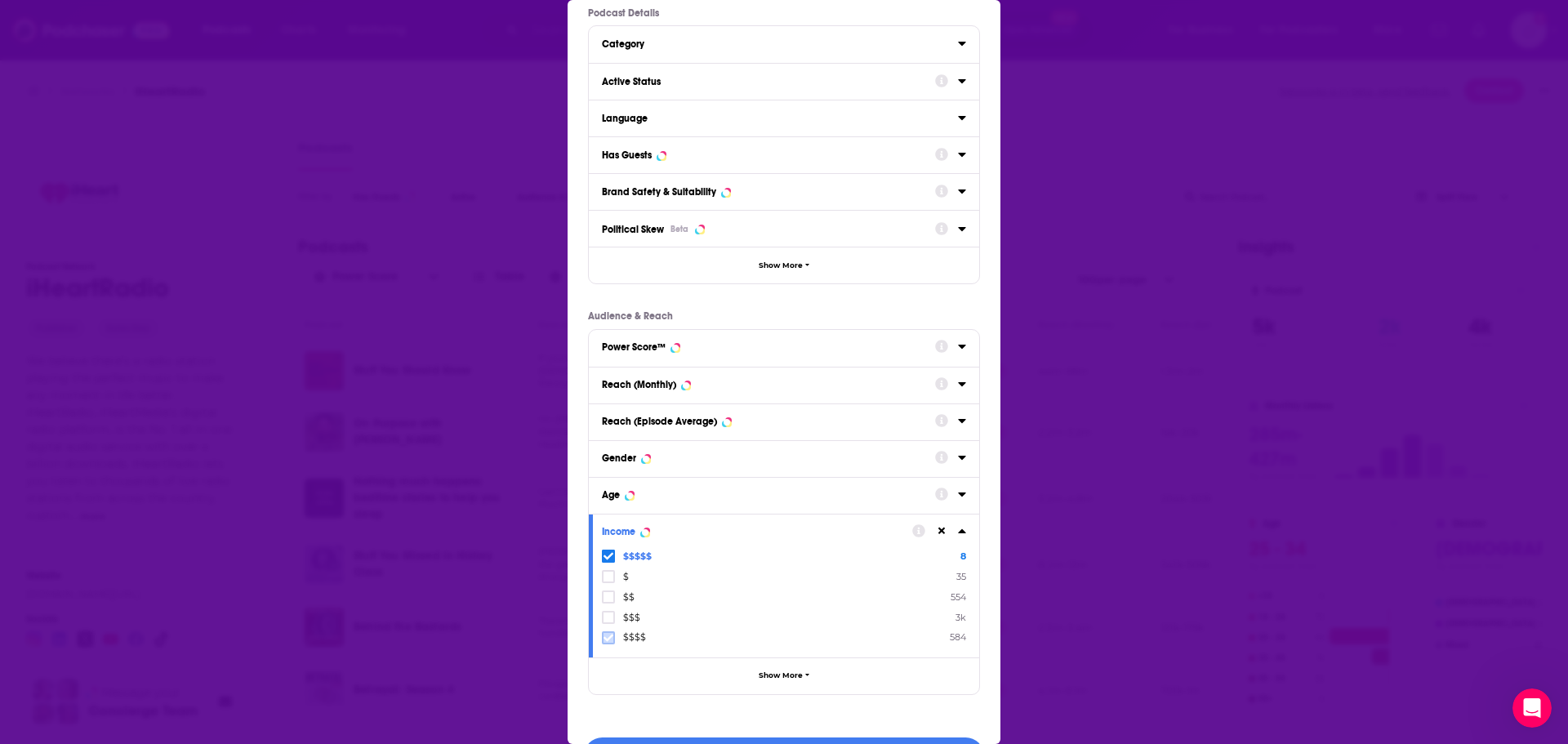 click 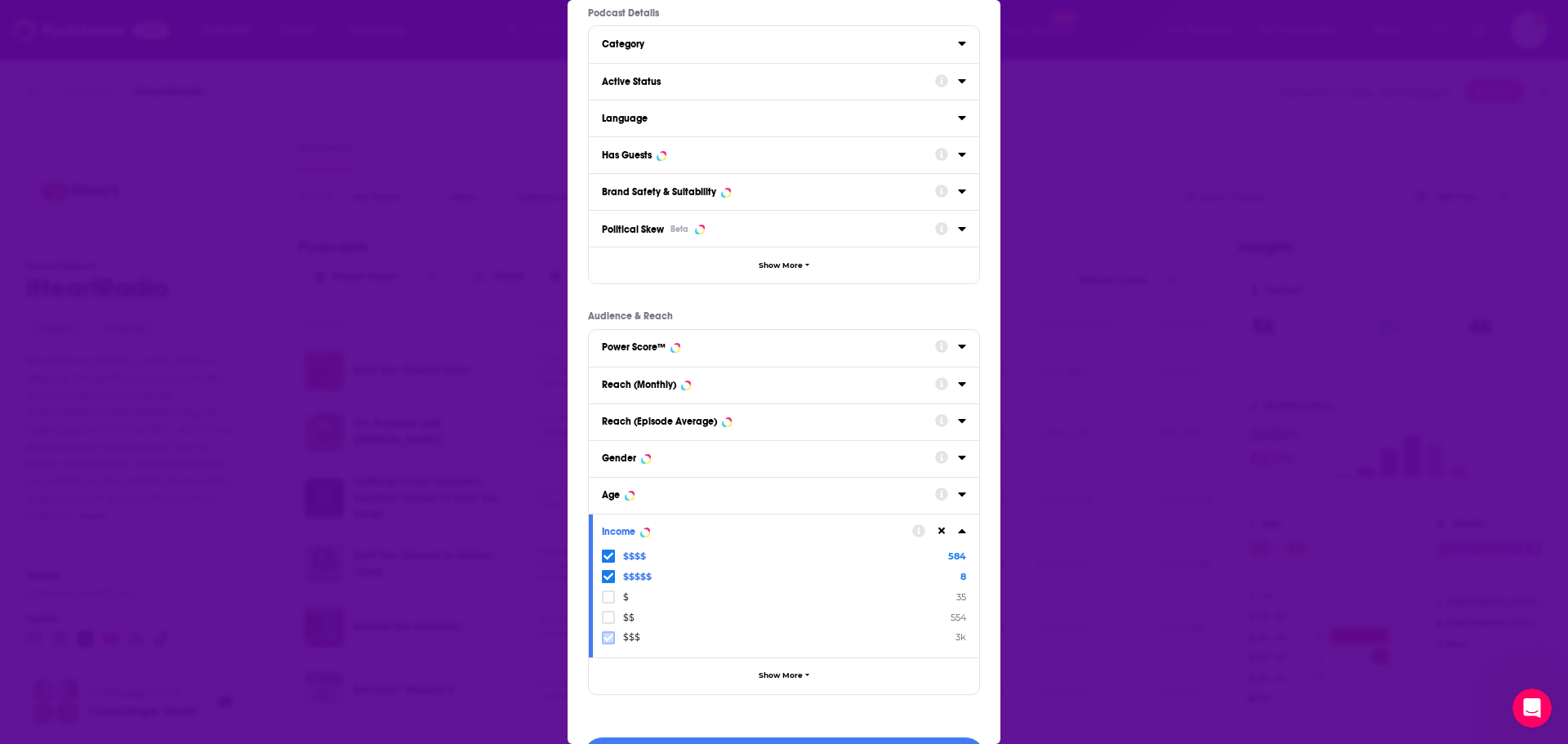 click 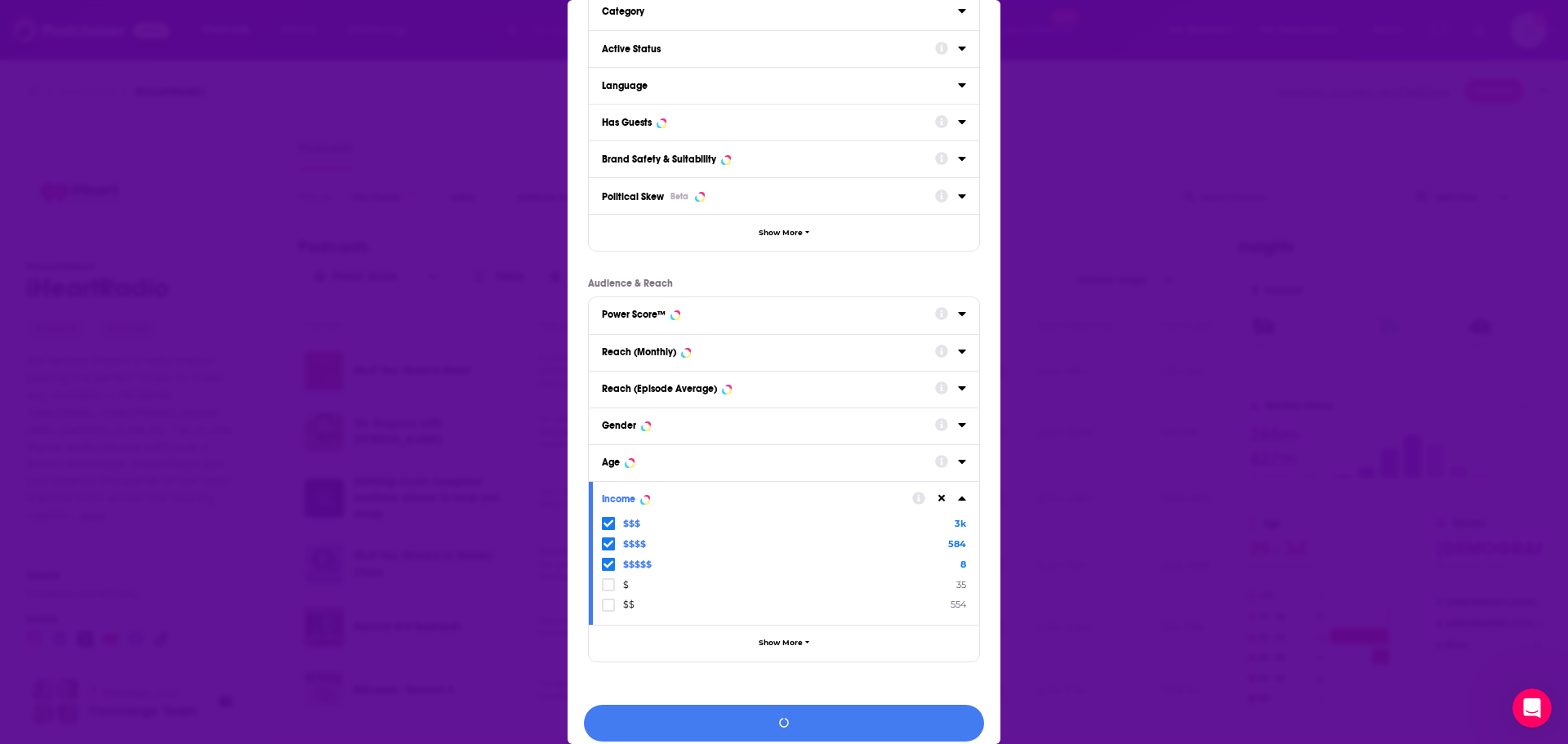 scroll, scrollTop: 82, scrollLeft: 0, axis: vertical 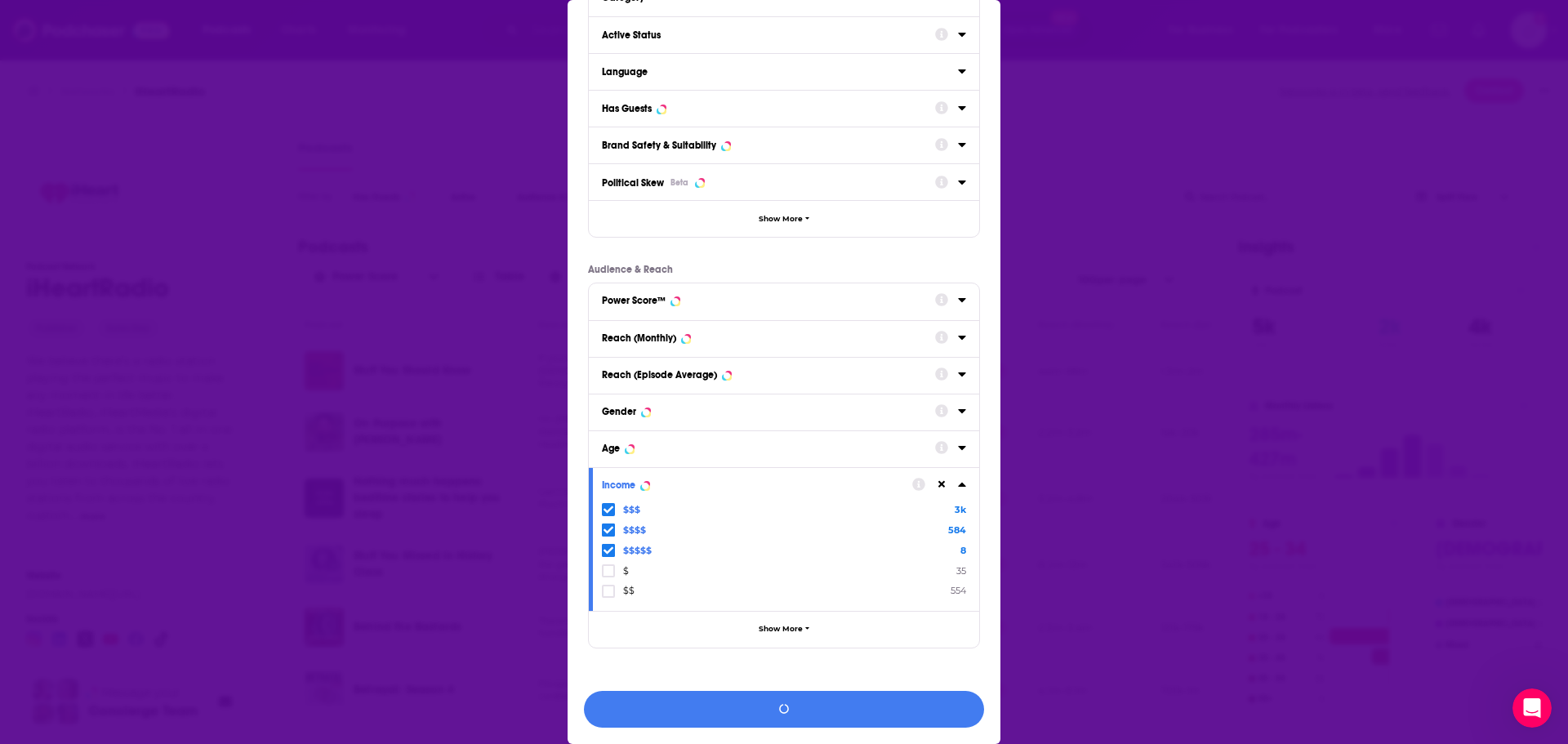 click 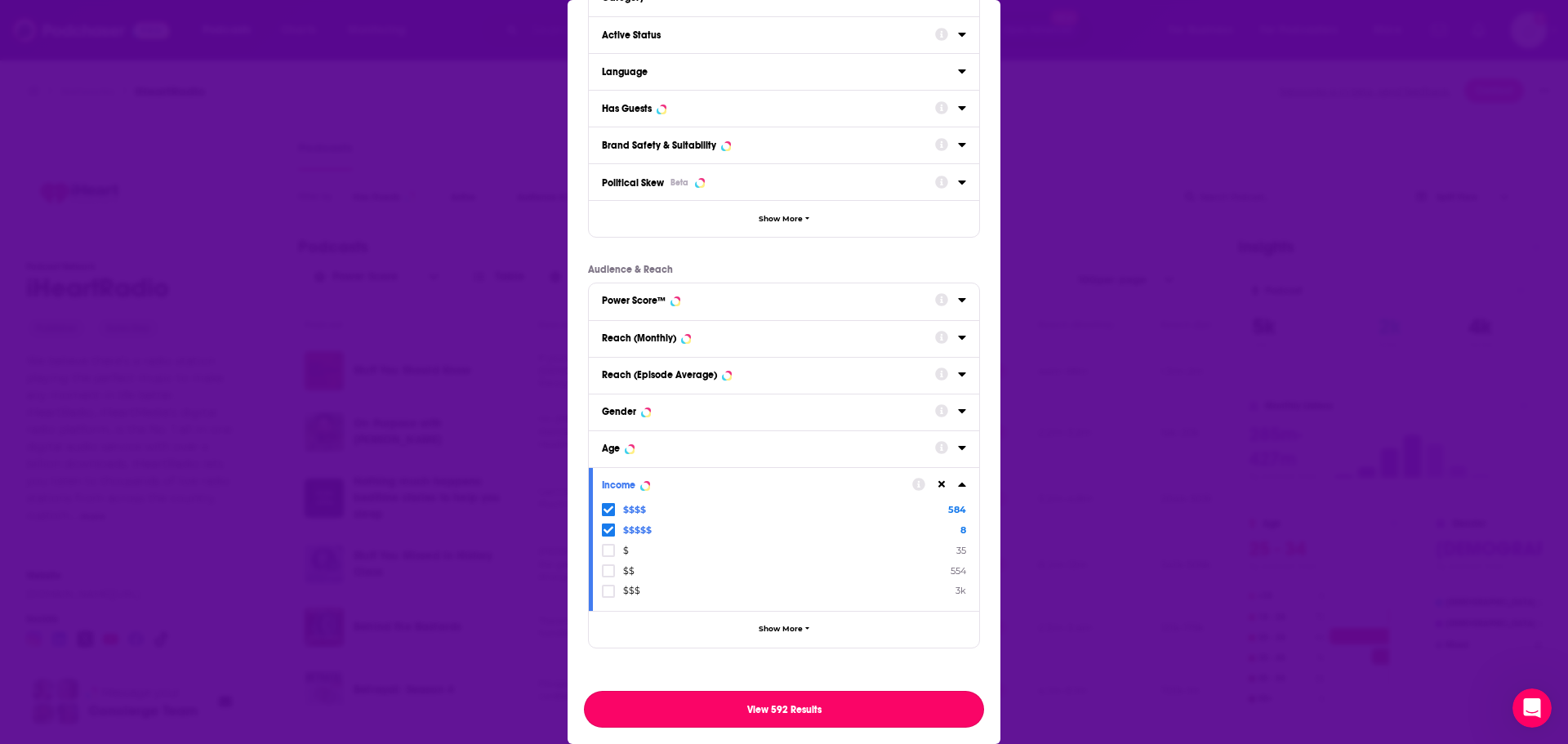 click on "View 592 Results" at bounding box center (784, 709) 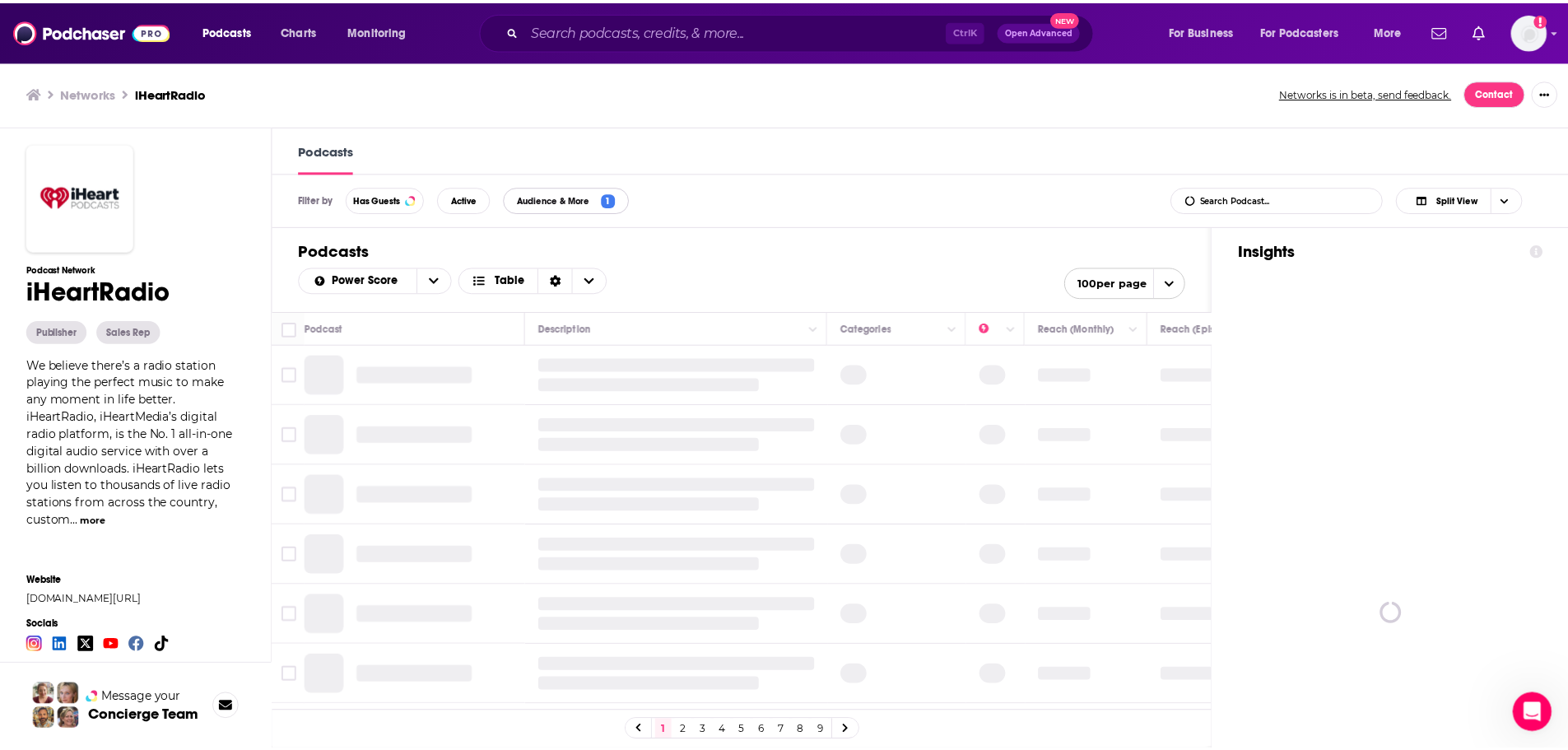 scroll, scrollTop: 1, scrollLeft: 0, axis: vertical 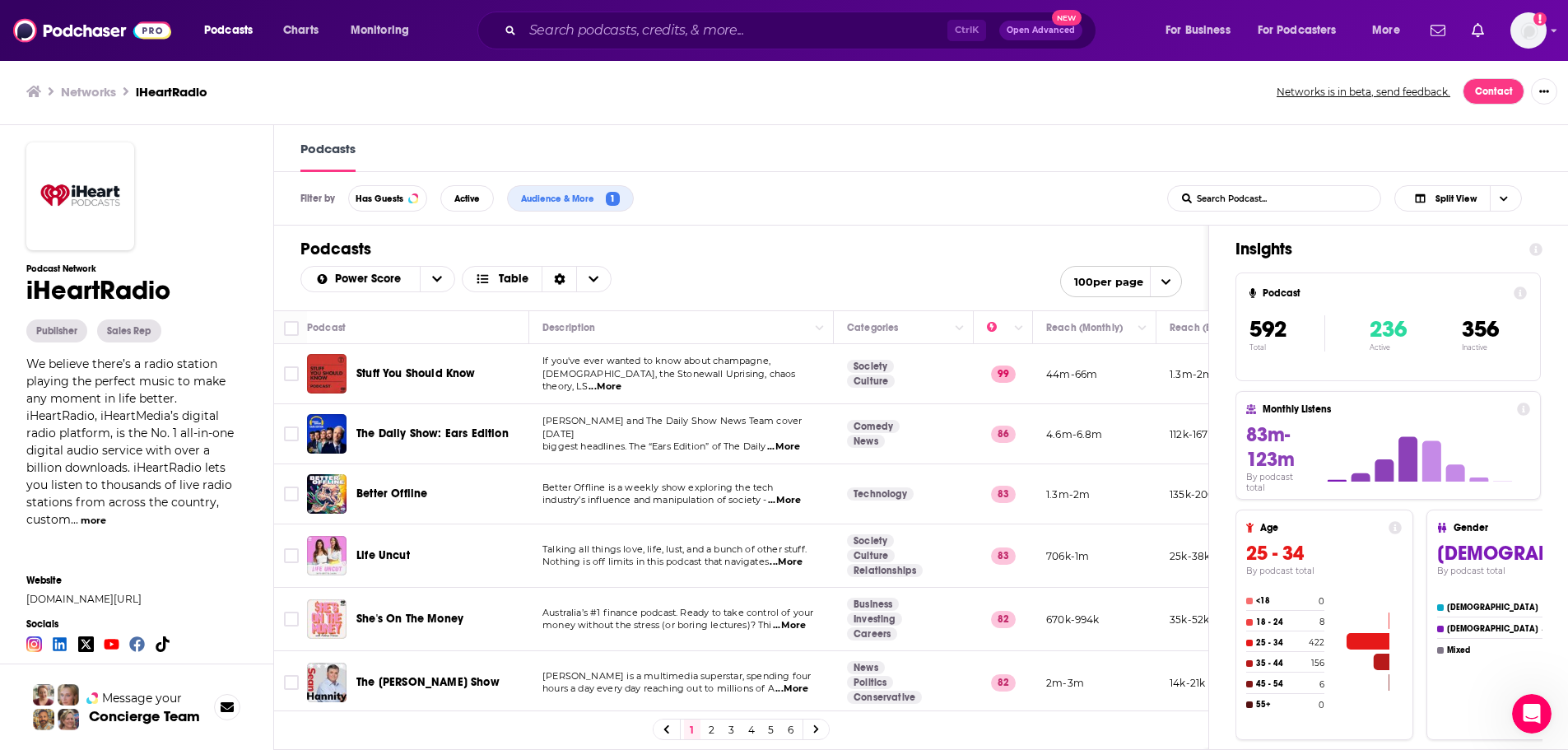 drag, startPoint x: 970, startPoint y: 286, endPoint x: 765, endPoint y: 286, distance: 205 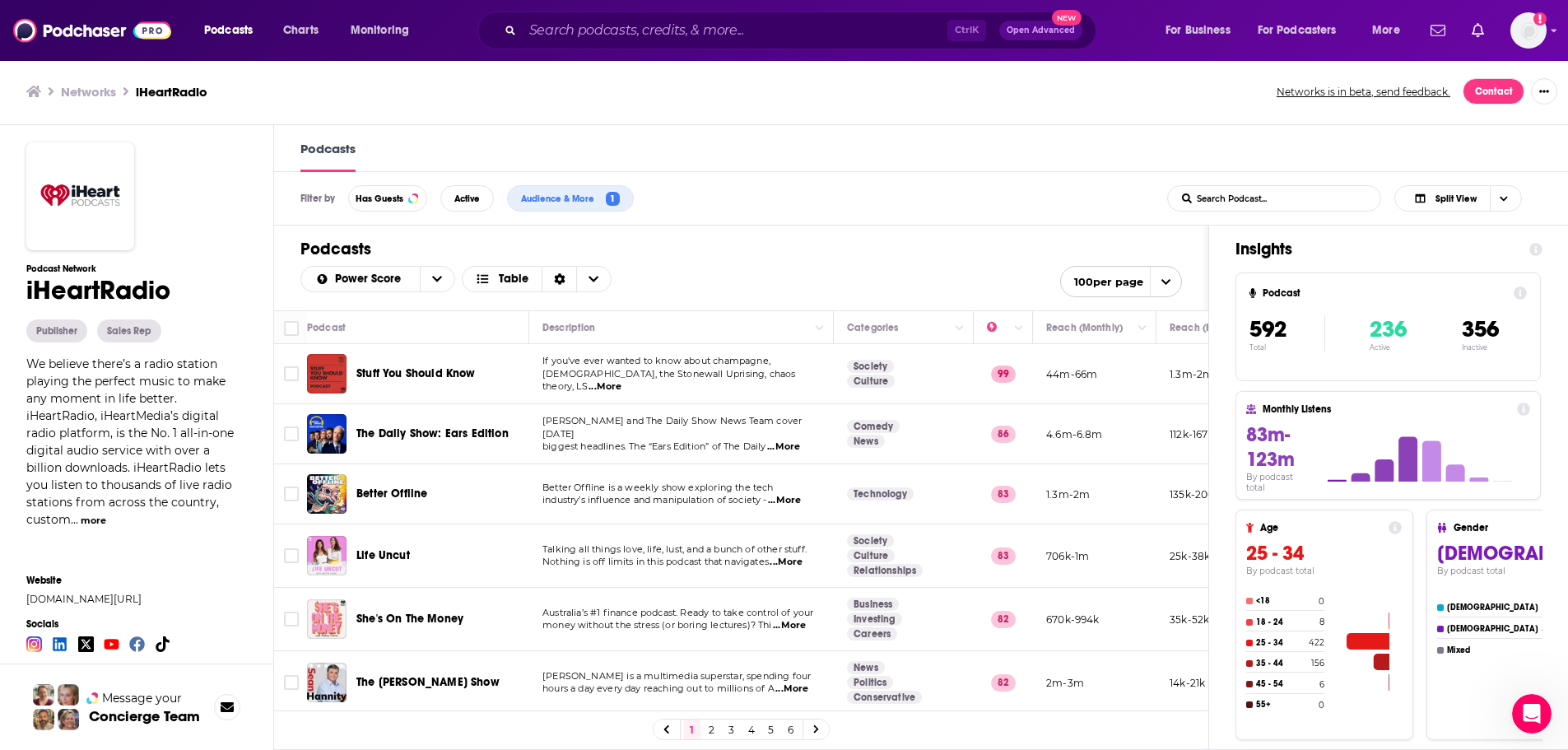 click on "Power Score Table 100  per page" at bounding box center [741, 282] 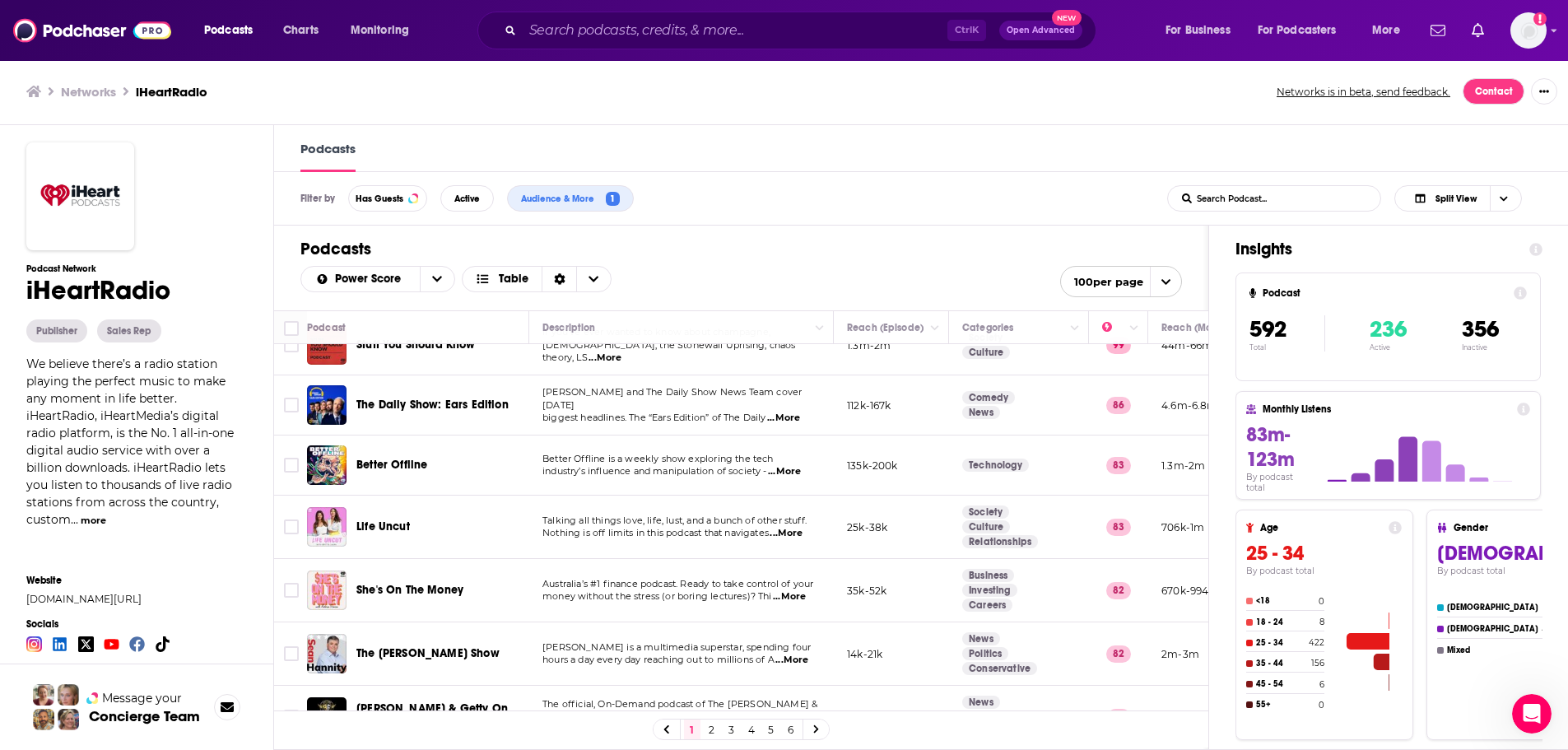 scroll, scrollTop: 0, scrollLeft: 0, axis: both 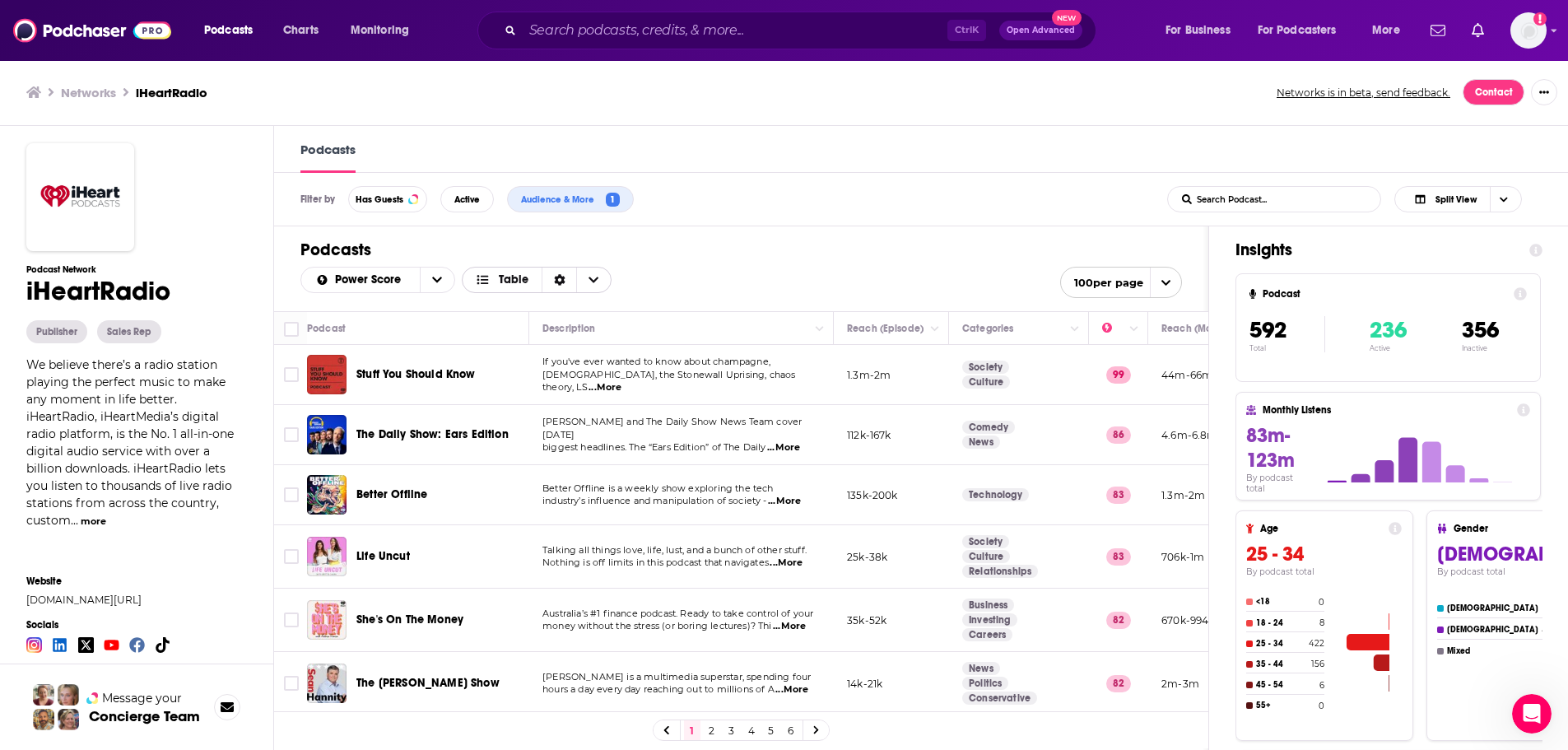 click 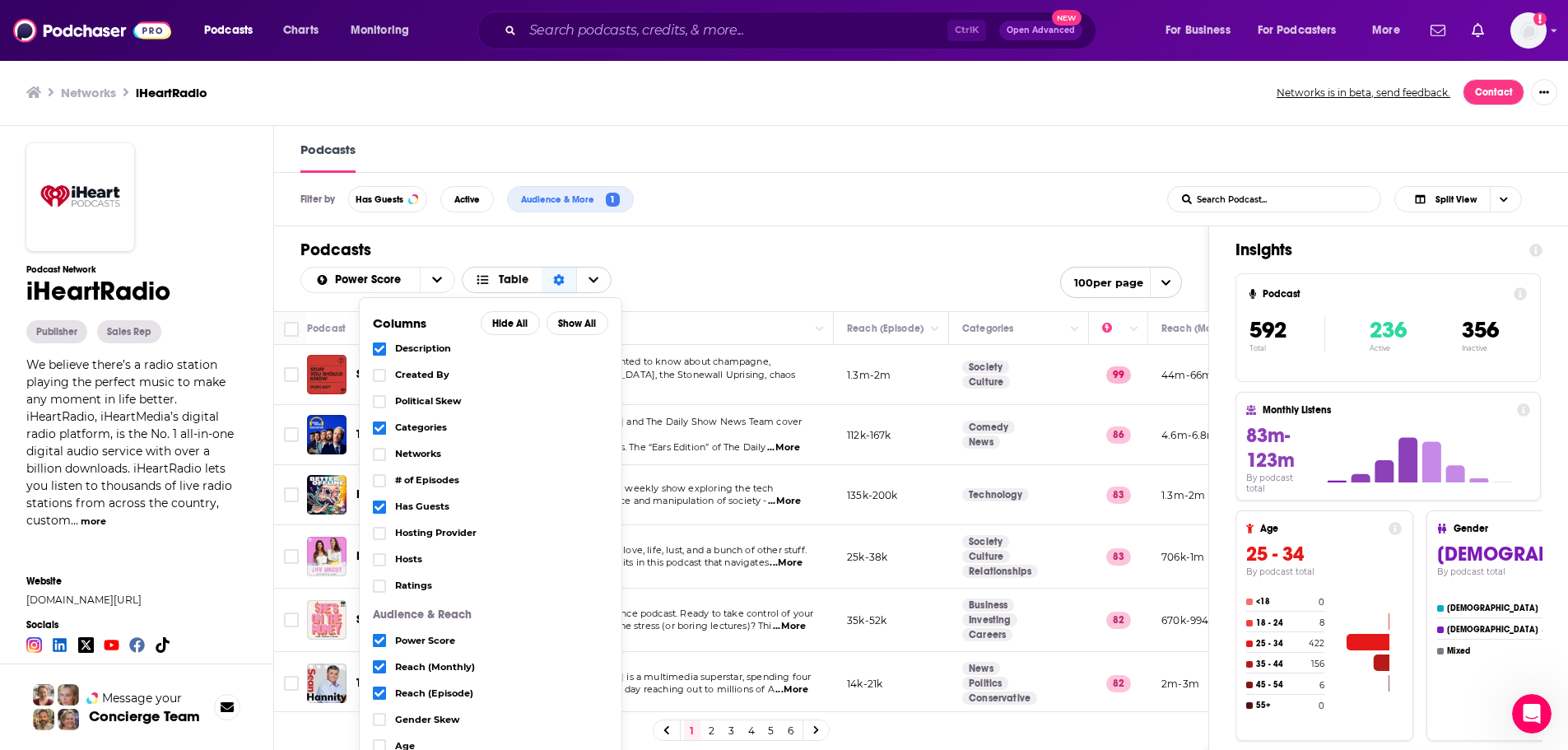scroll, scrollTop: 54, scrollLeft: 0, axis: vertical 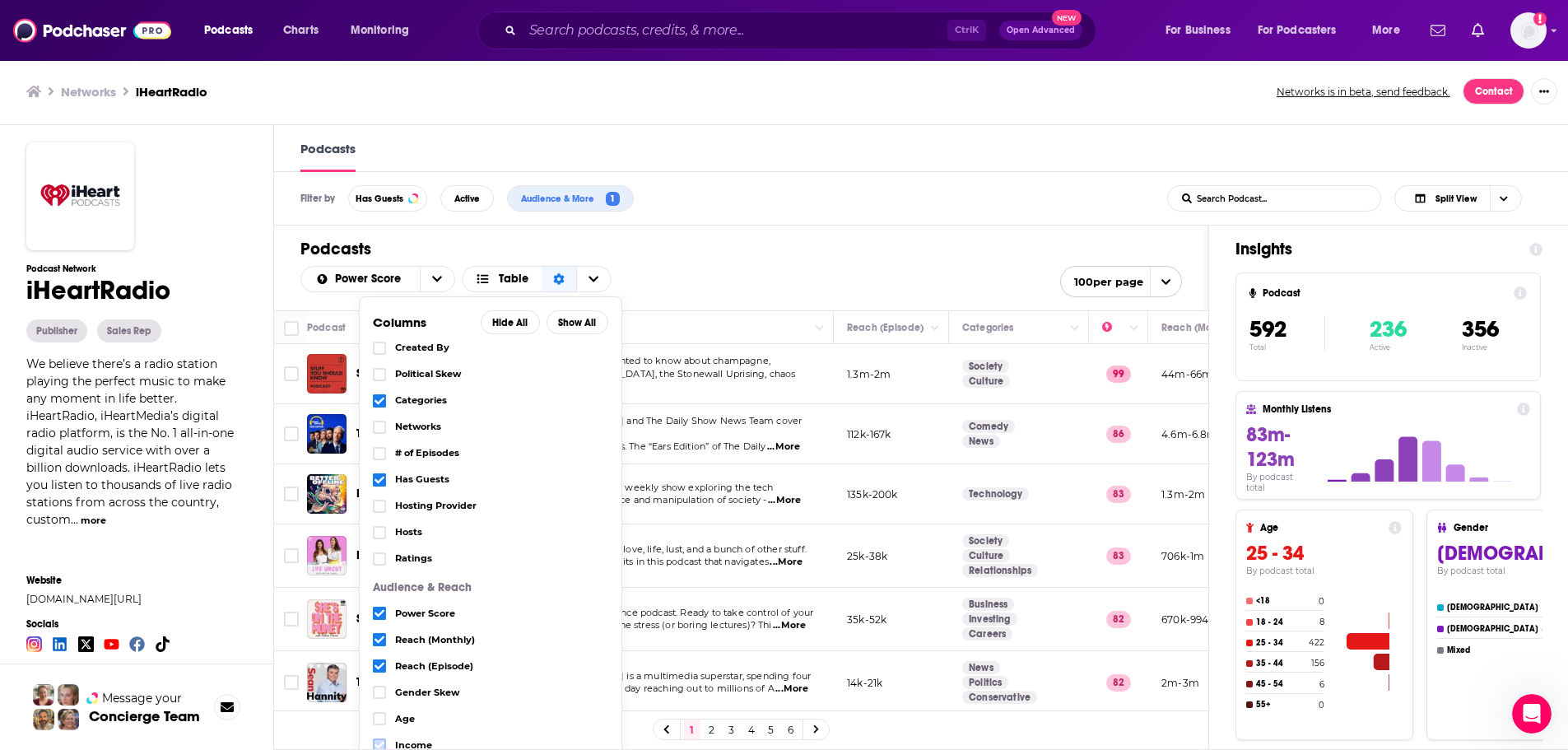 click 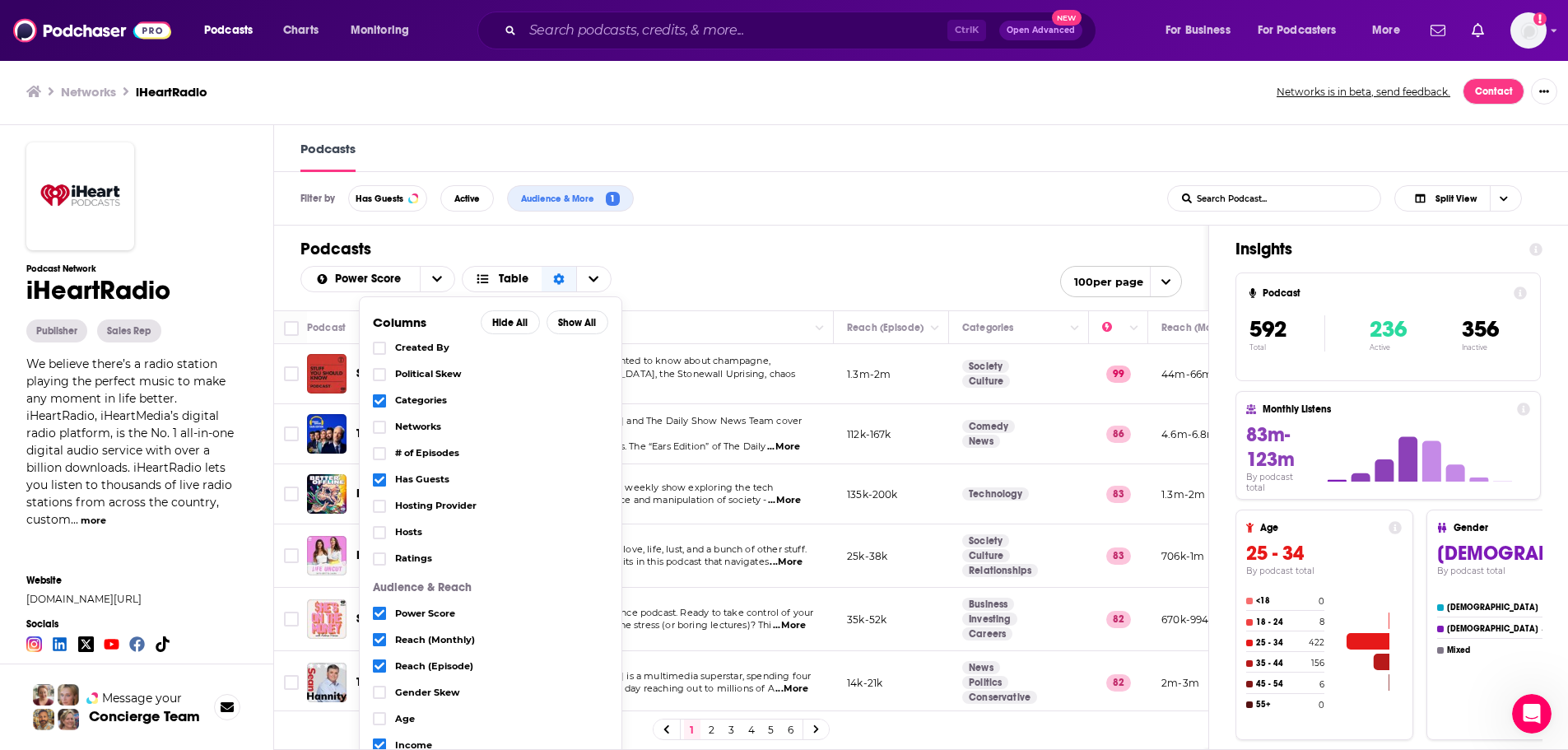 click on "Podcasts Power Score Table Columns Hide All Show All Podcast Details Description Created By Political Skew Categories Networks # of Episodes Has Guests Hosting Provider Hosts Ratings Audience & Reach Power Score Reach (Monthly) Reach (Episode) Gender Skew Age Income Parental Status Top Country 100  per page" at bounding box center [741, 268] 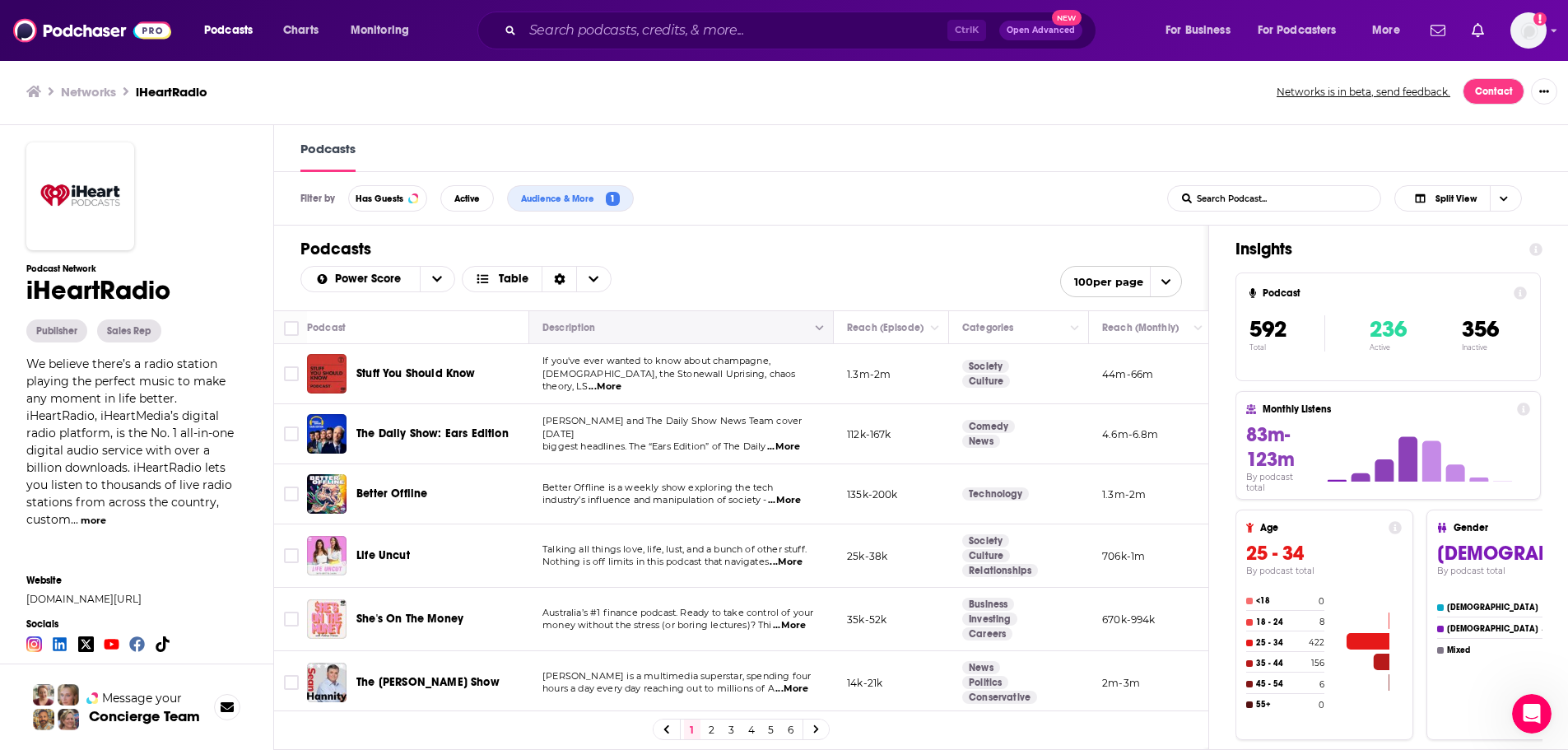 click at bounding box center [679, 328] 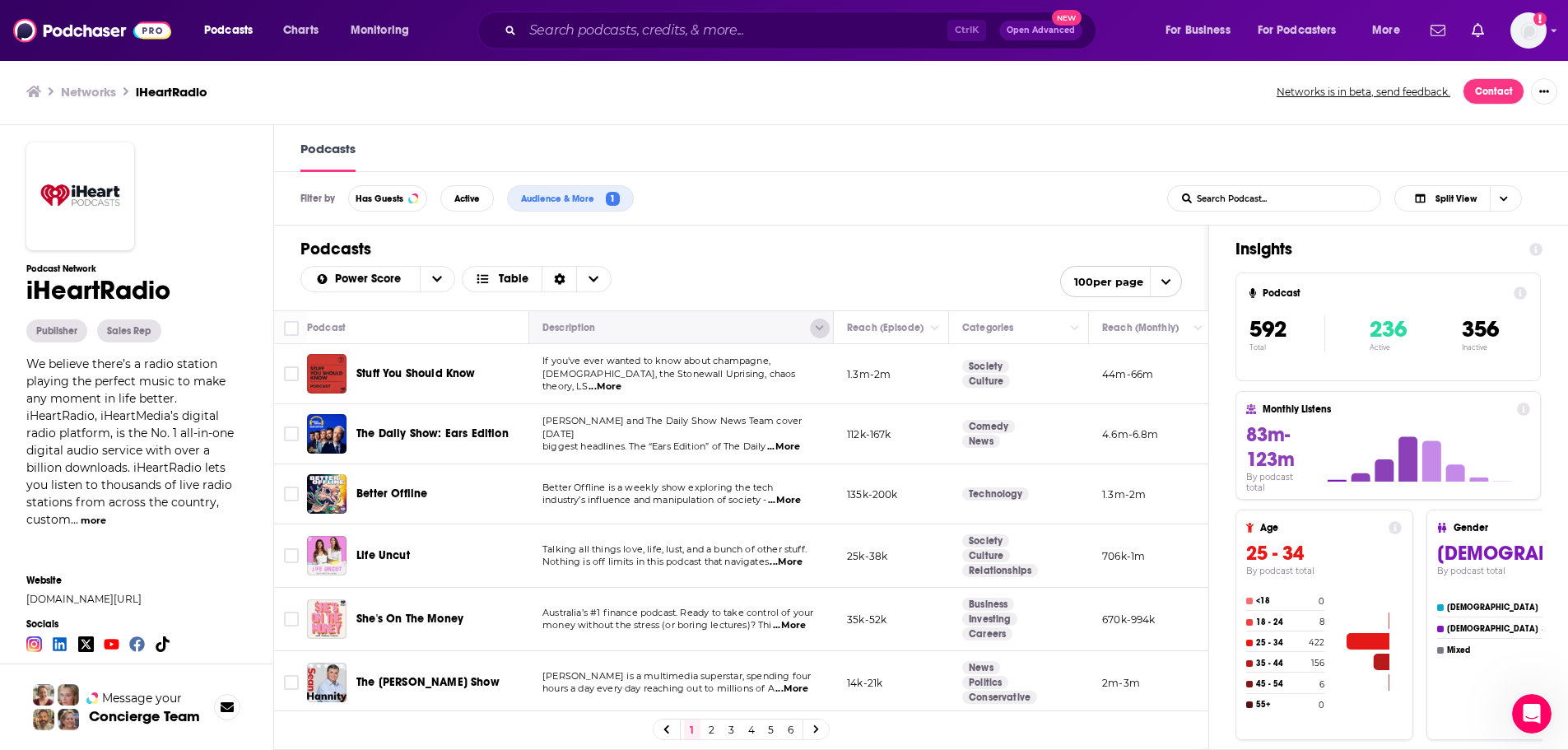 click 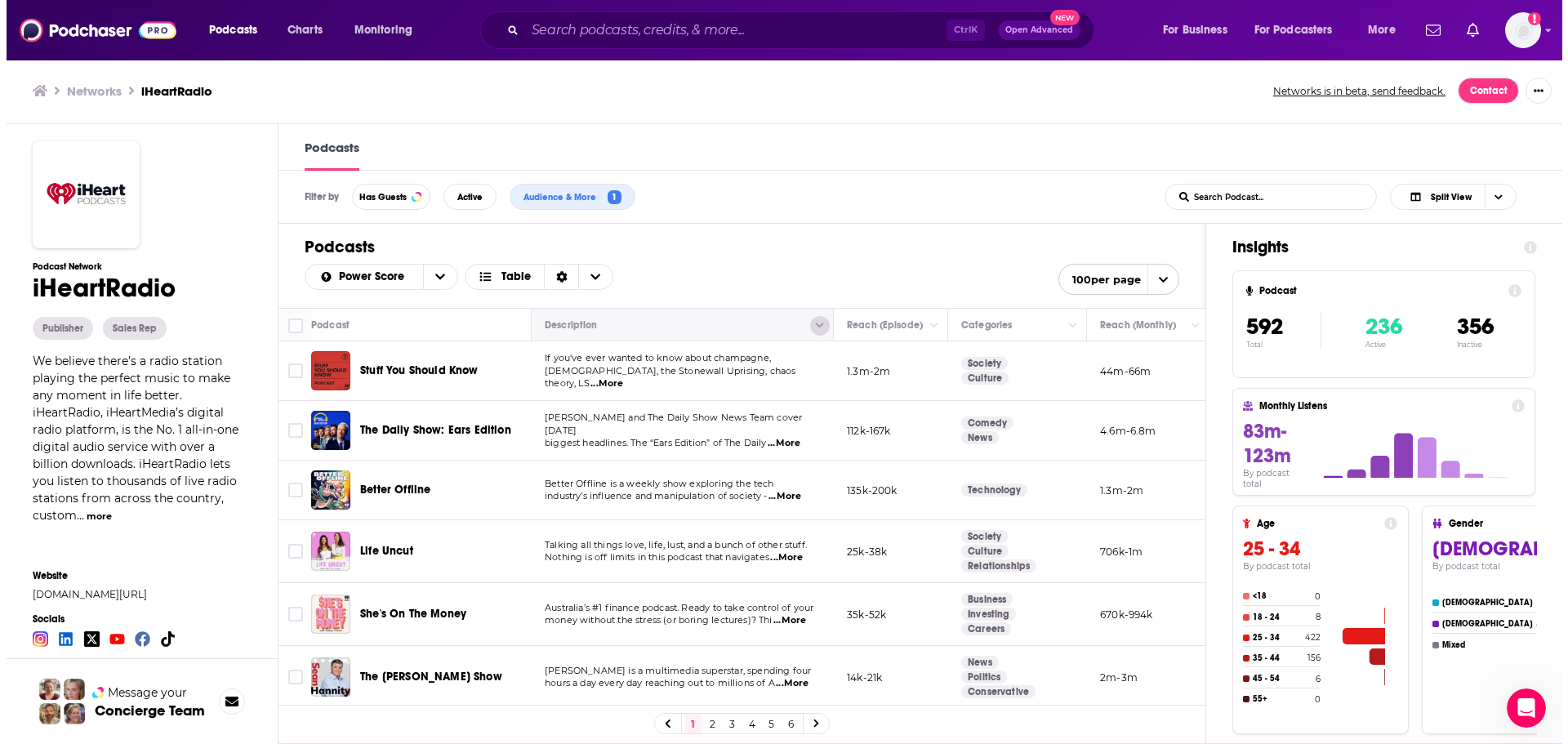 scroll, scrollTop: 0, scrollLeft: 0, axis: both 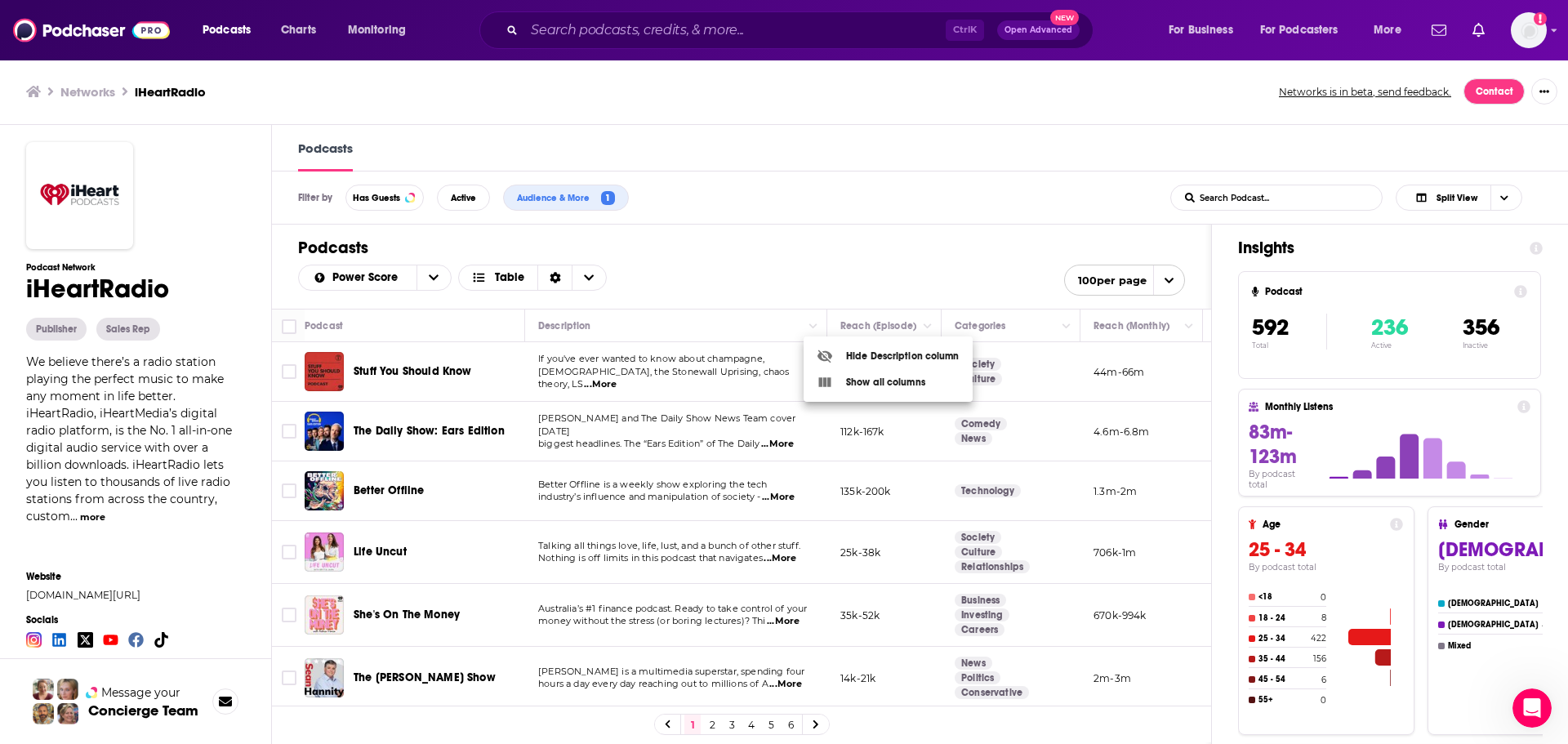 click on "Show all columns" at bounding box center (871, 382) 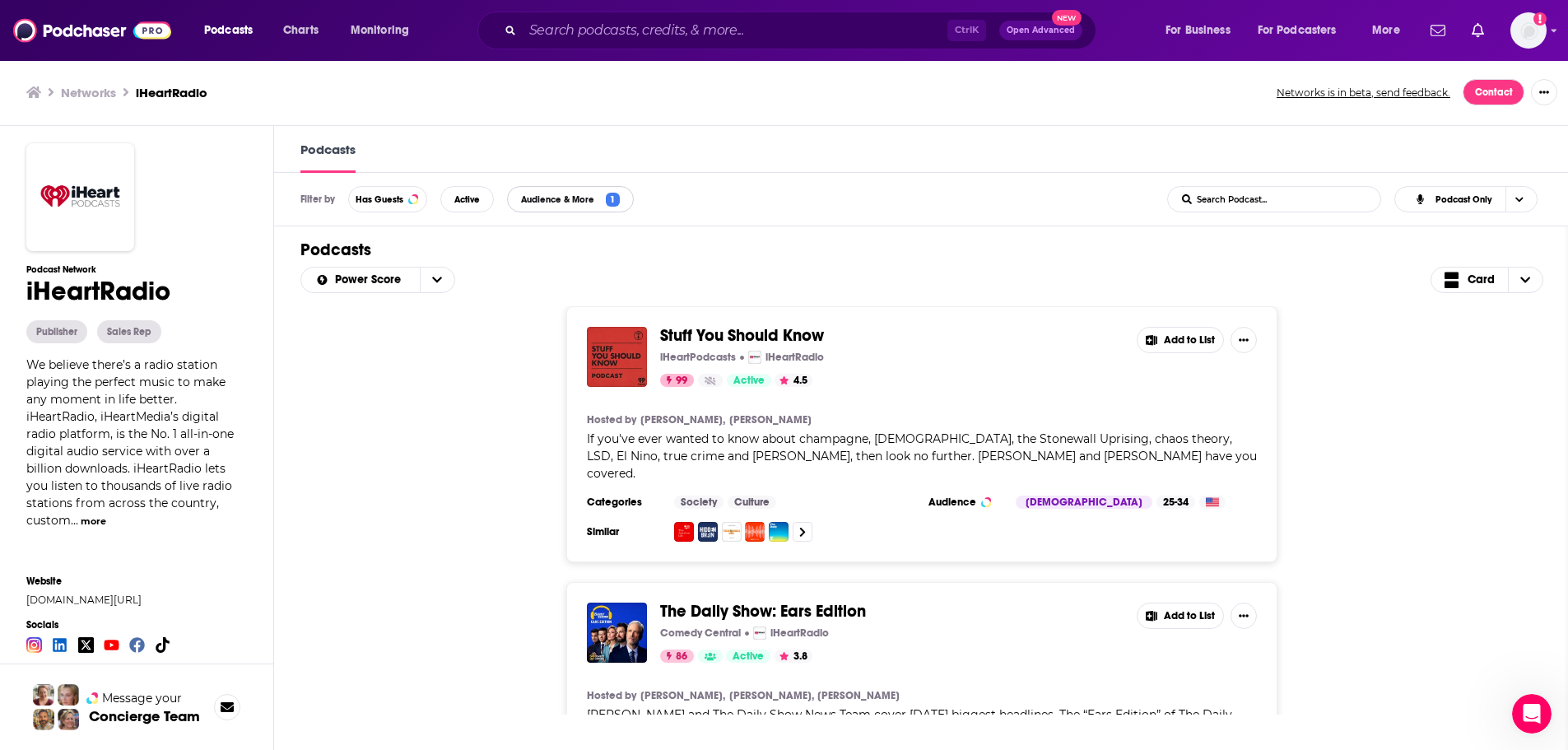 click on "Audience & More 1" at bounding box center (570, 199) 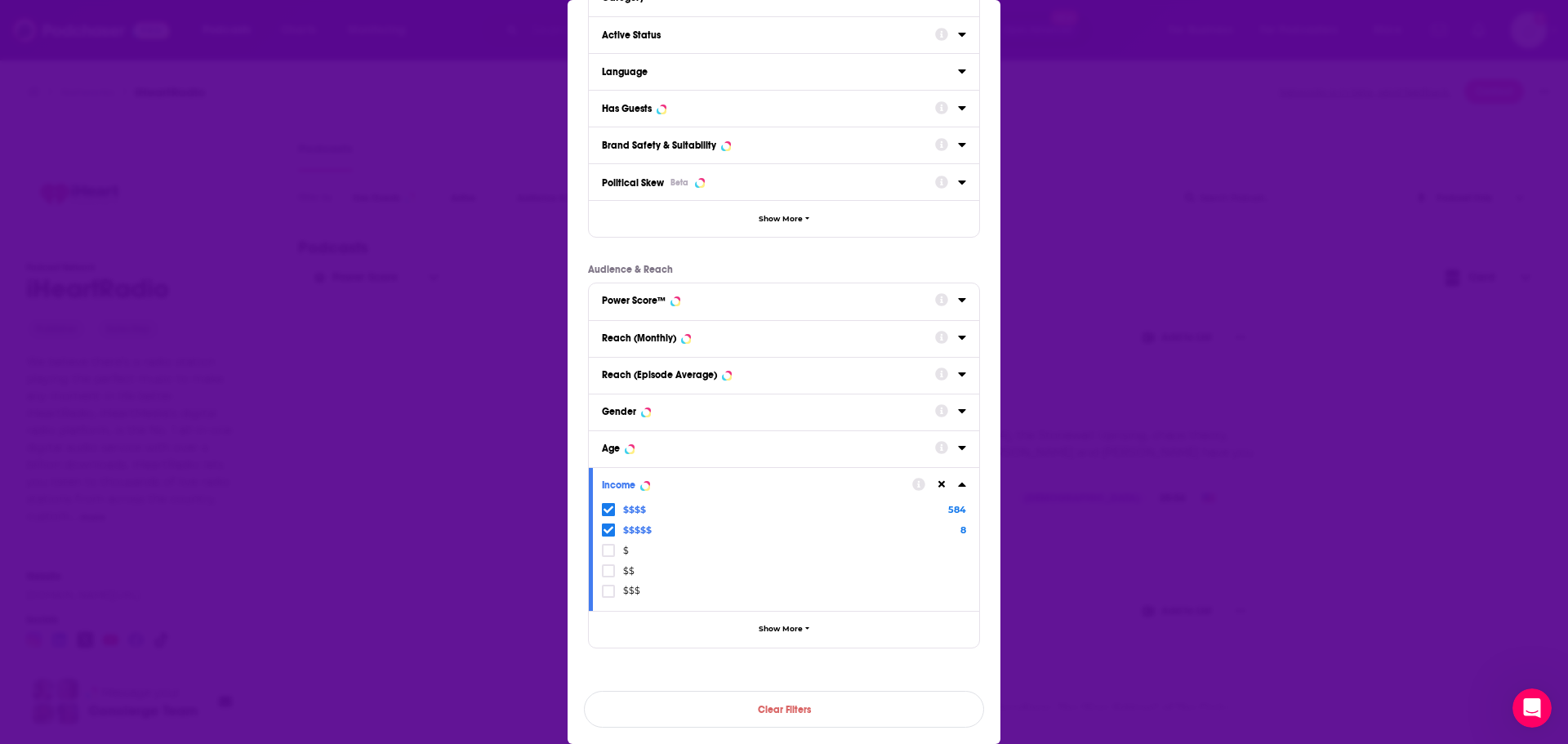 scroll, scrollTop: 0, scrollLeft: 0, axis: both 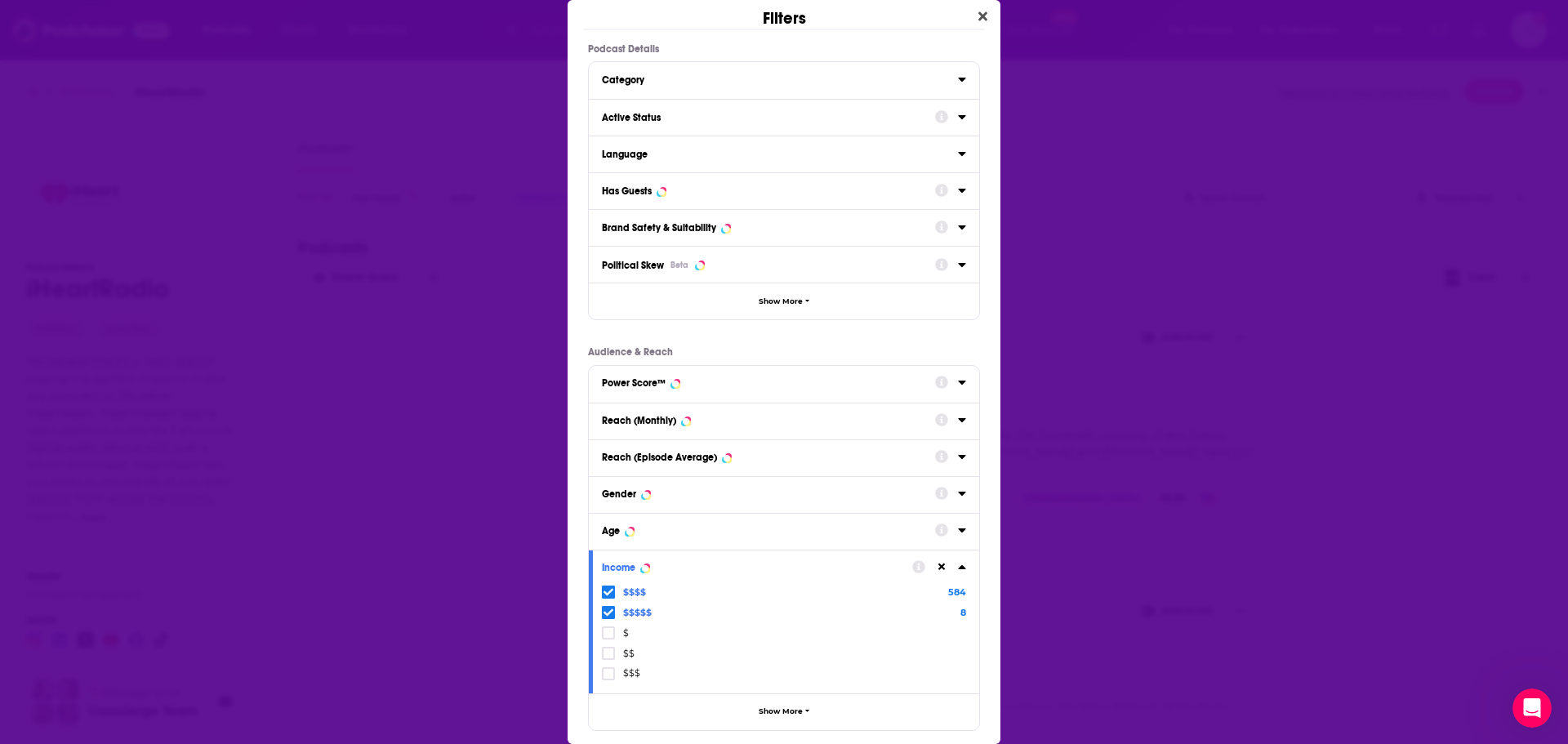 click 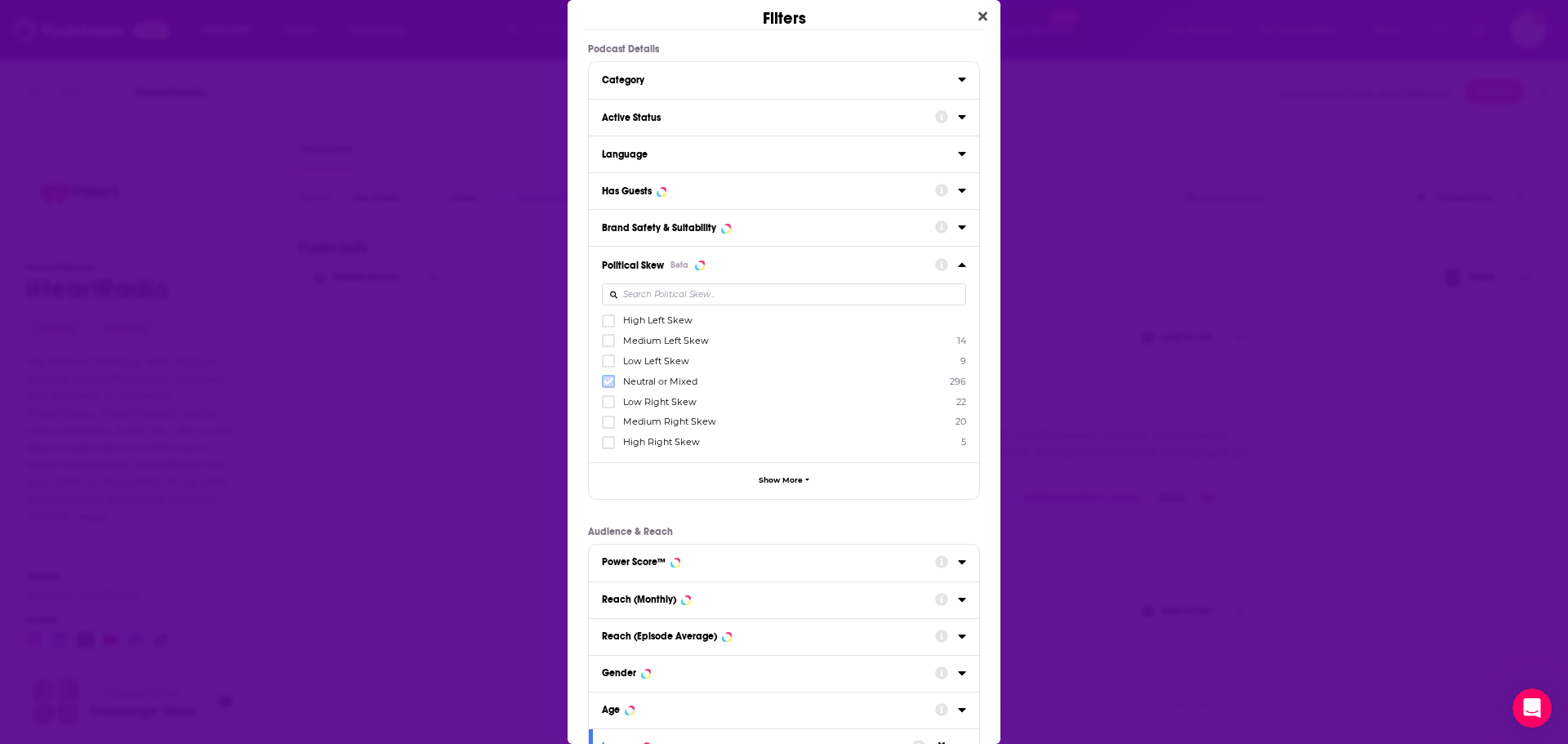 click 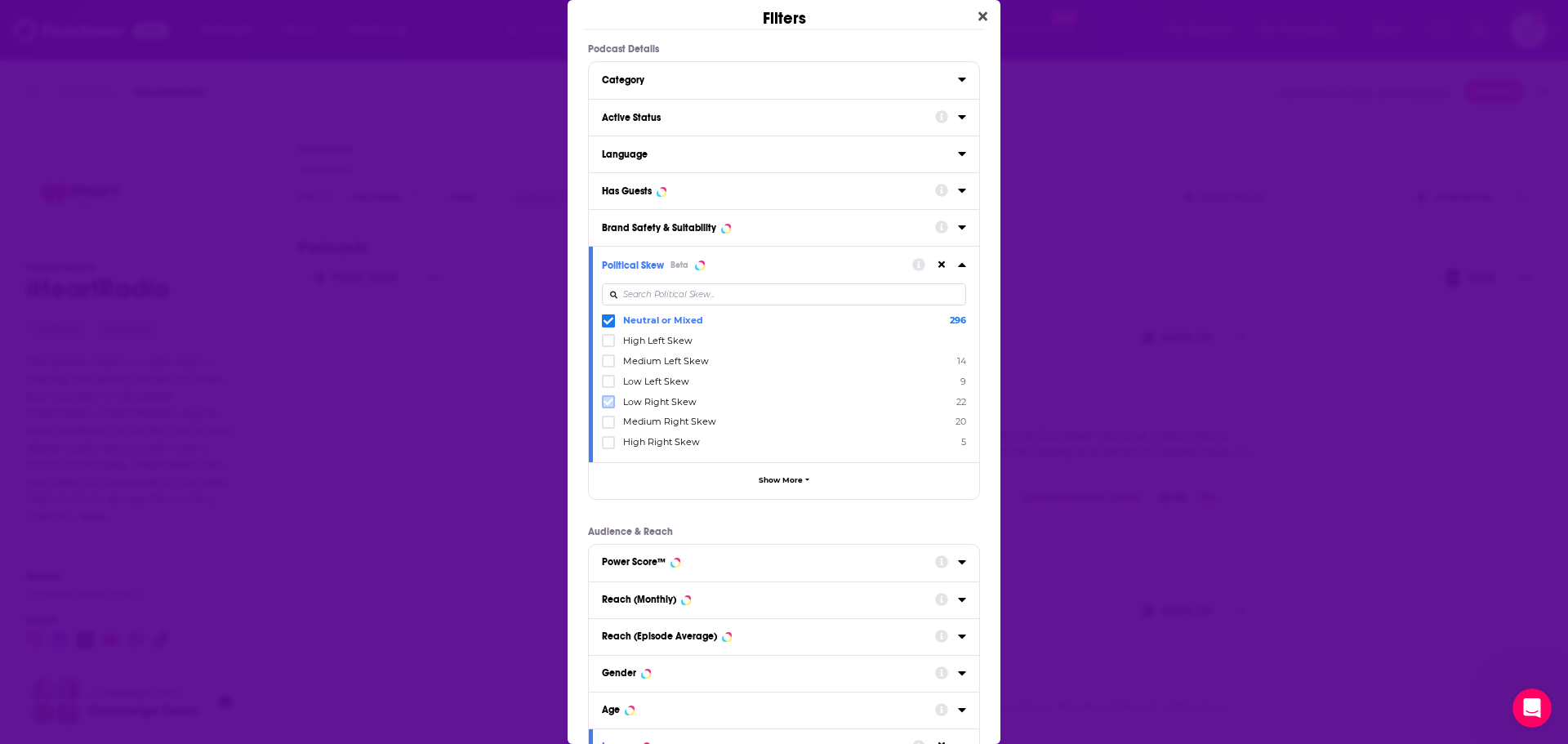 click 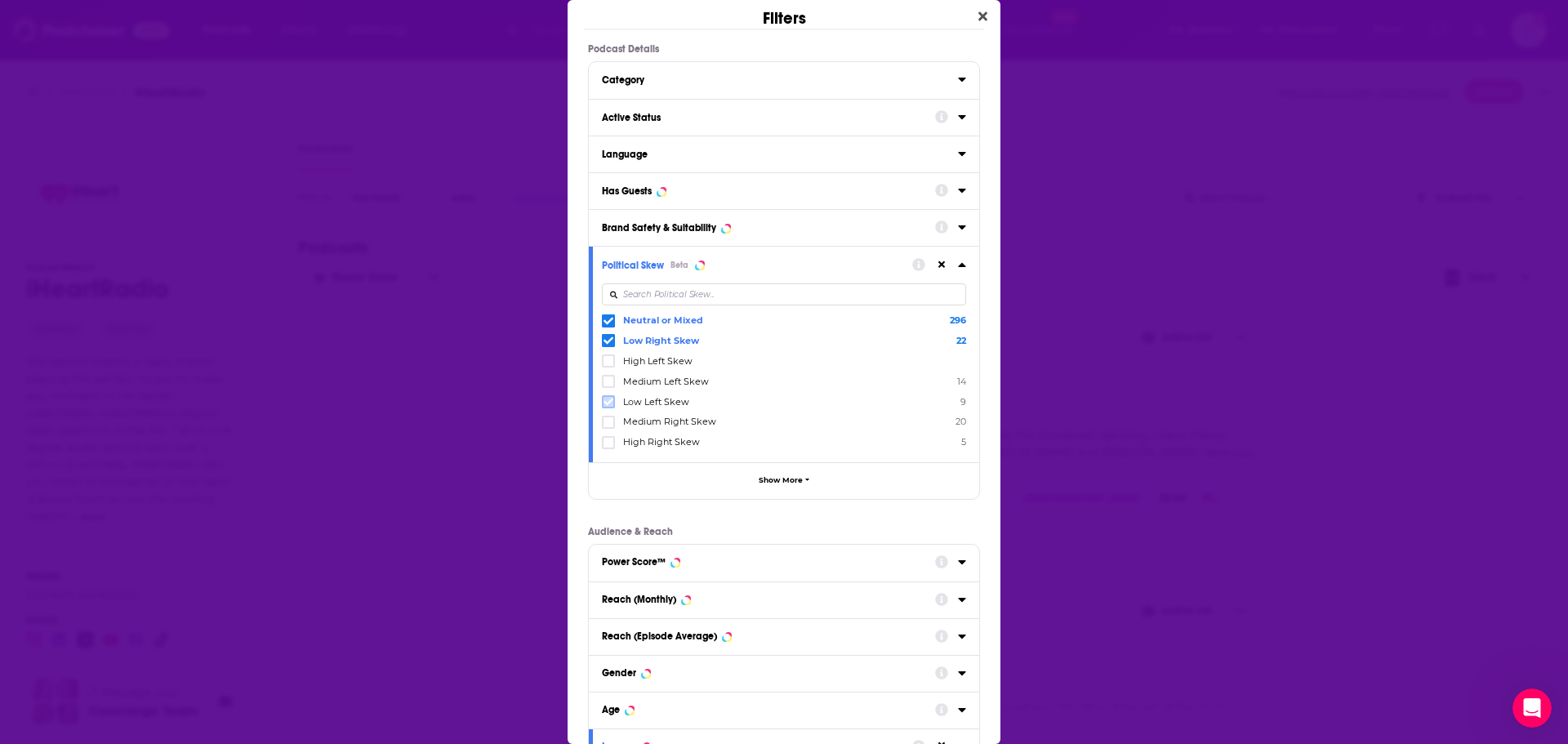 click 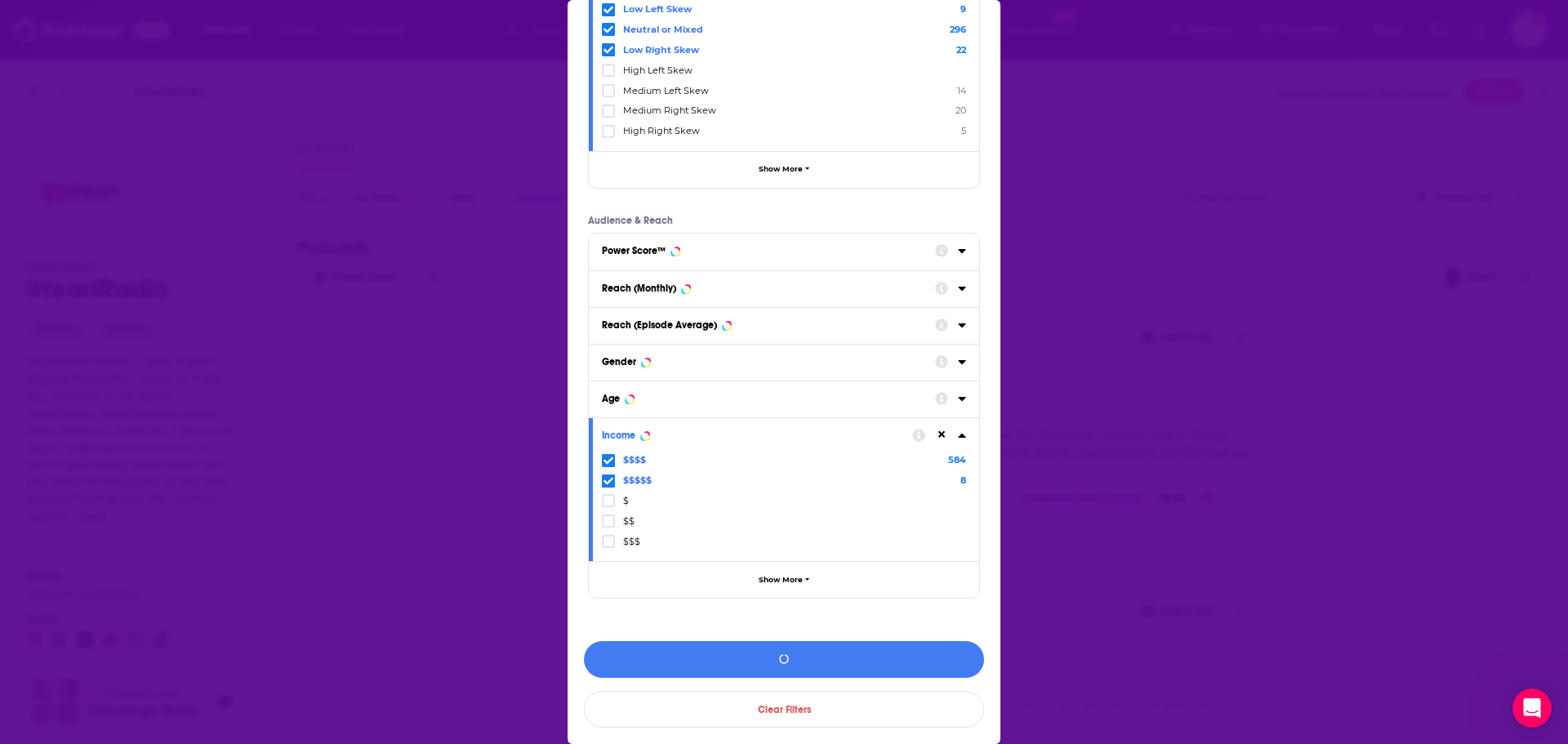 scroll, scrollTop: 0, scrollLeft: 0, axis: both 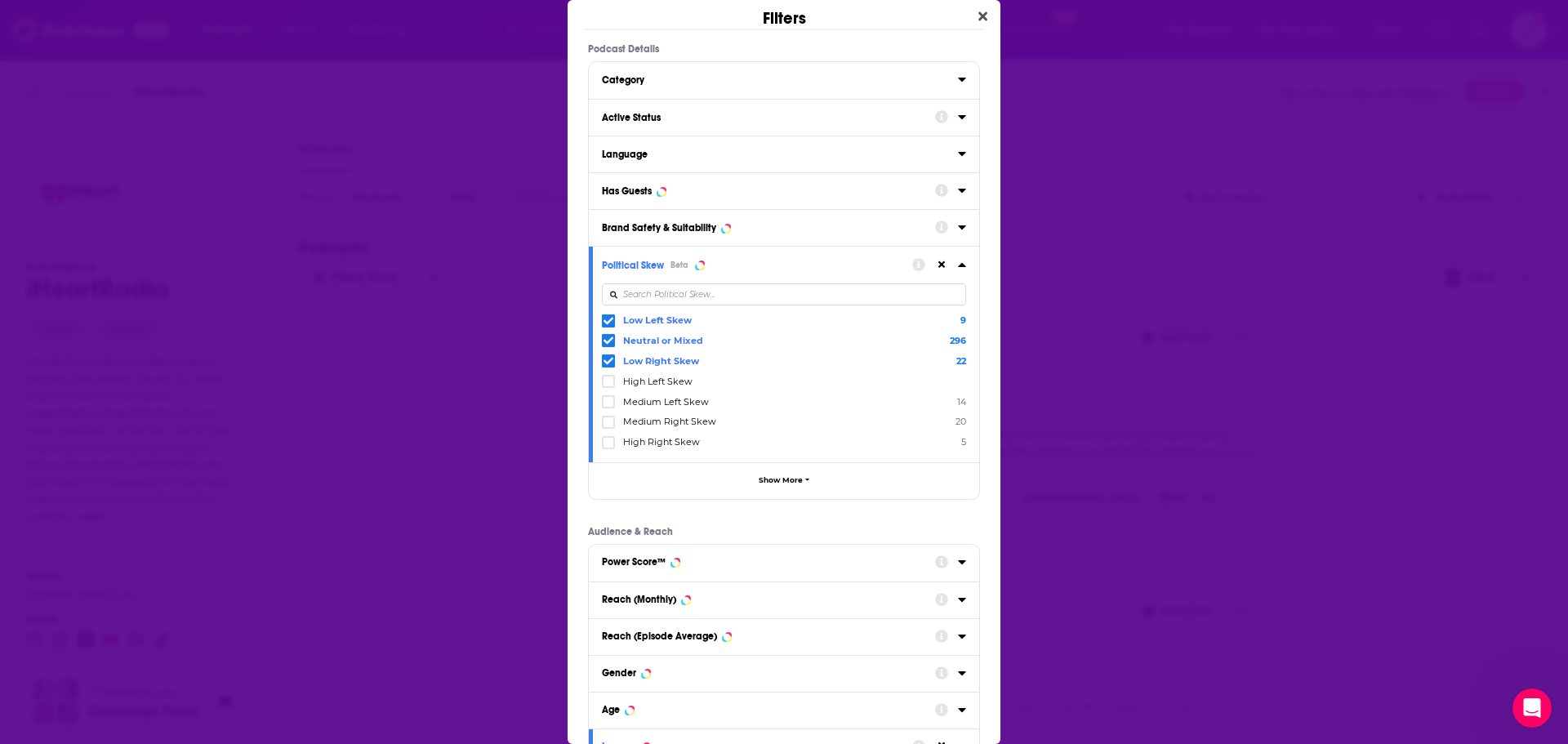 click 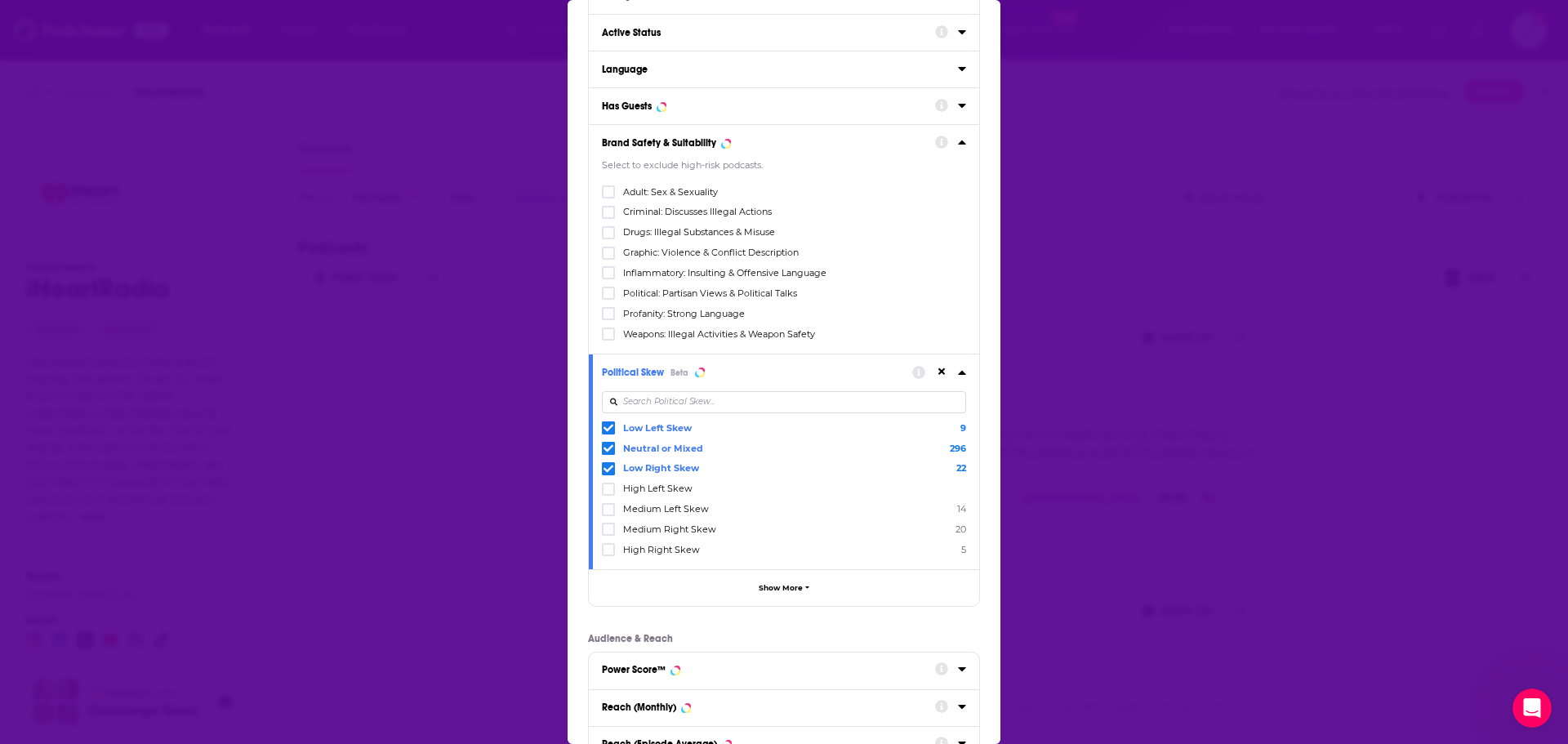 scroll, scrollTop: 82, scrollLeft: 0, axis: vertical 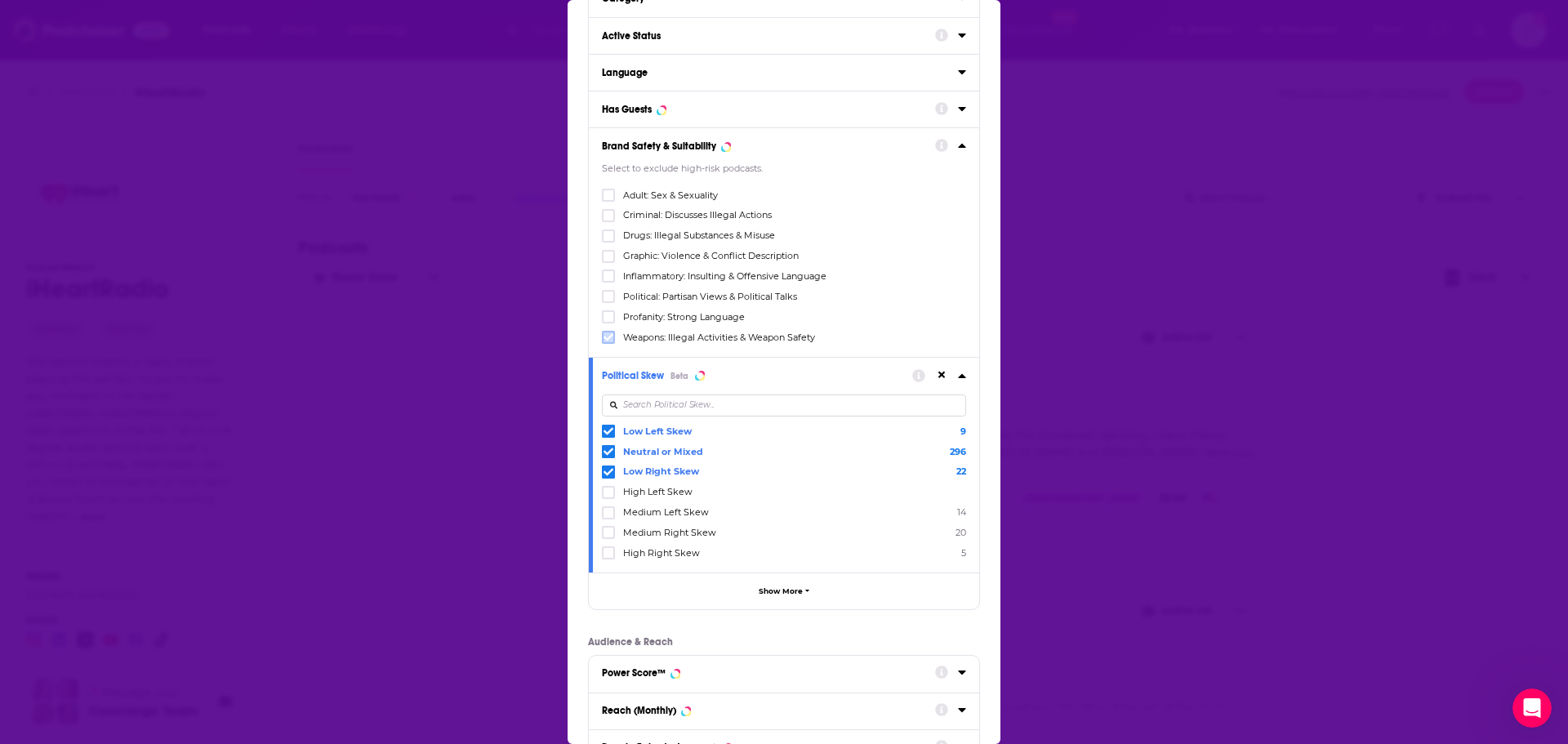 click 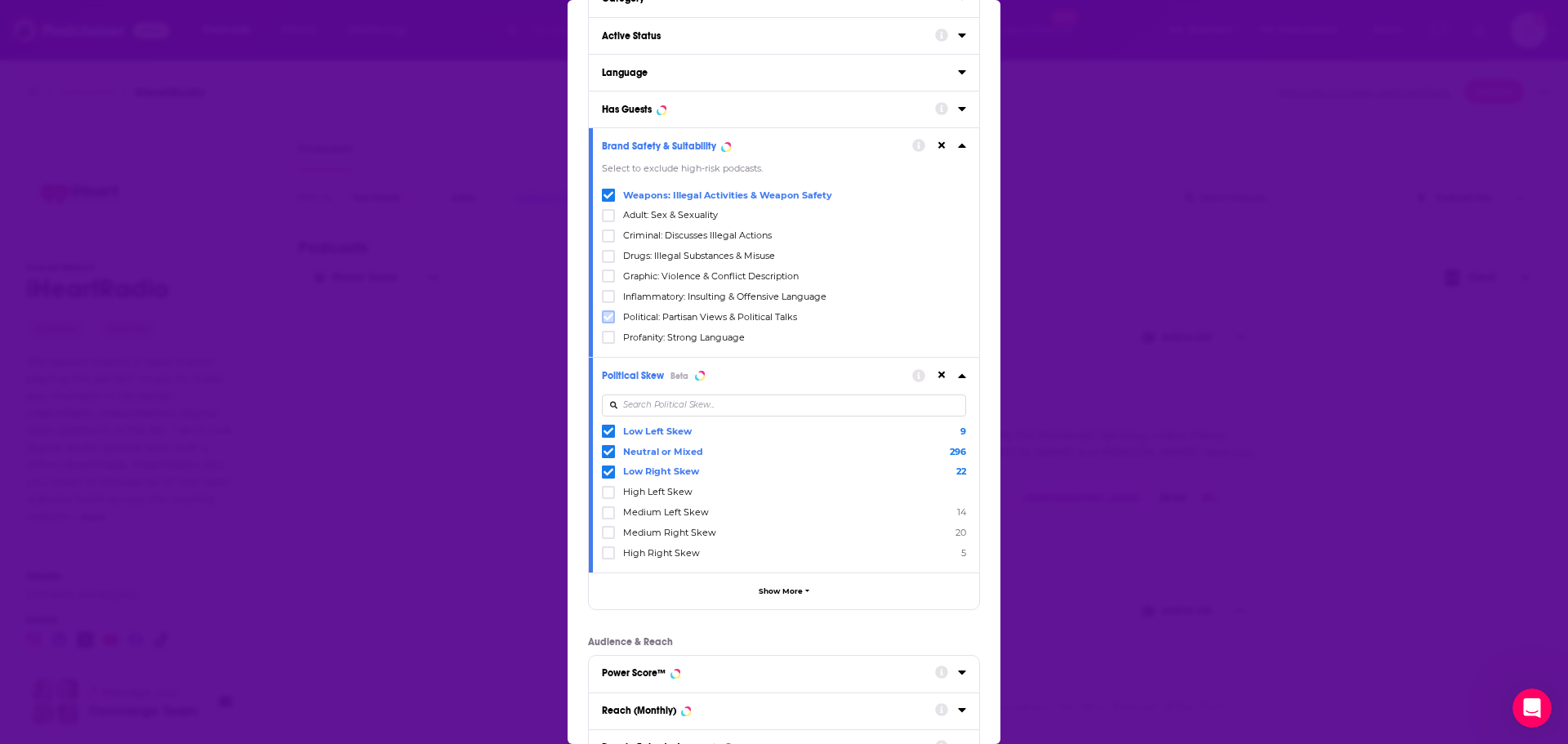 click 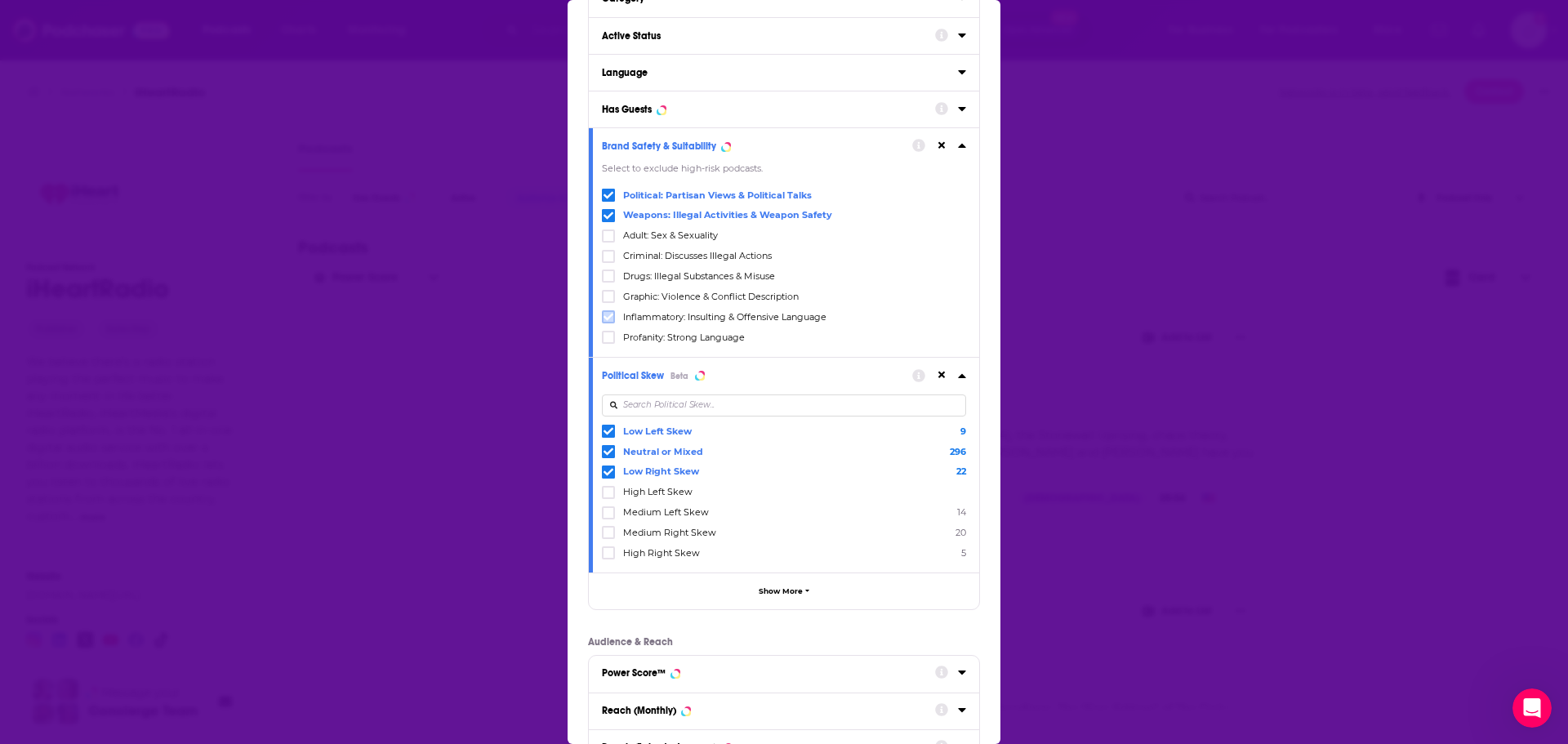 click 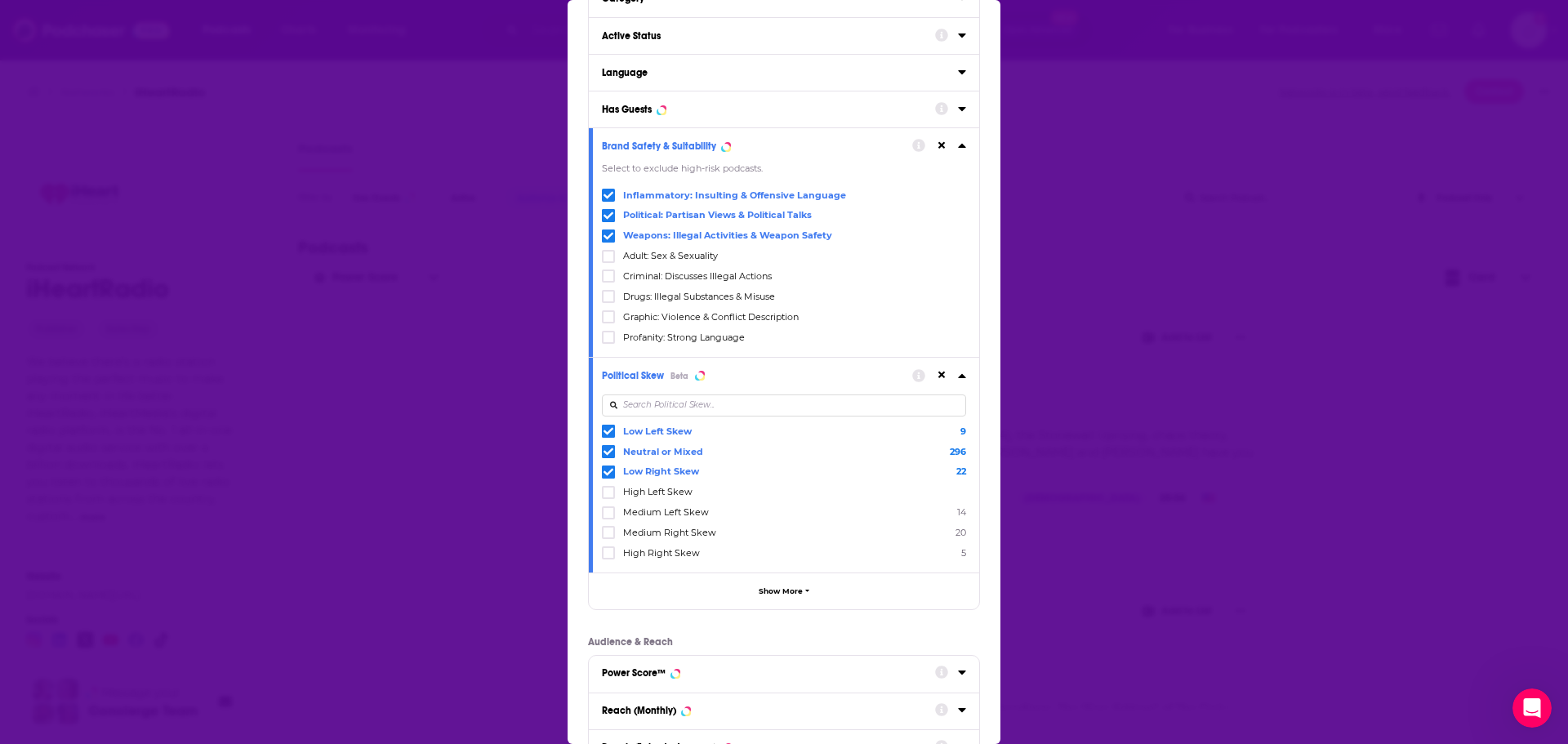 click 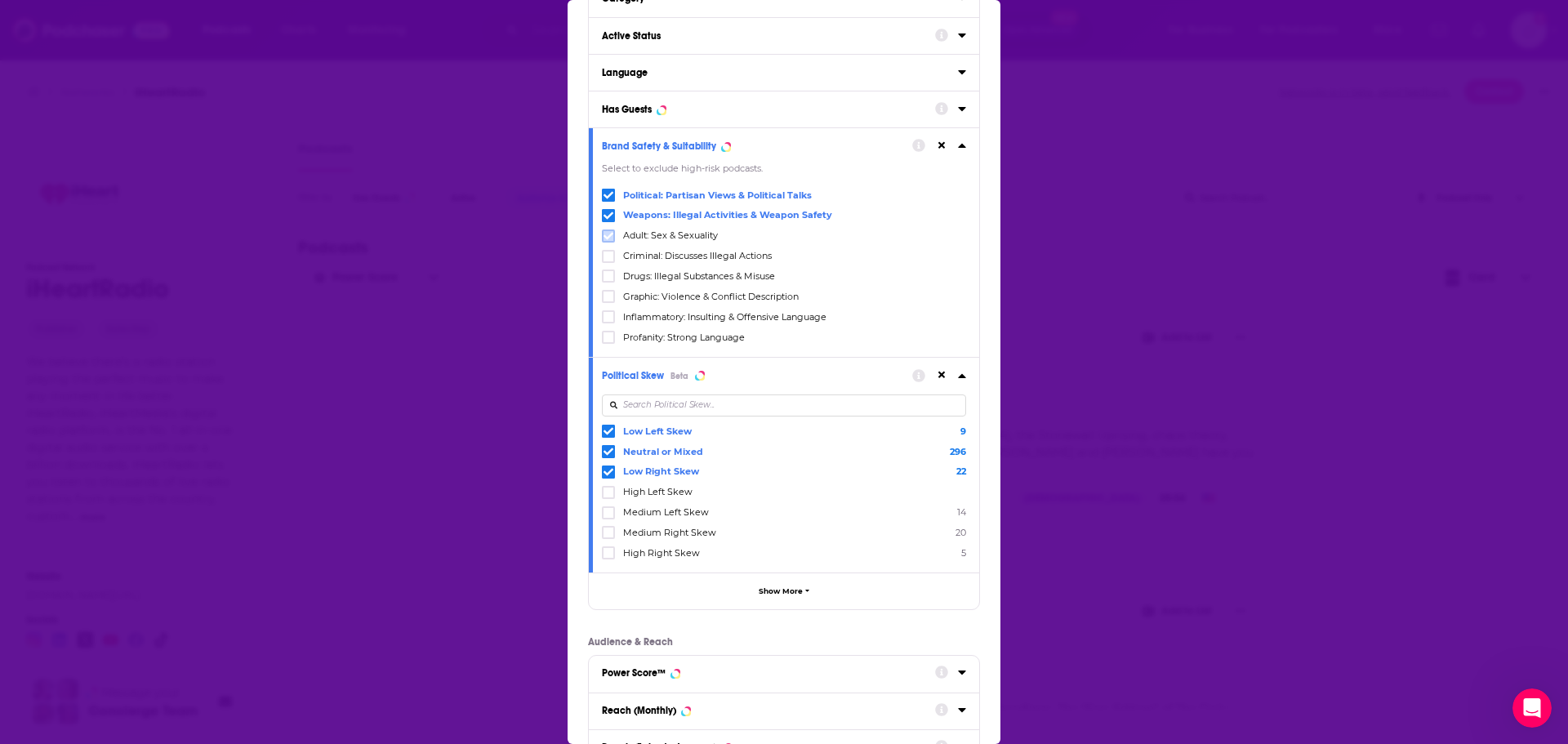 click 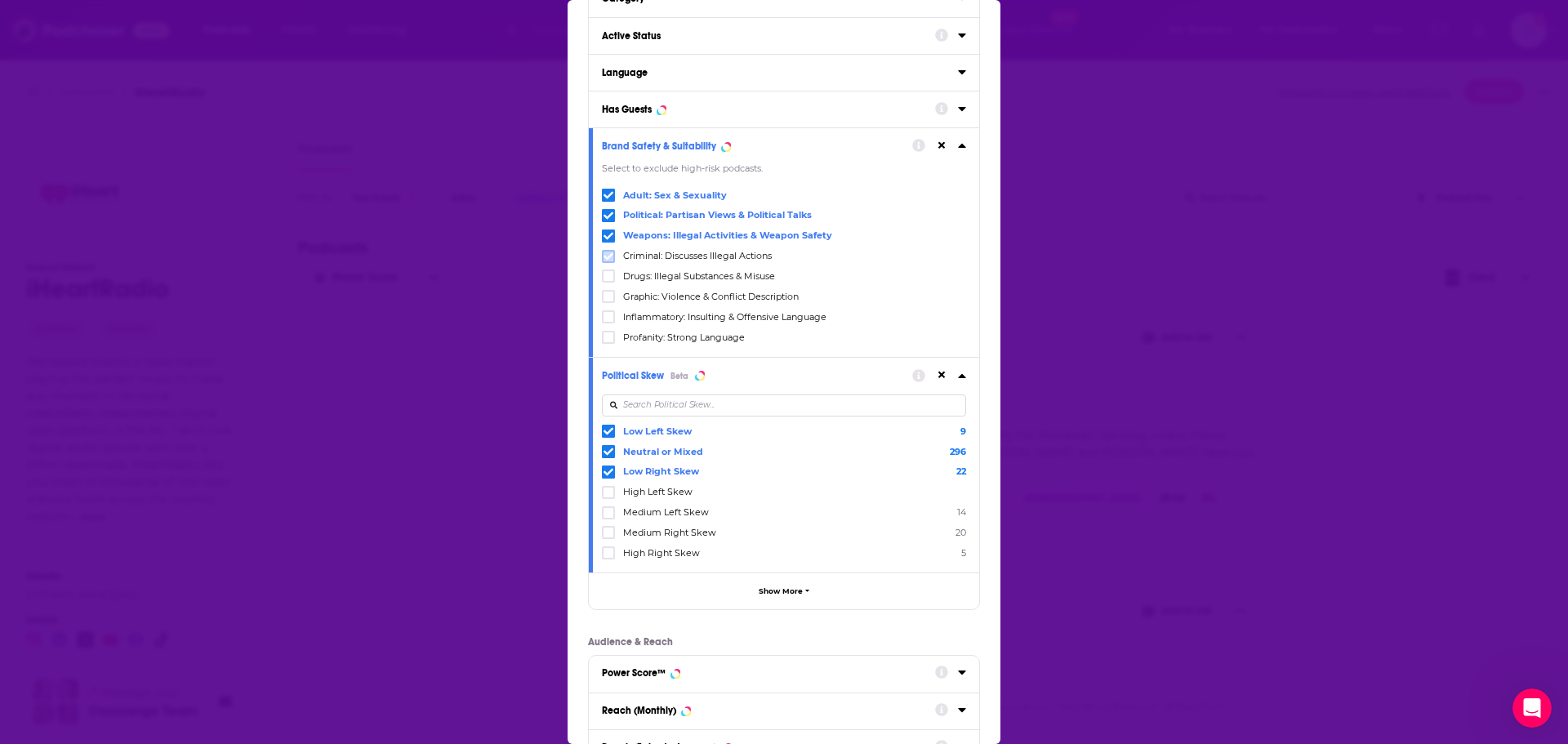 click 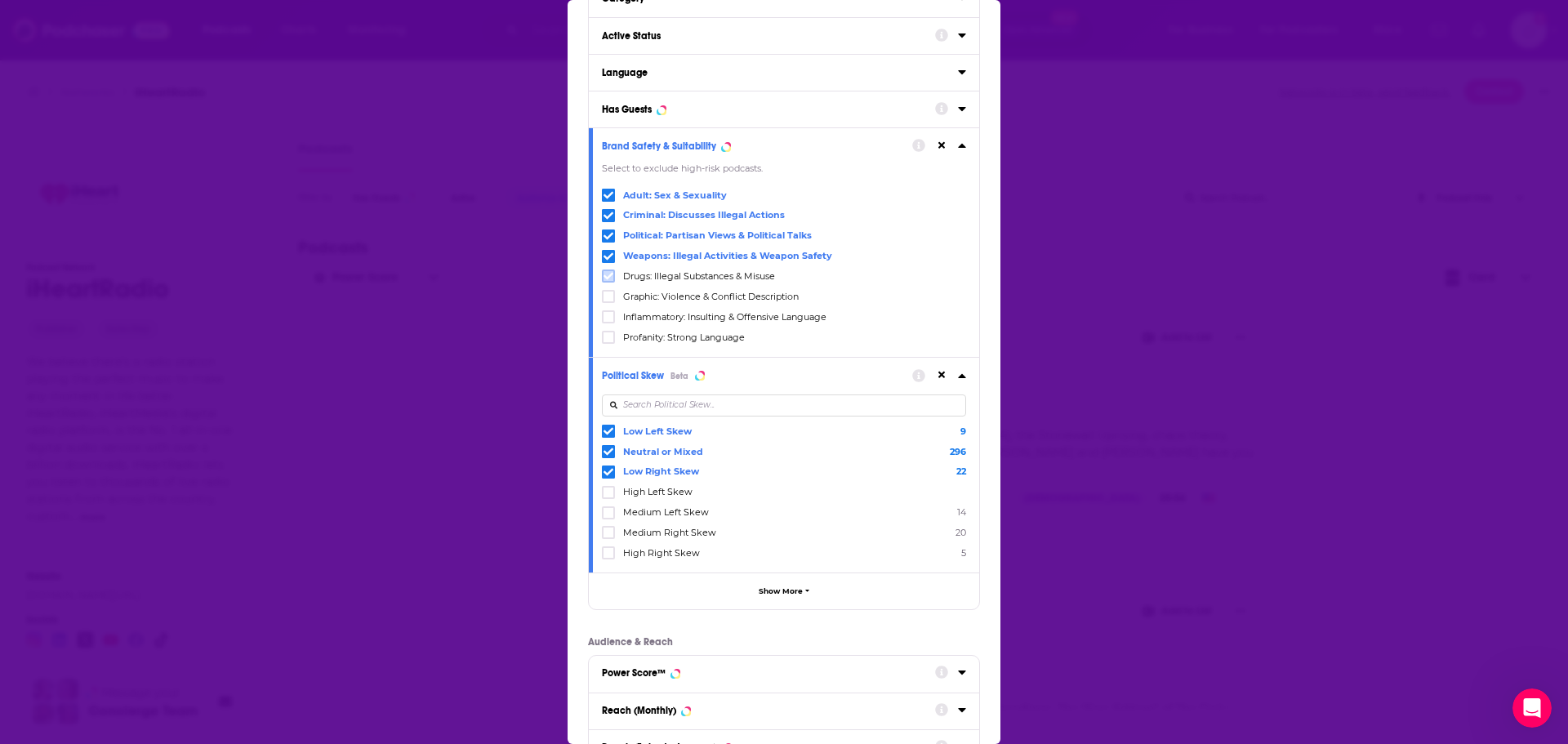 click 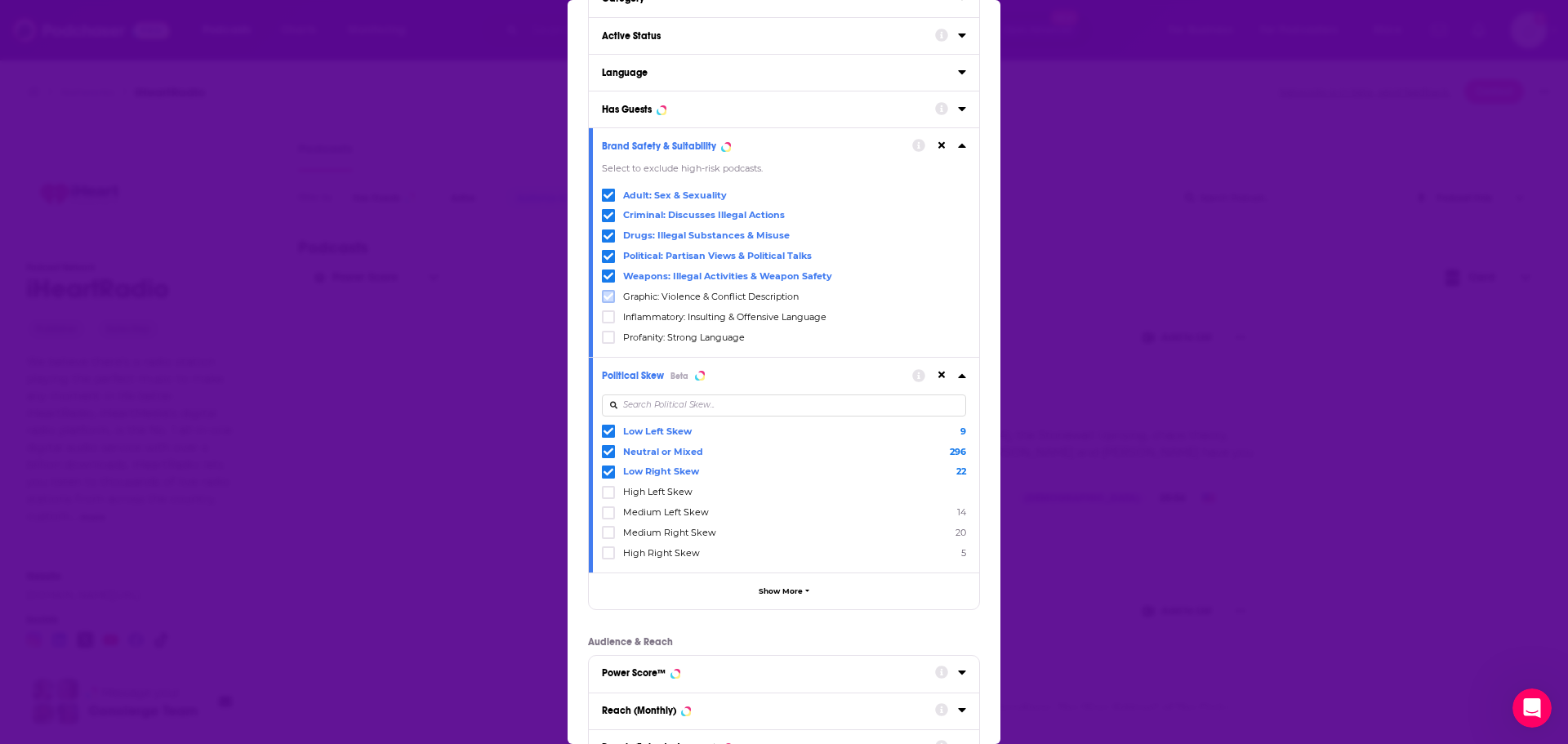 click at bounding box center (608, 296) 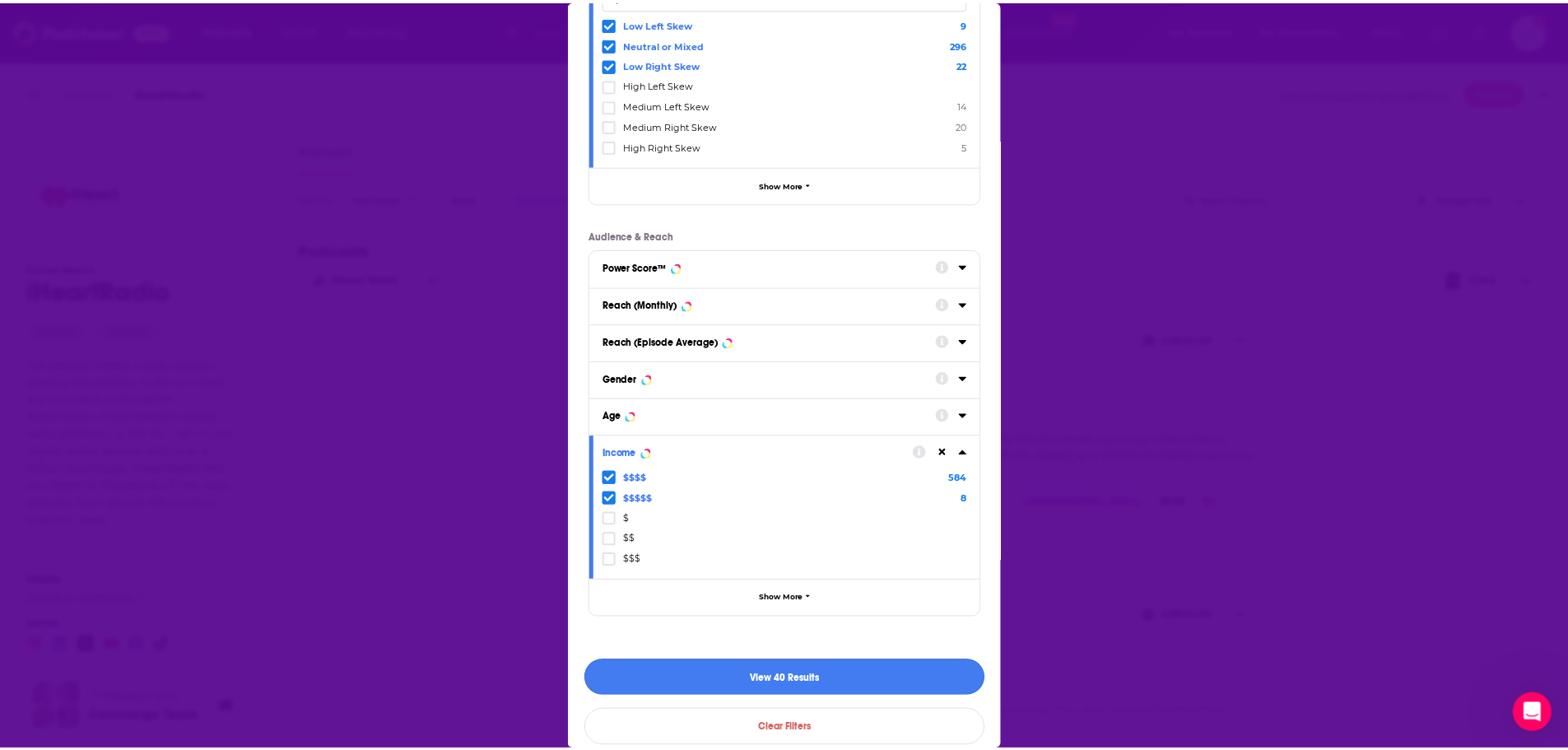 scroll, scrollTop: 507, scrollLeft: 0, axis: vertical 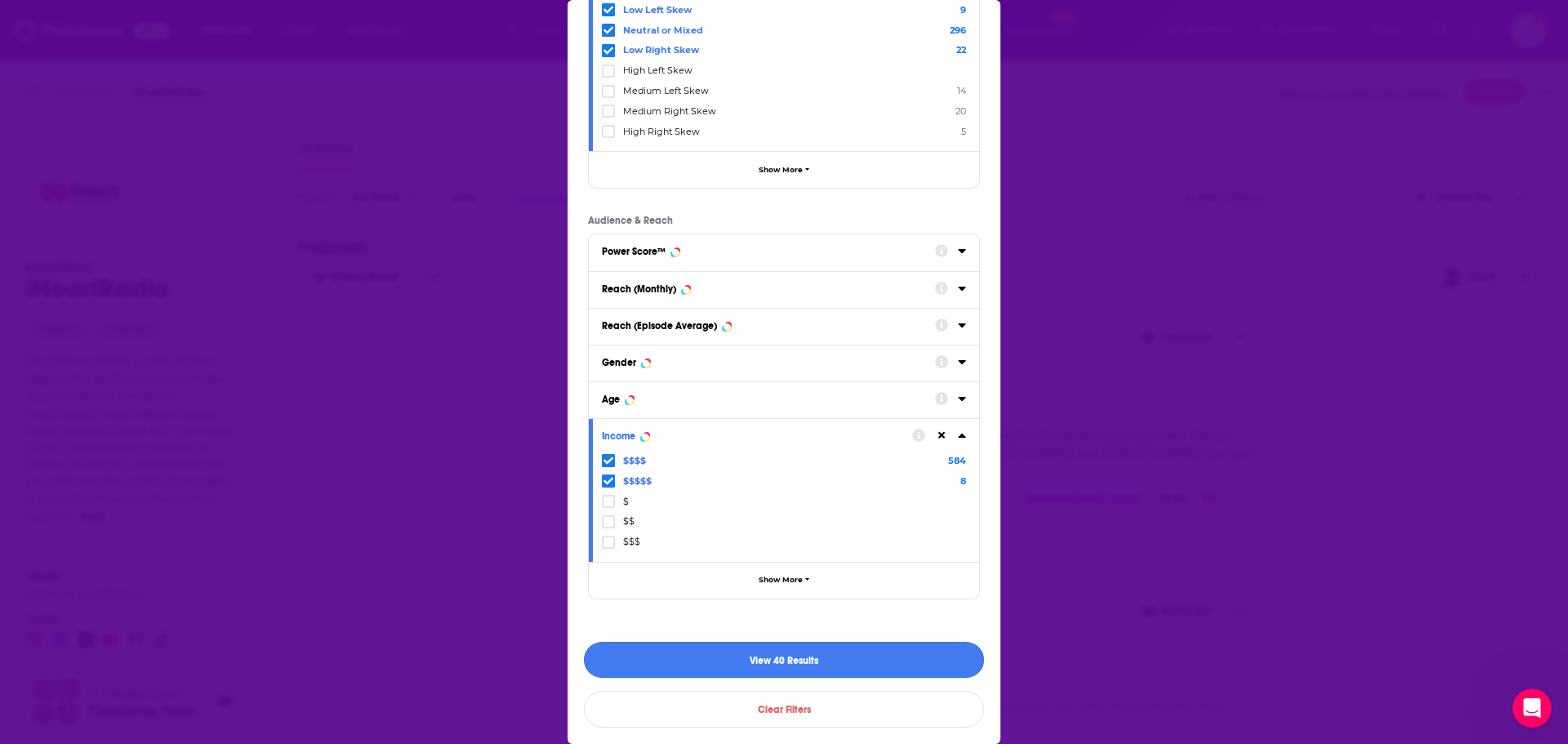 click on "View 40 Results" at bounding box center (784, 660) 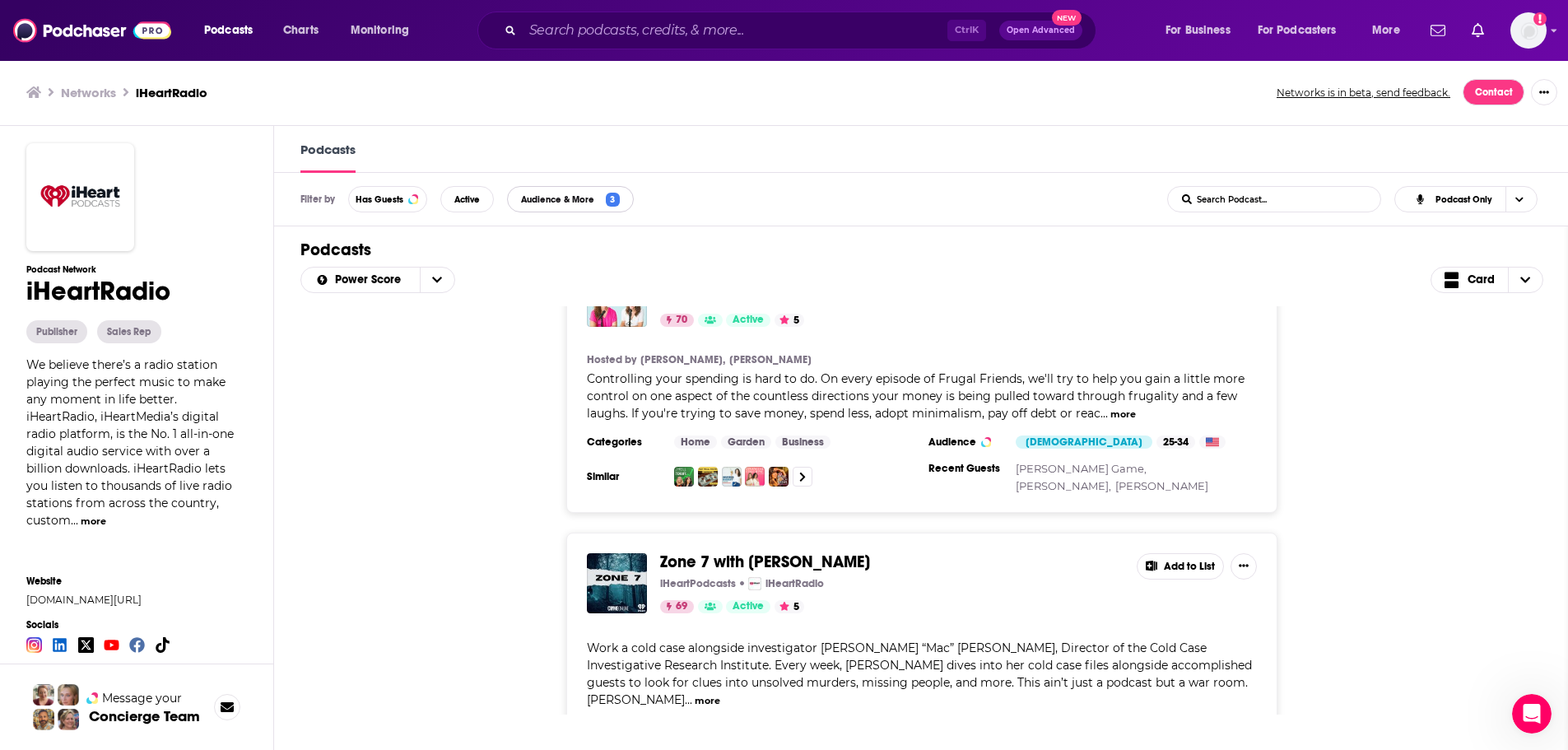 scroll, scrollTop: 2223, scrollLeft: 0, axis: vertical 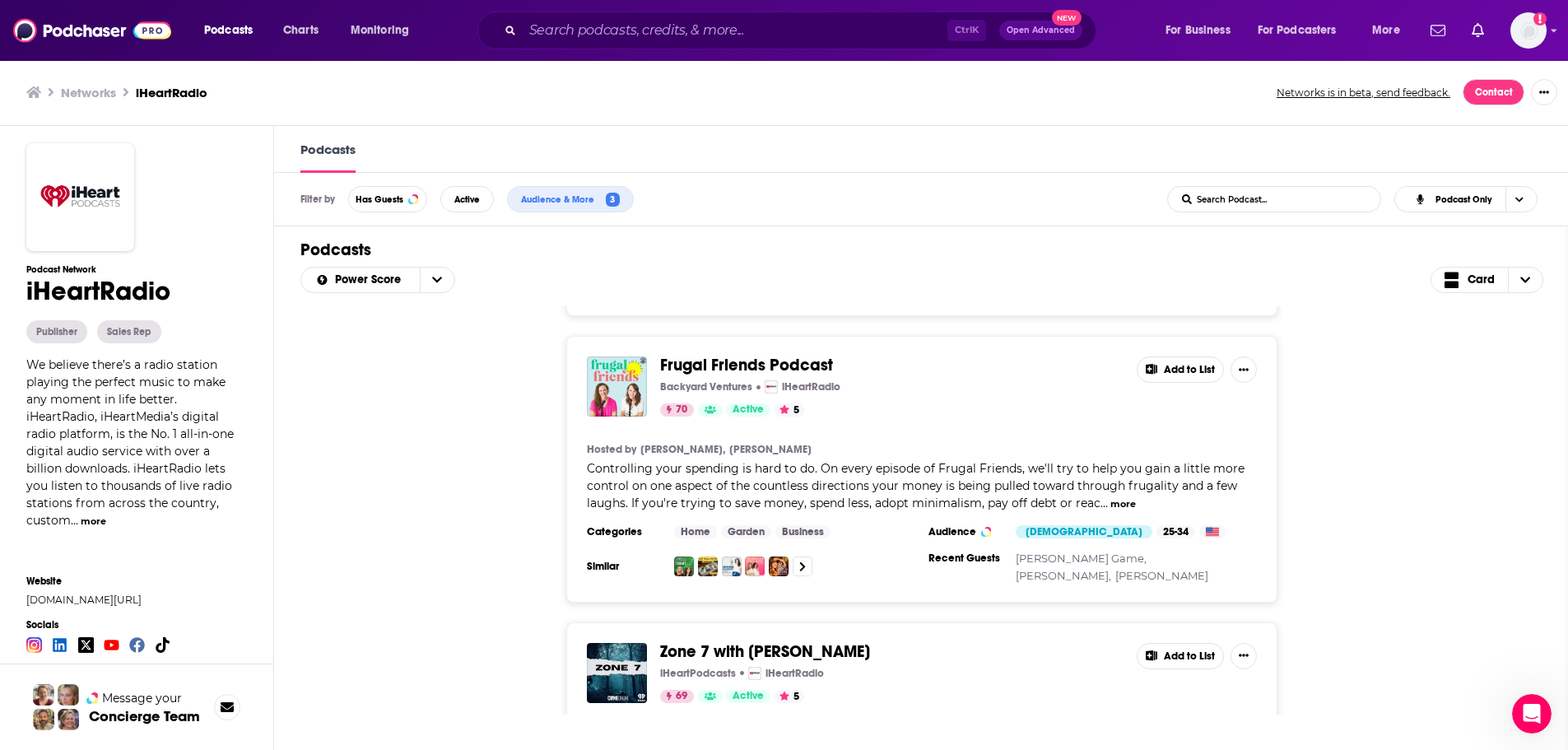 click on "more" at bounding box center [1123, 504] 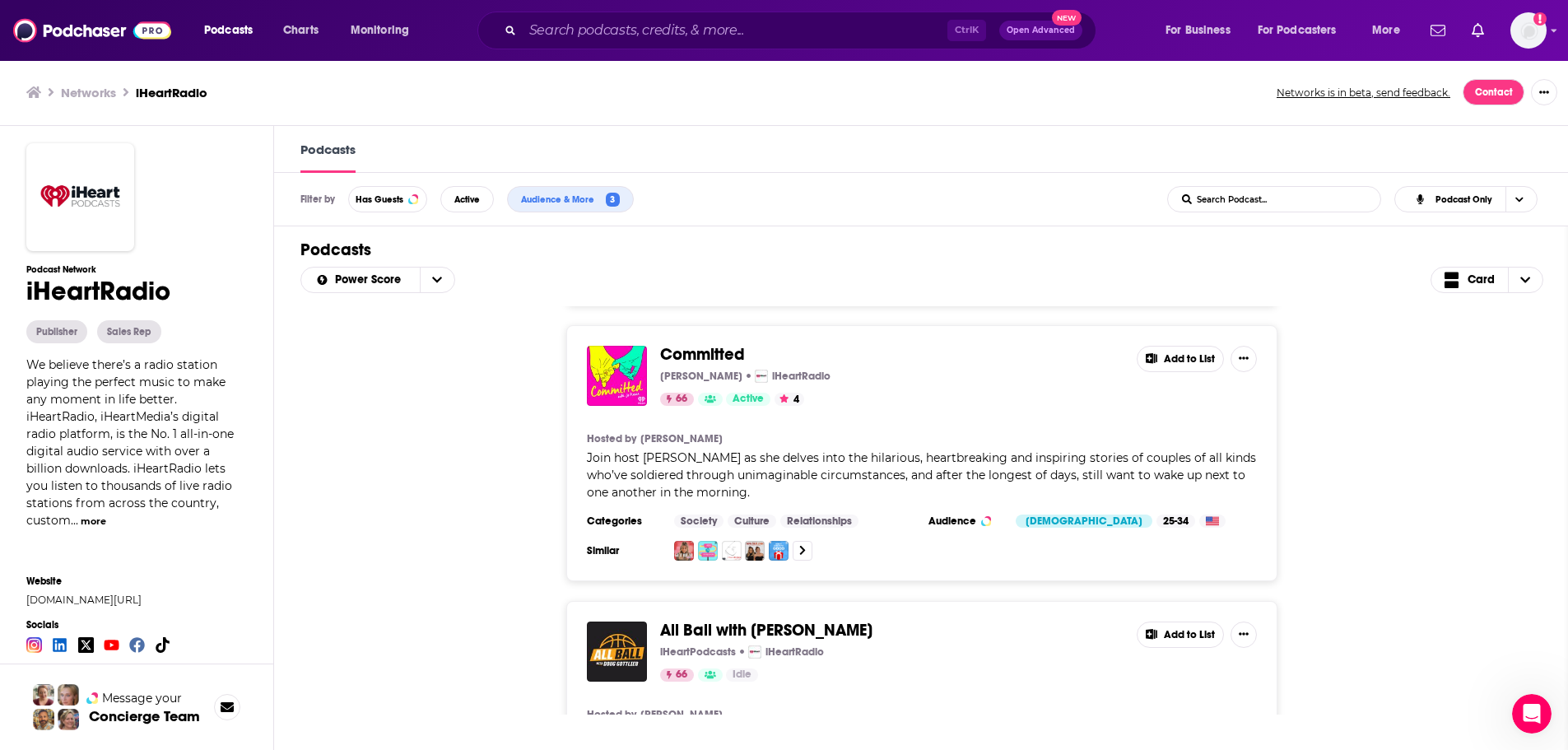 scroll, scrollTop: 2881, scrollLeft: 0, axis: vertical 